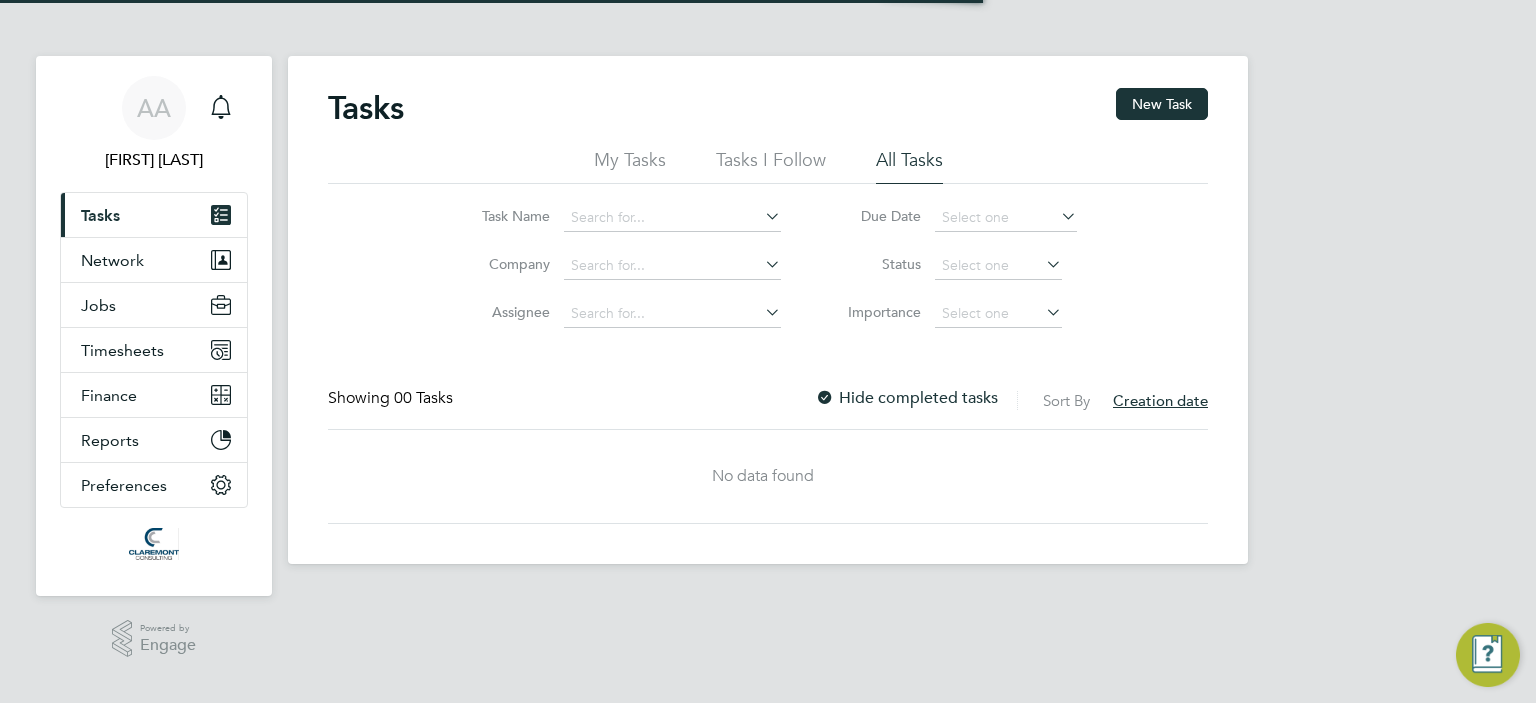 scroll, scrollTop: 0, scrollLeft: 0, axis: both 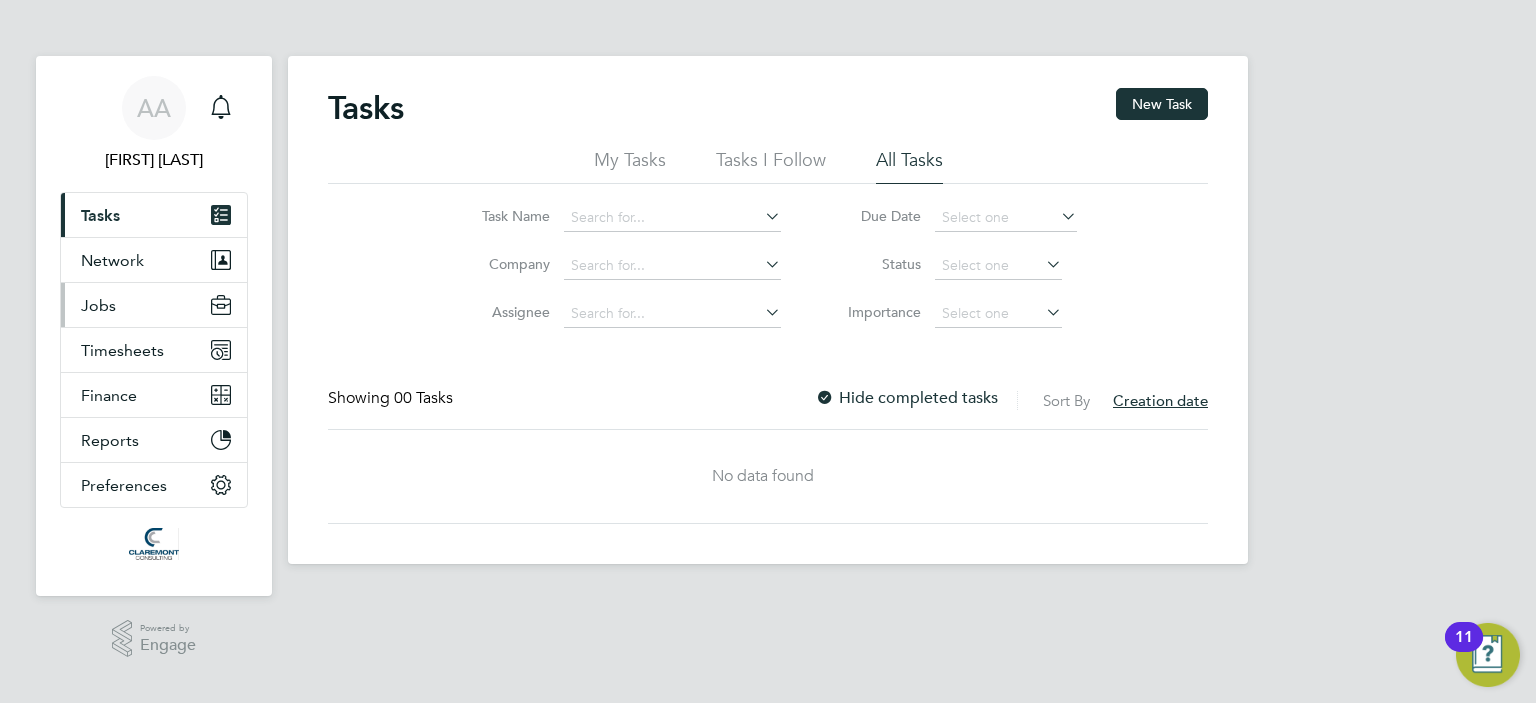 click on "Jobs" at bounding box center [98, 305] 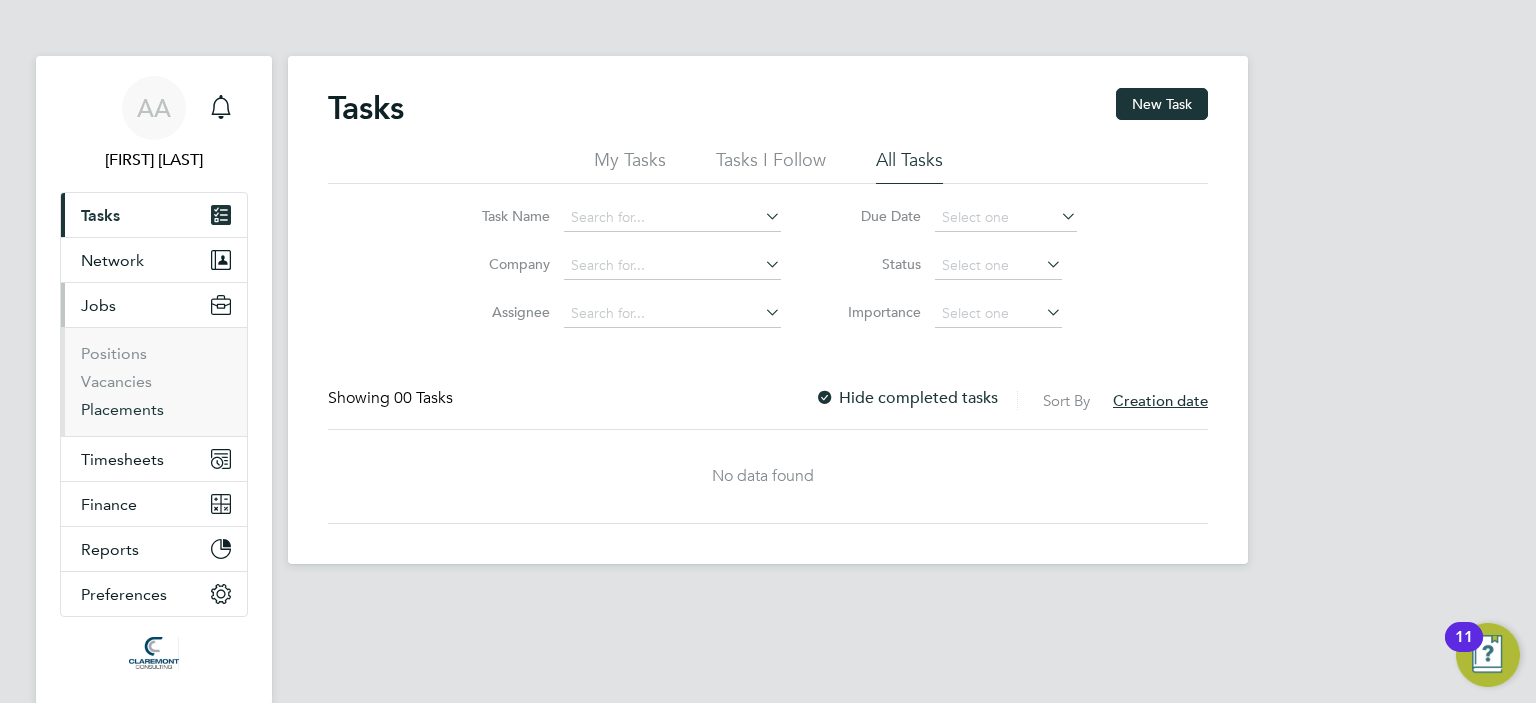 click on "Placements" at bounding box center [122, 409] 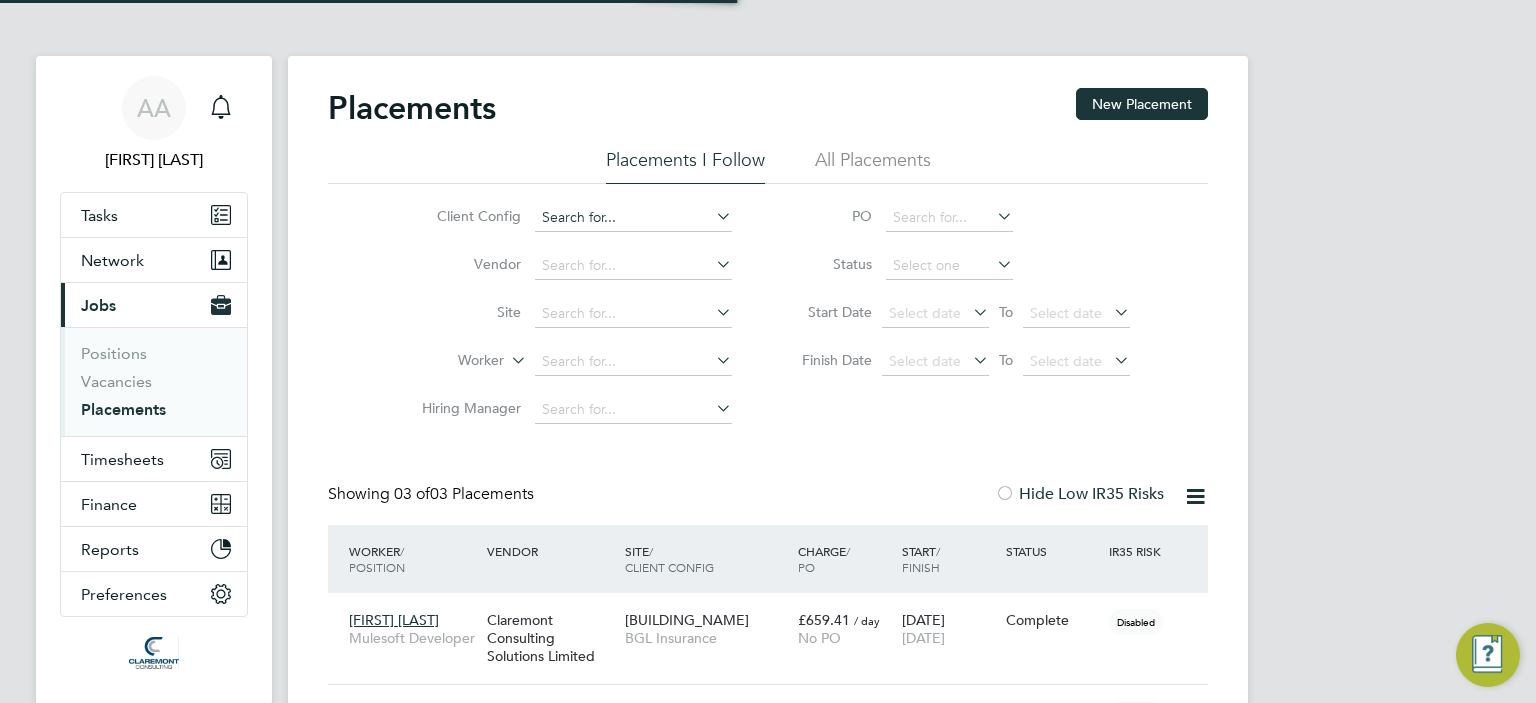 scroll, scrollTop: 9, scrollLeft: 9, axis: both 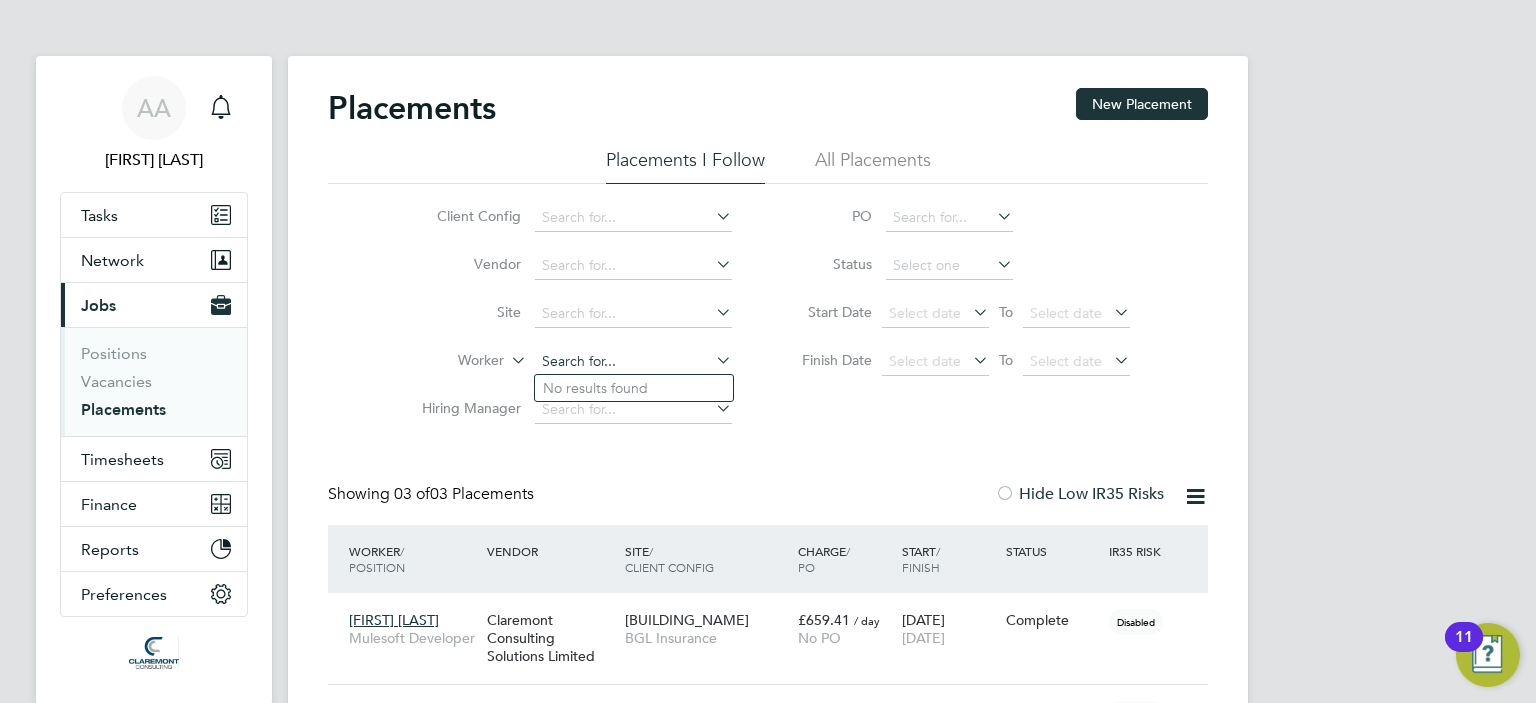 click 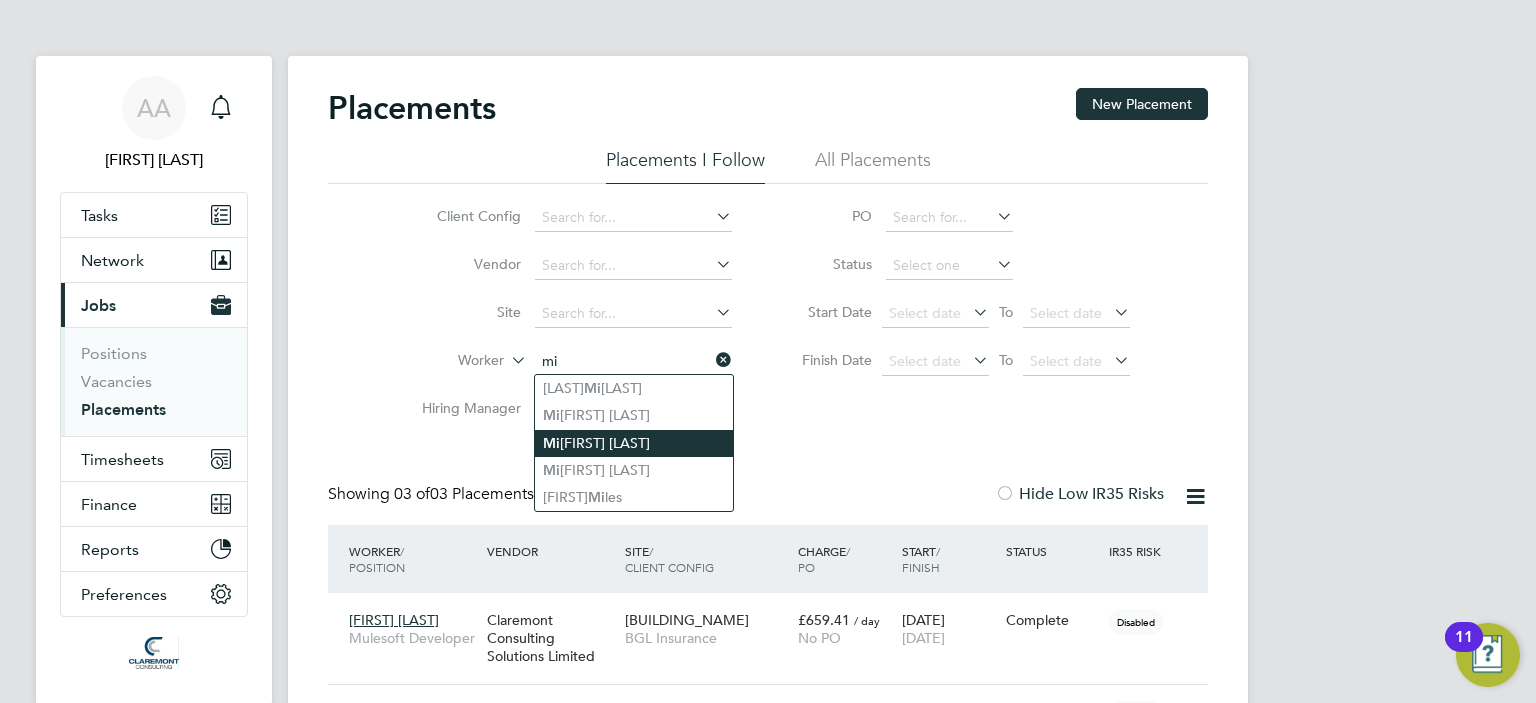 click on "[FIRST] [LAST]" 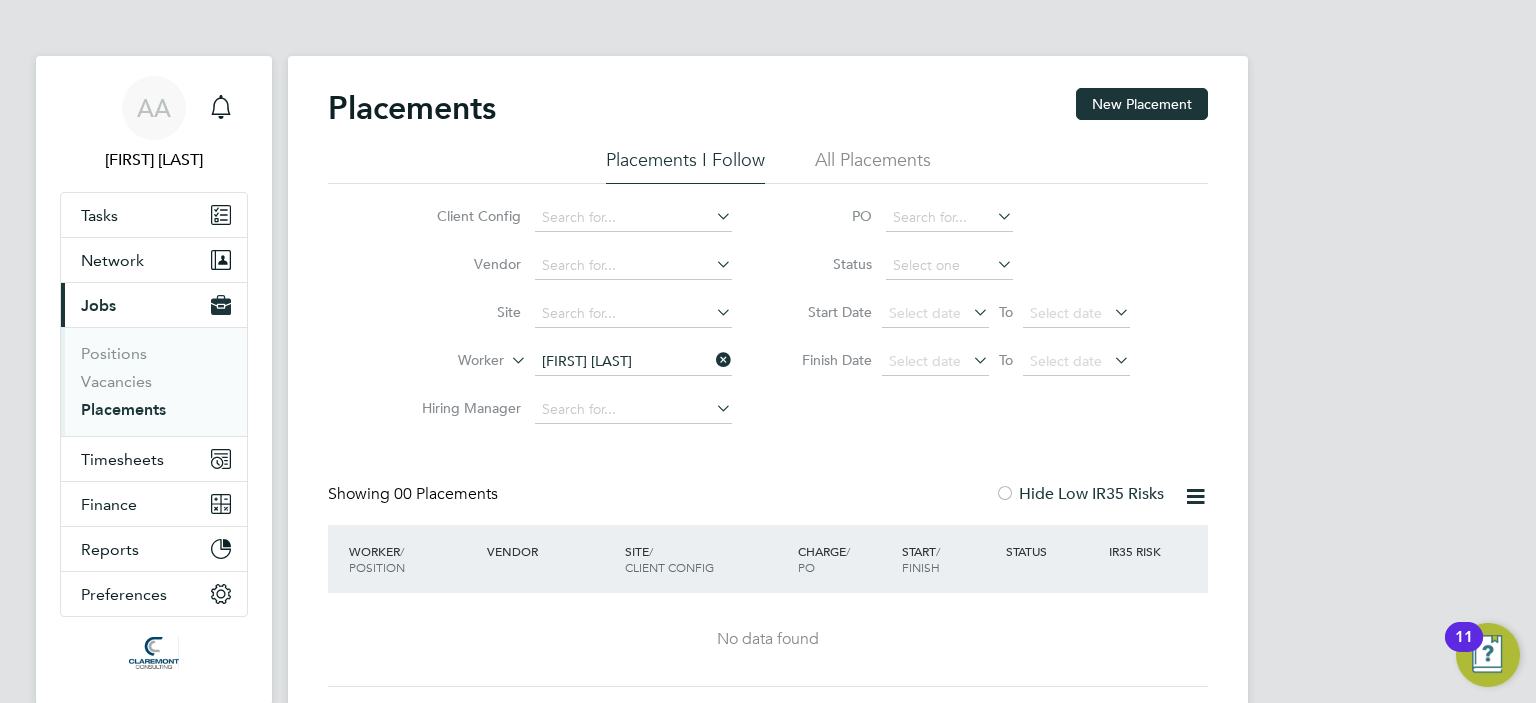 click on "All Placements" 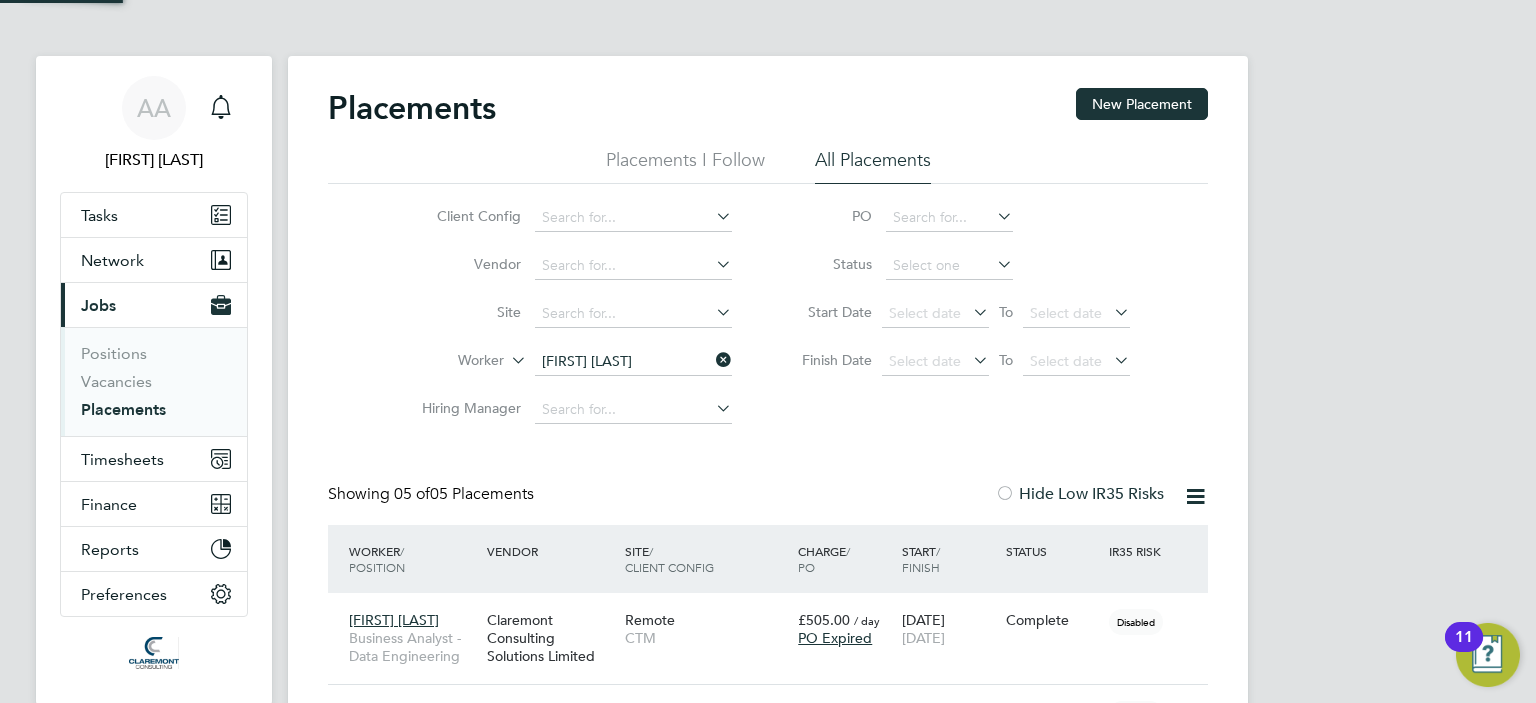 scroll, scrollTop: 10, scrollLeft: 9, axis: both 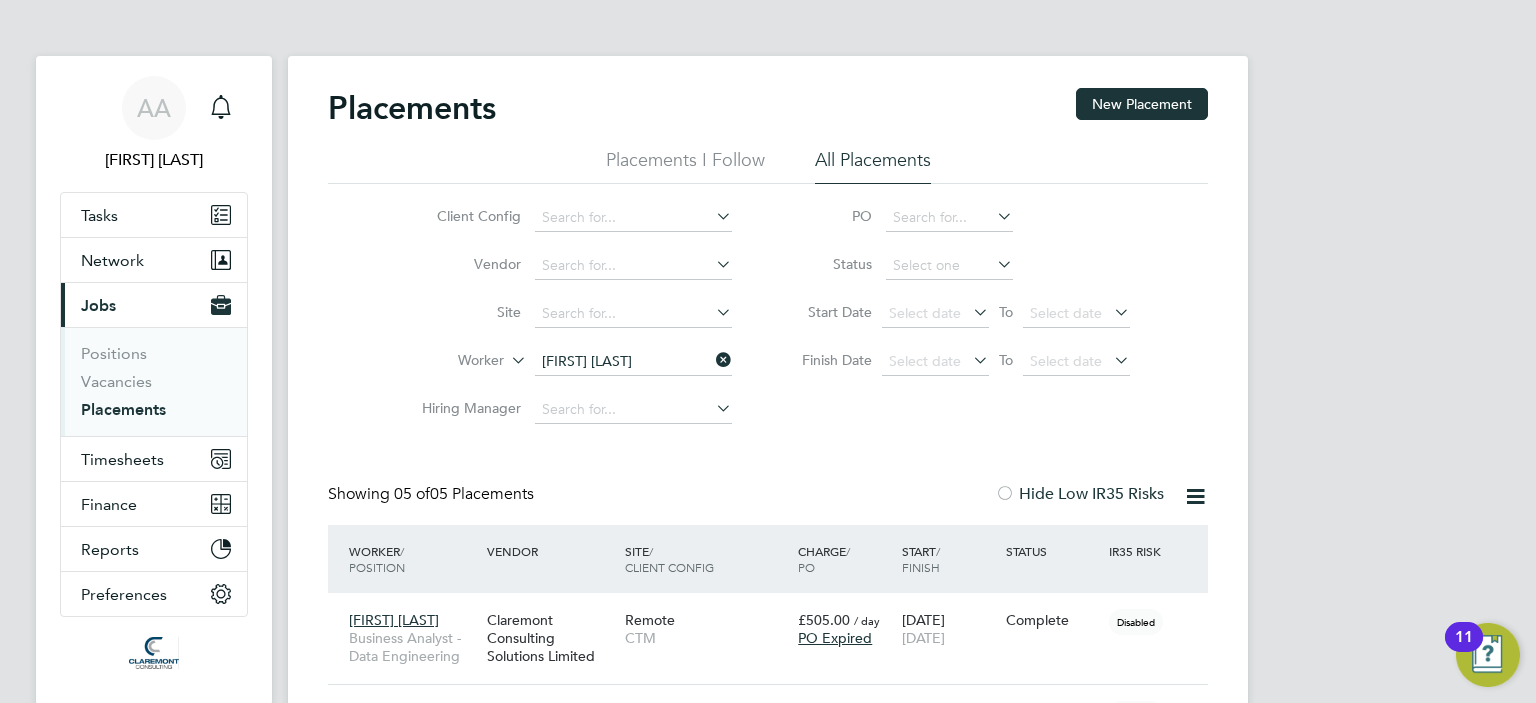 click on "[FIRST] [LAST] [FIRST] [LAST] Notifications Applications Tasks Network Team Members Businesses Sites Workers Contacts Current page Jobs Positions Vacancies Placements Timesheets Timesheets Expenses Finance Invoices & Credit Notes Statements Payments Reports Margin Report CIS Reports Report Downloads Preferences My Business Doc. Requirements VMS Configurations Notifications Activity Logs Powered by Engage Placements New Placement Placements I Follow All Placements Client Config" at bounding box center (768, 571) 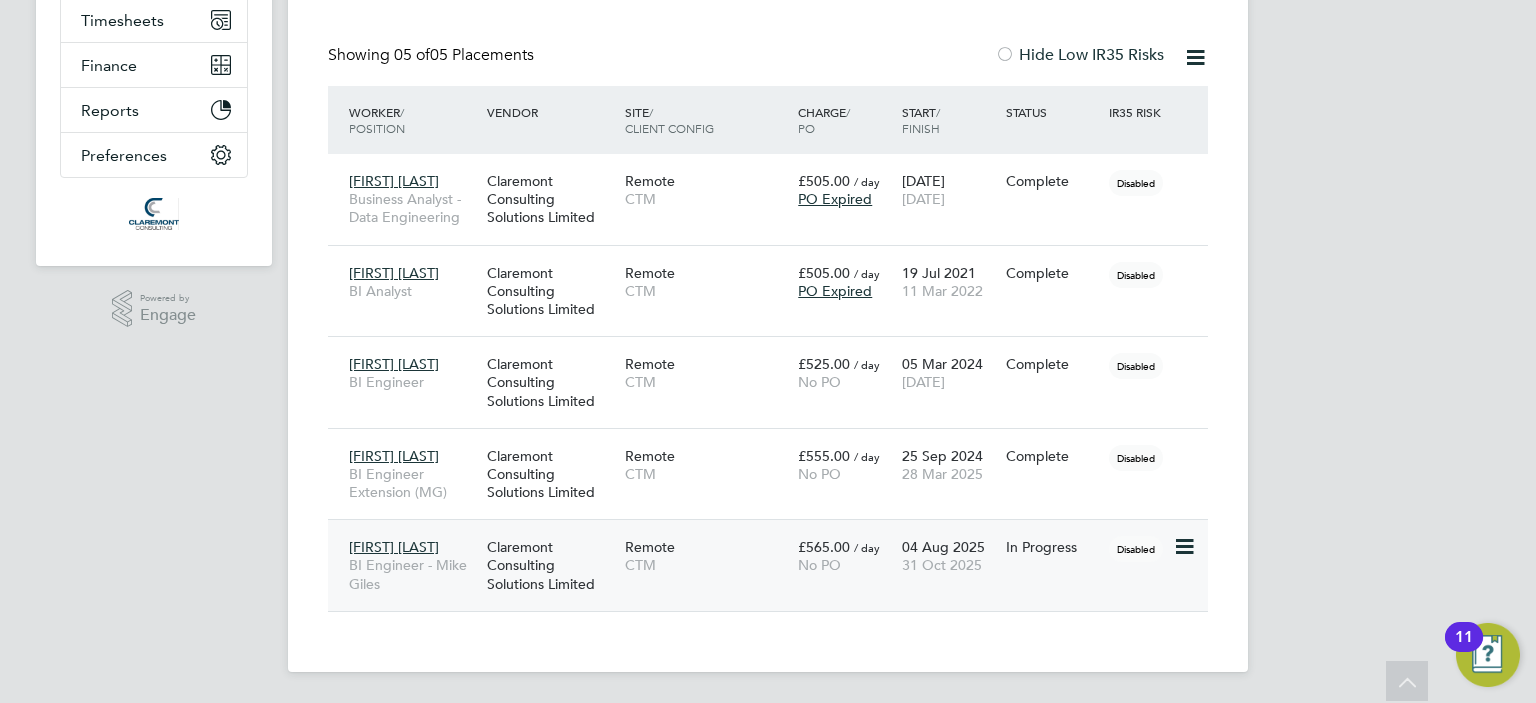 click on "[FIRST] [LAST]" 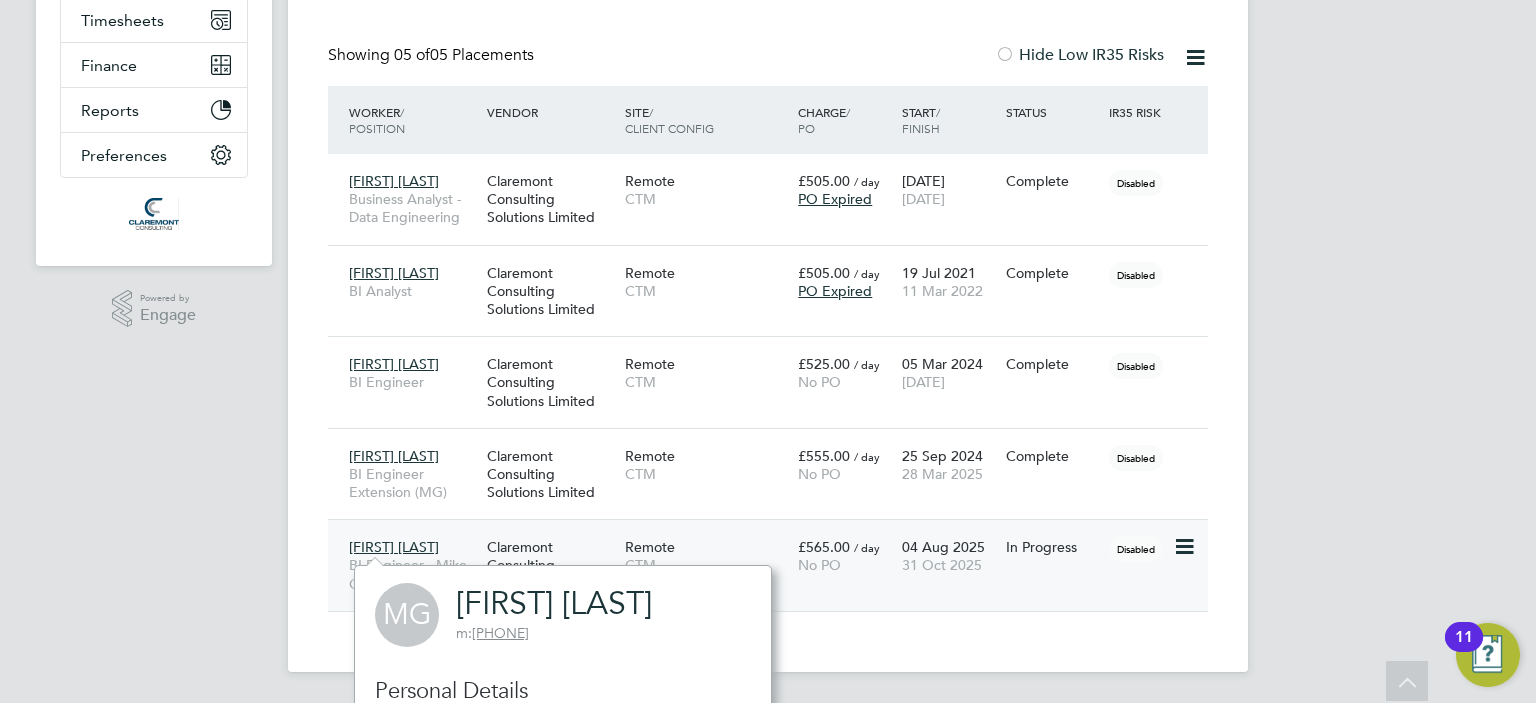 click on "[FIRST] [LAST]" 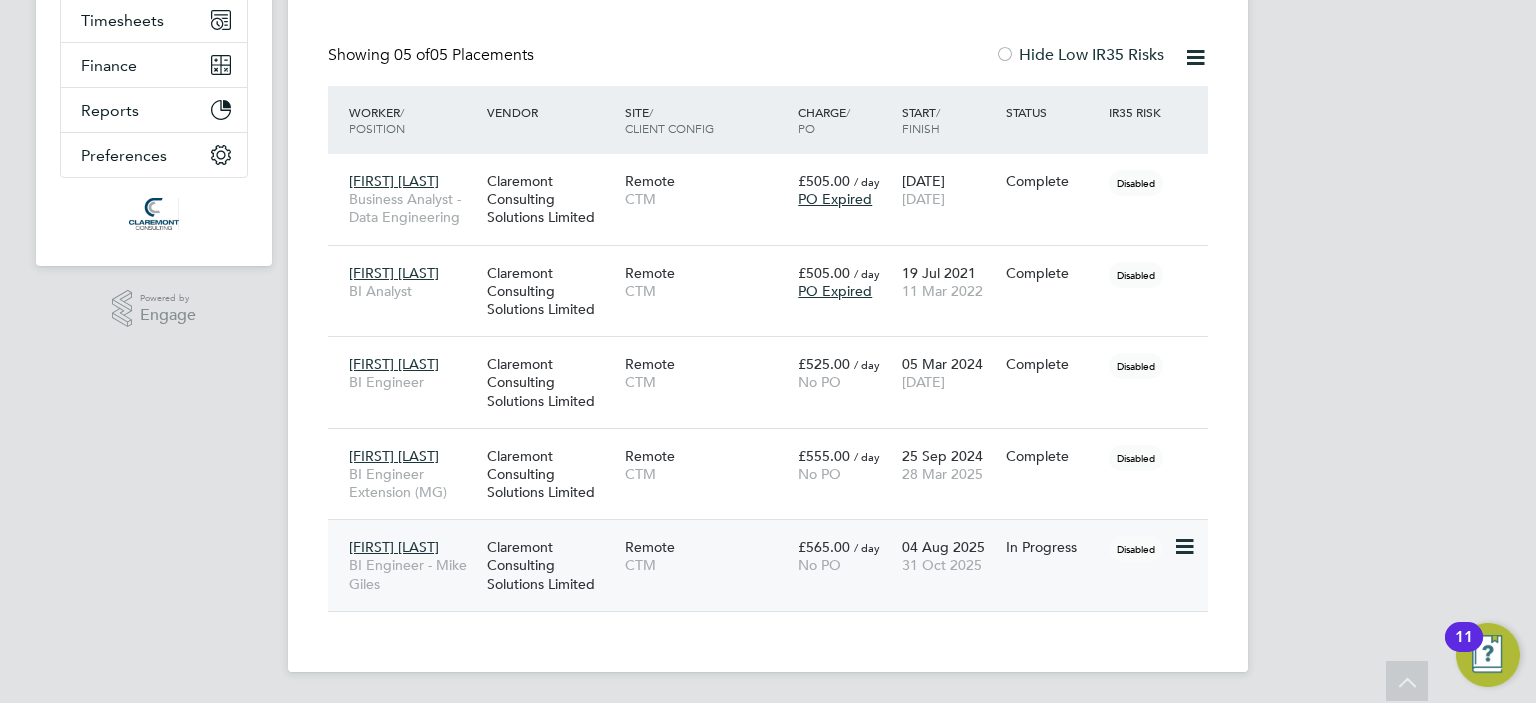 click on "[FIRST] [LAST]" 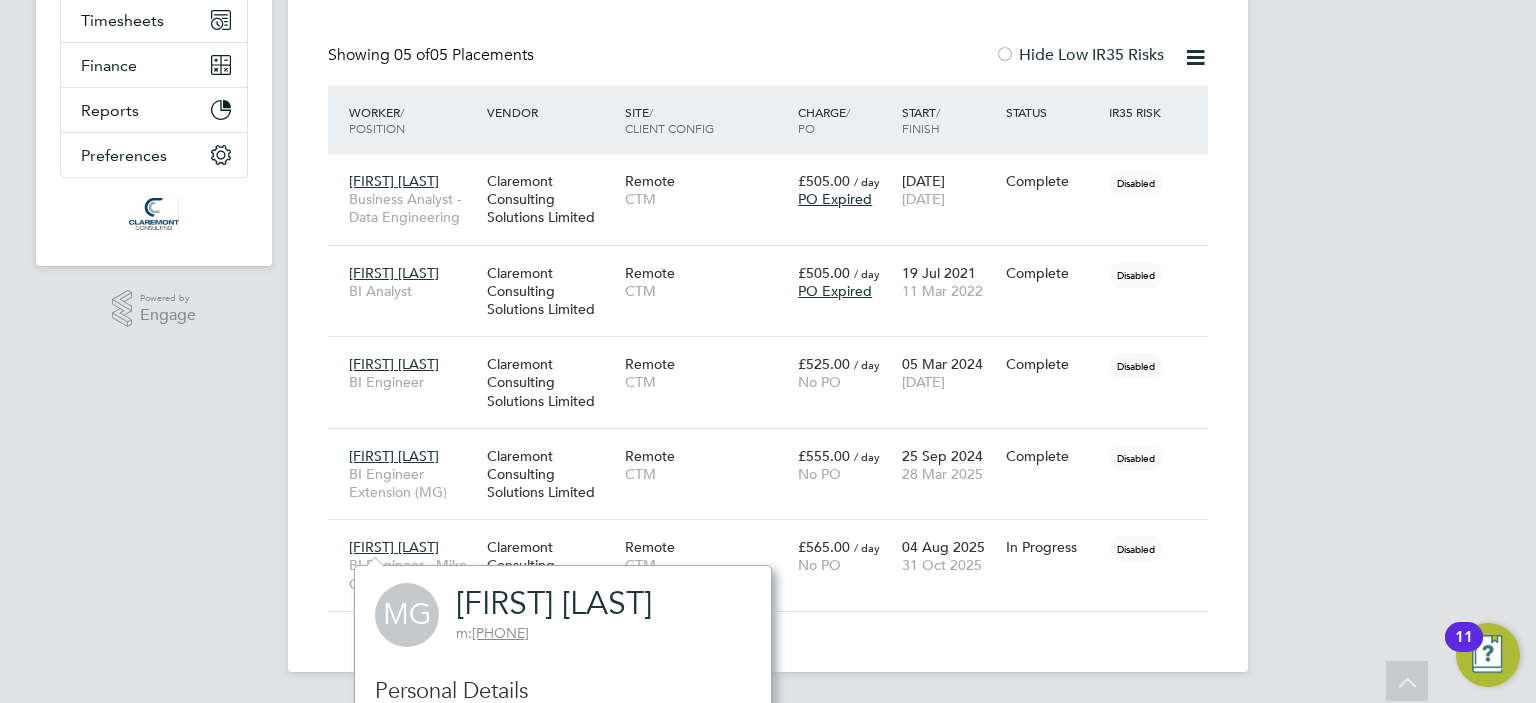 click on "[FIRST] [LAST]" 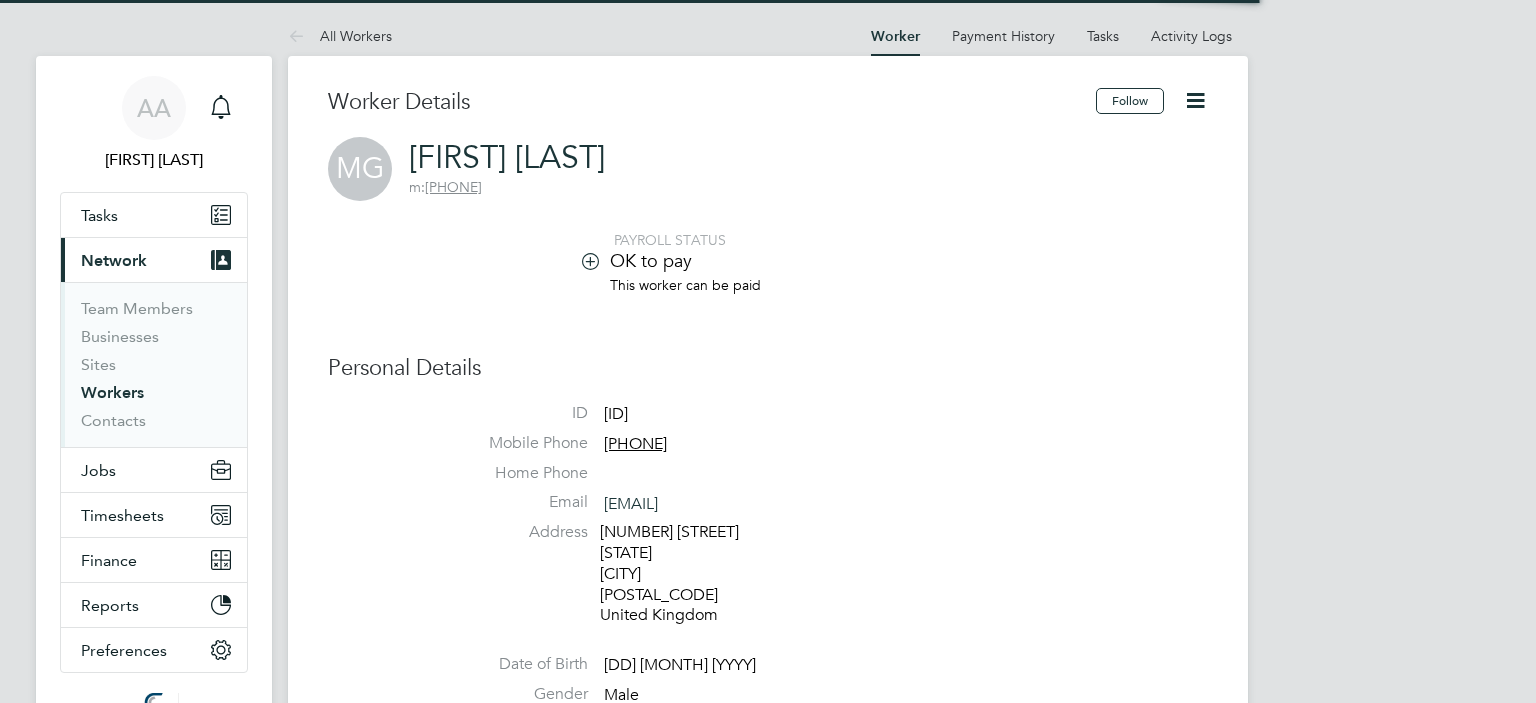 scroll, scrollTop: 0, scrollLeft: 0, axis: both 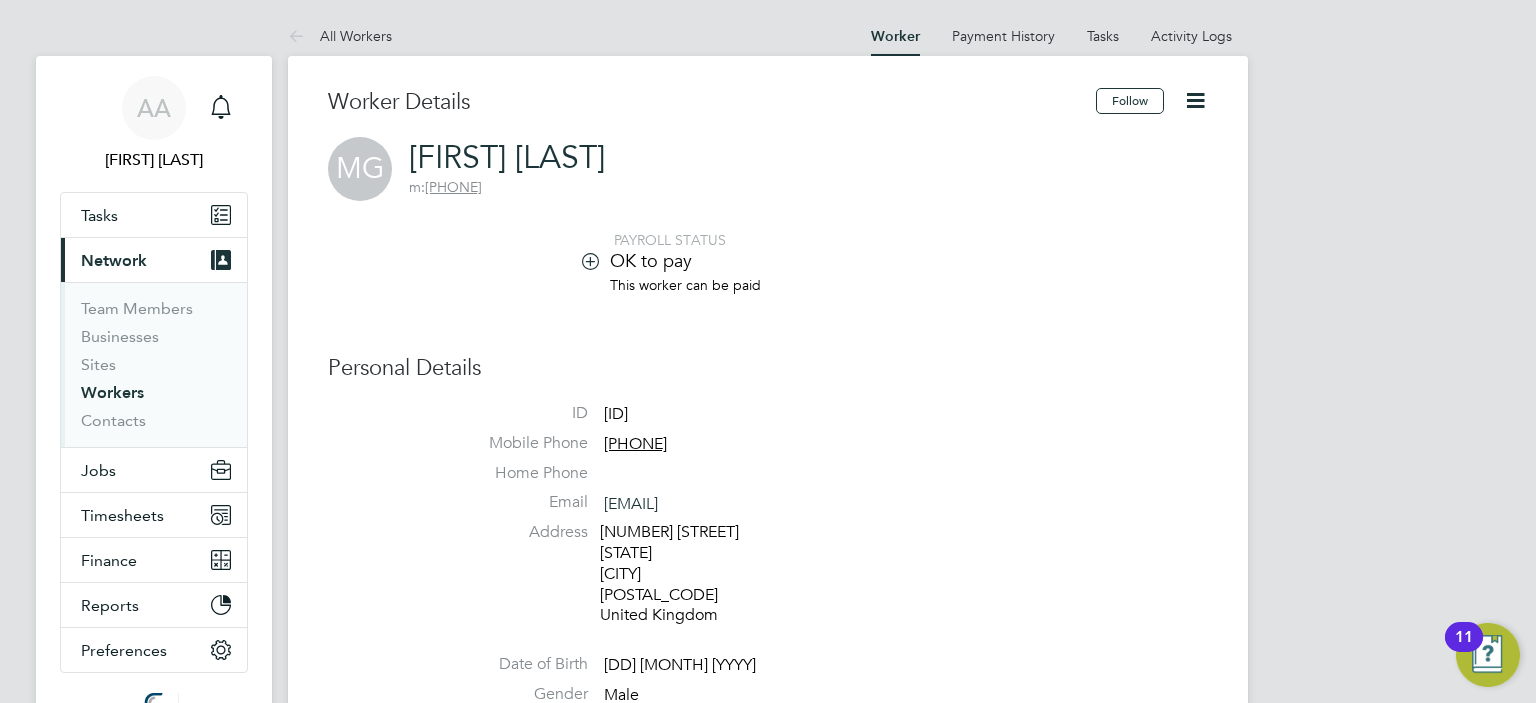 click on "AA   [FIRST] [LAST]   Notifications
Applications:   Tasks
Current page:   Network
Team Members   Businesses   Sites   Workers   Contacts   Jobs
Positions   Vacancies   Placements   Timesheets
Timesheets   Expenses   Finance
Invoices & Credit Notes   Statements   Payments   Reports
Margin Report   CIS Reports   Report Downloads   Preferences
My Business   Doc. Requirements   VMS Configurations   Notifications   Activity Logs
.st0{fill:#C0C1C2;}
Powered by Engage All Workers Worker   Payment History   Tasks   Activity Logs   Worker Tasks" at bounding box center (768, 1155) 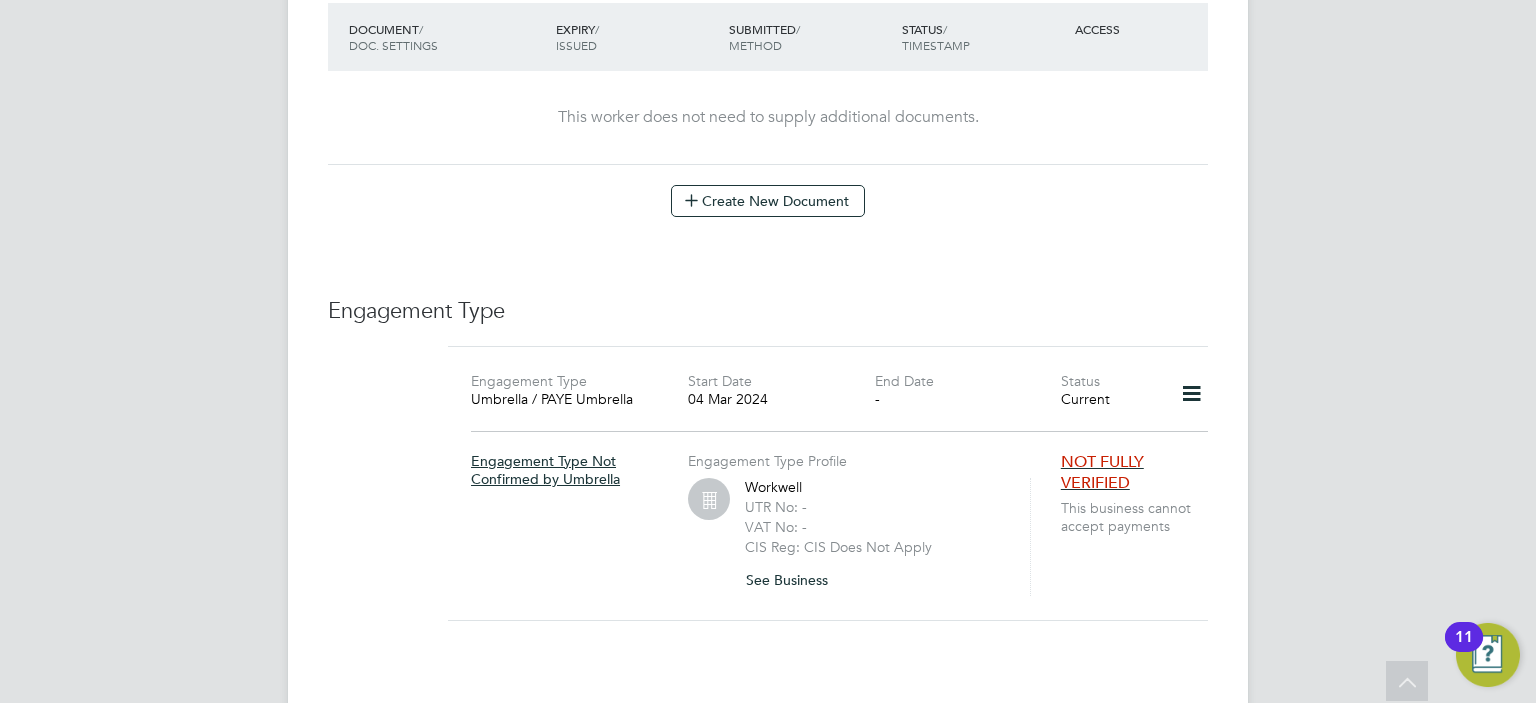 scroll, scrollTop: 1320, scrollLeft: 0, axis: vertical 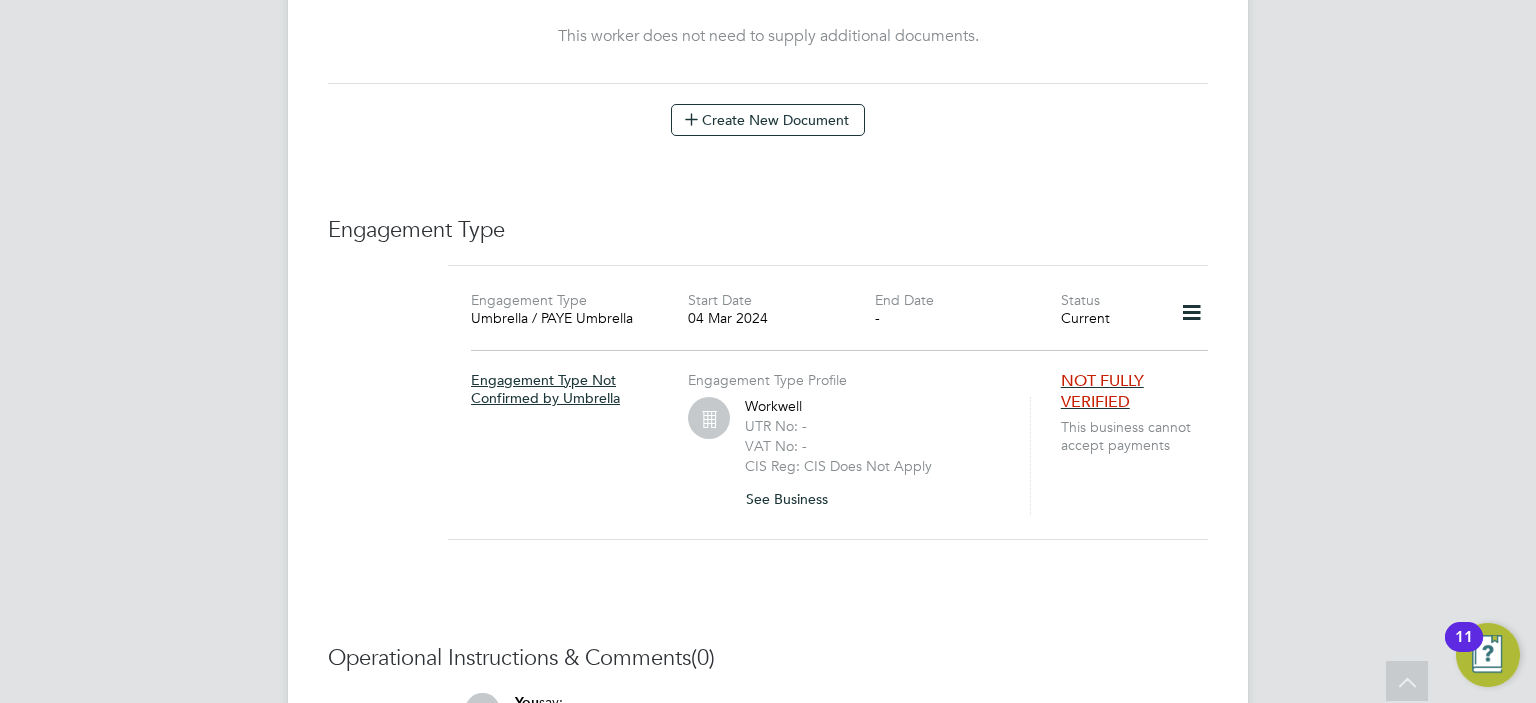 click on "Engagement Type Not Confirmed by Umbrella" 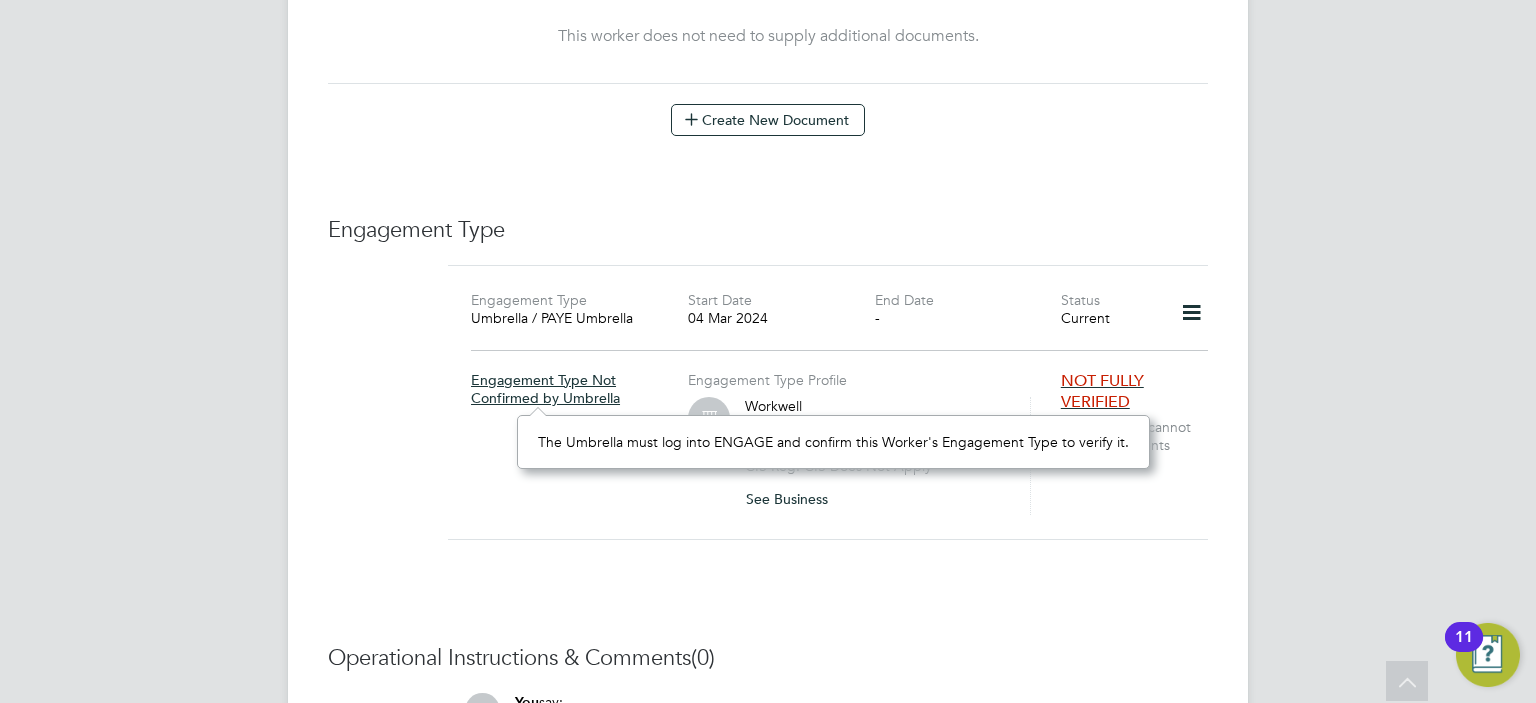scroll, scrollTop: 10, scrollLeft: 10, axis: both 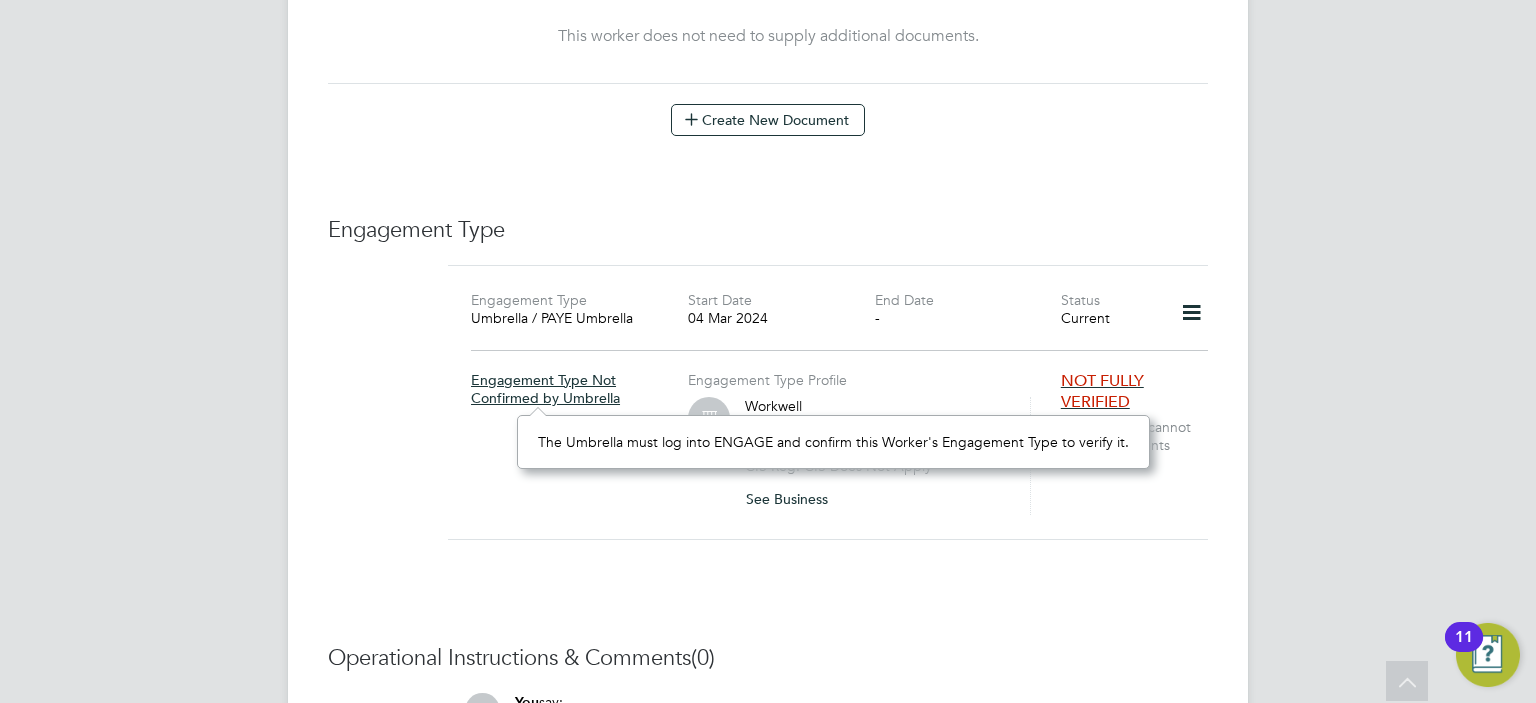 click 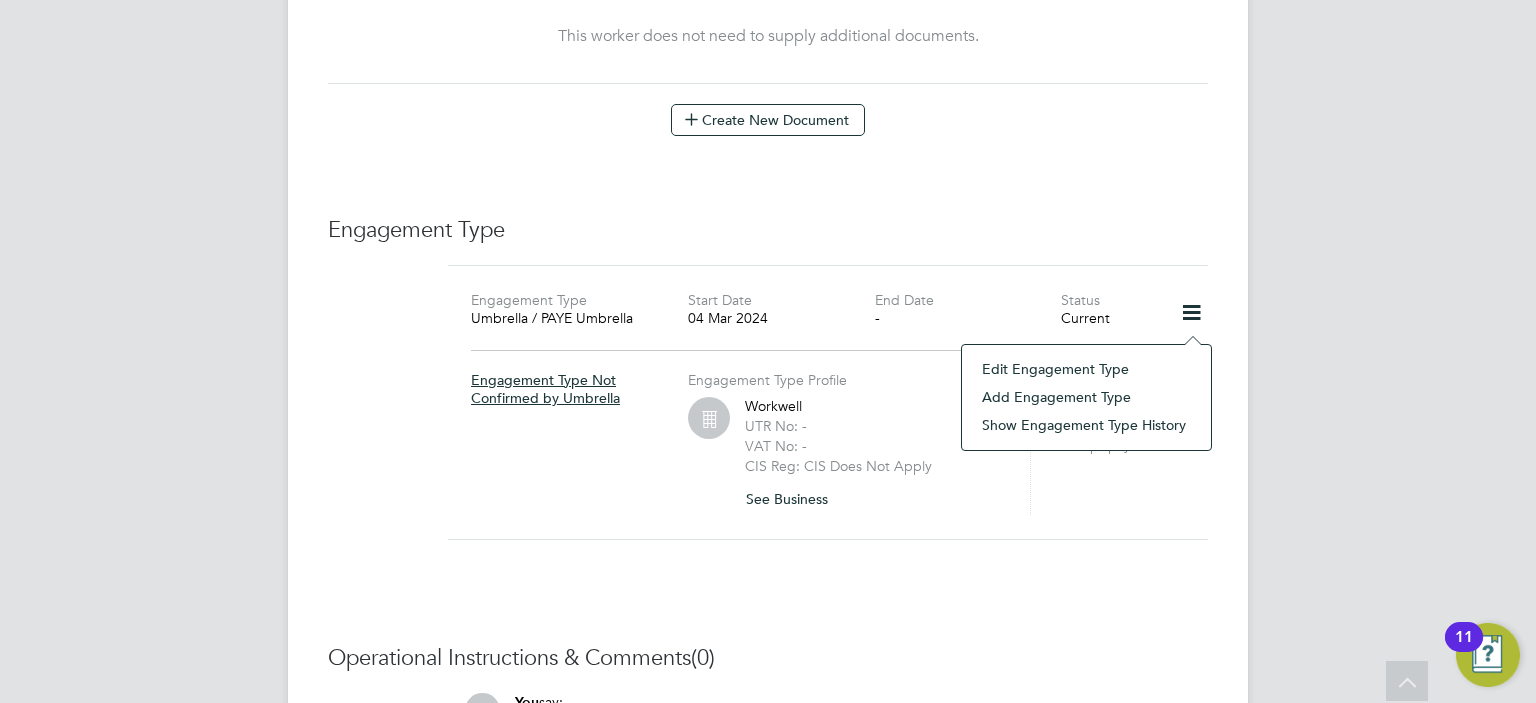 click on "Edit Engagement Type" 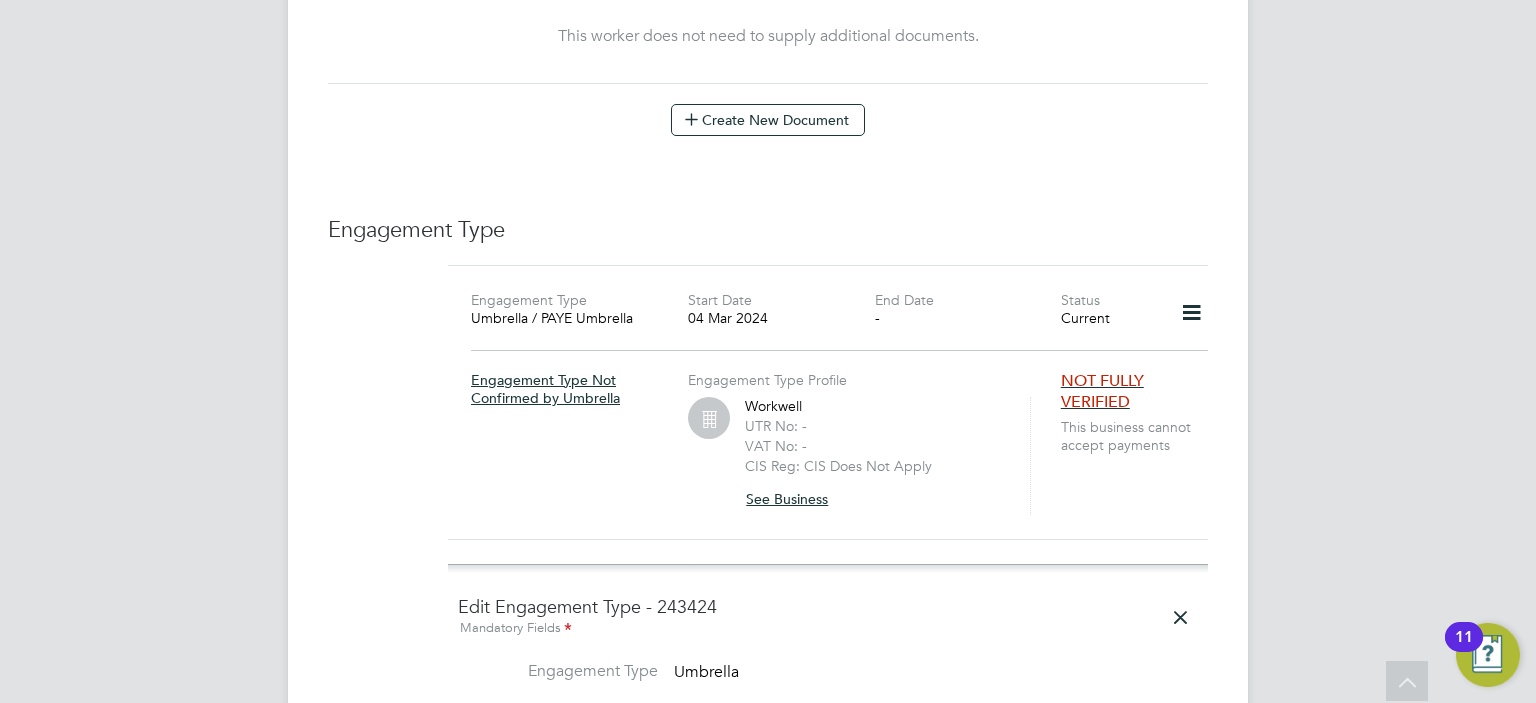 click on "See Business" 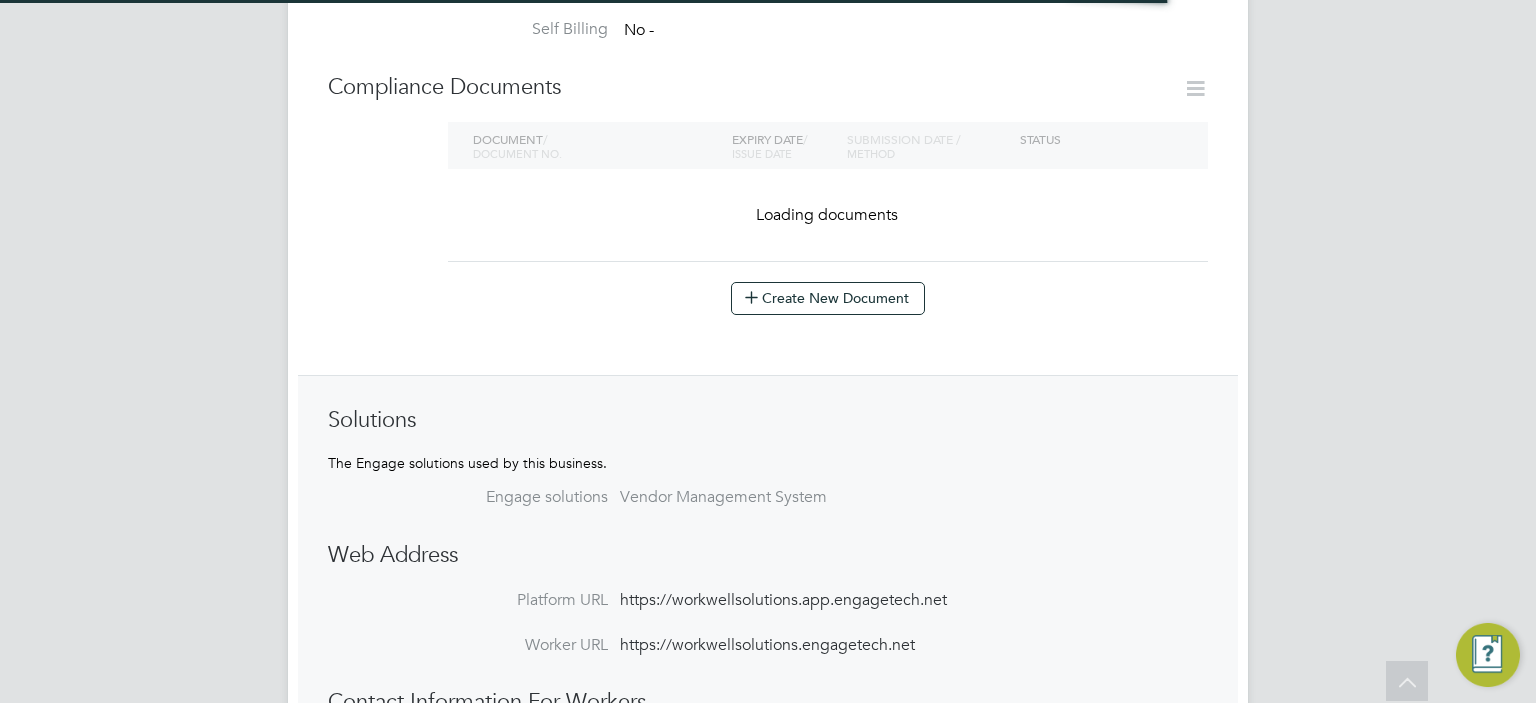 scroll, scrollTop: 1165, scrollLeft: 0, axis: vertical 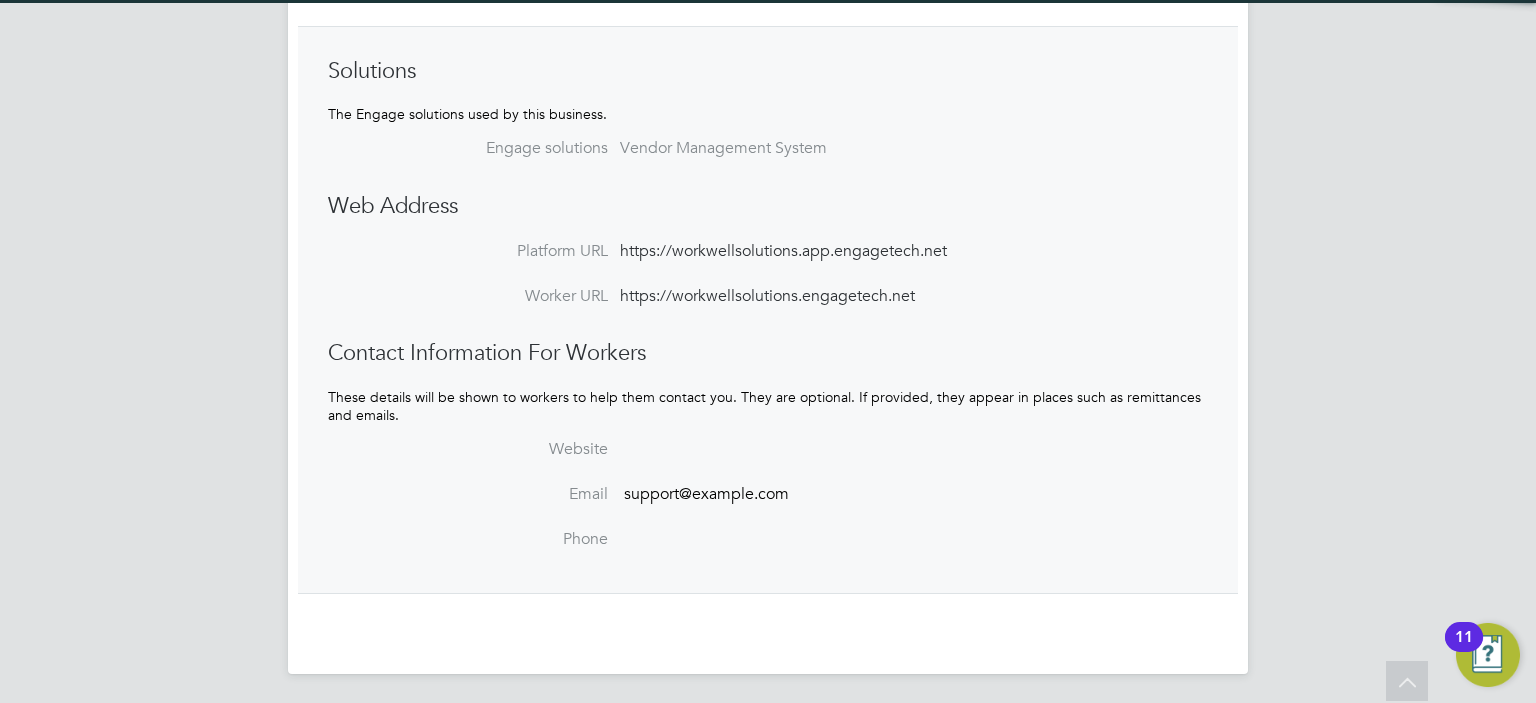 click on "AA   Afzal Ahmed   Notifications
Applications:   Tasks
Network
Team Members   Businesses   Sites   Workers   Contacts   Jobs
Positions   Vacancies   Placements   Timesheets
Timesheets   Expenses   Finance
Invoices & Credit Notes   Statements   Payments   Reports
Margin Report   CIS Reports   Report Downloads   Preferences
My Business   Doc. Requirements   VMS Configurations   Notifications   Activity Logs
.st0{fill:#C0C1C2;}
Powered by Engage Worker Info Company Details     Officers & People Activity Logs     Client Configurations" at bounding box center (768, -230) 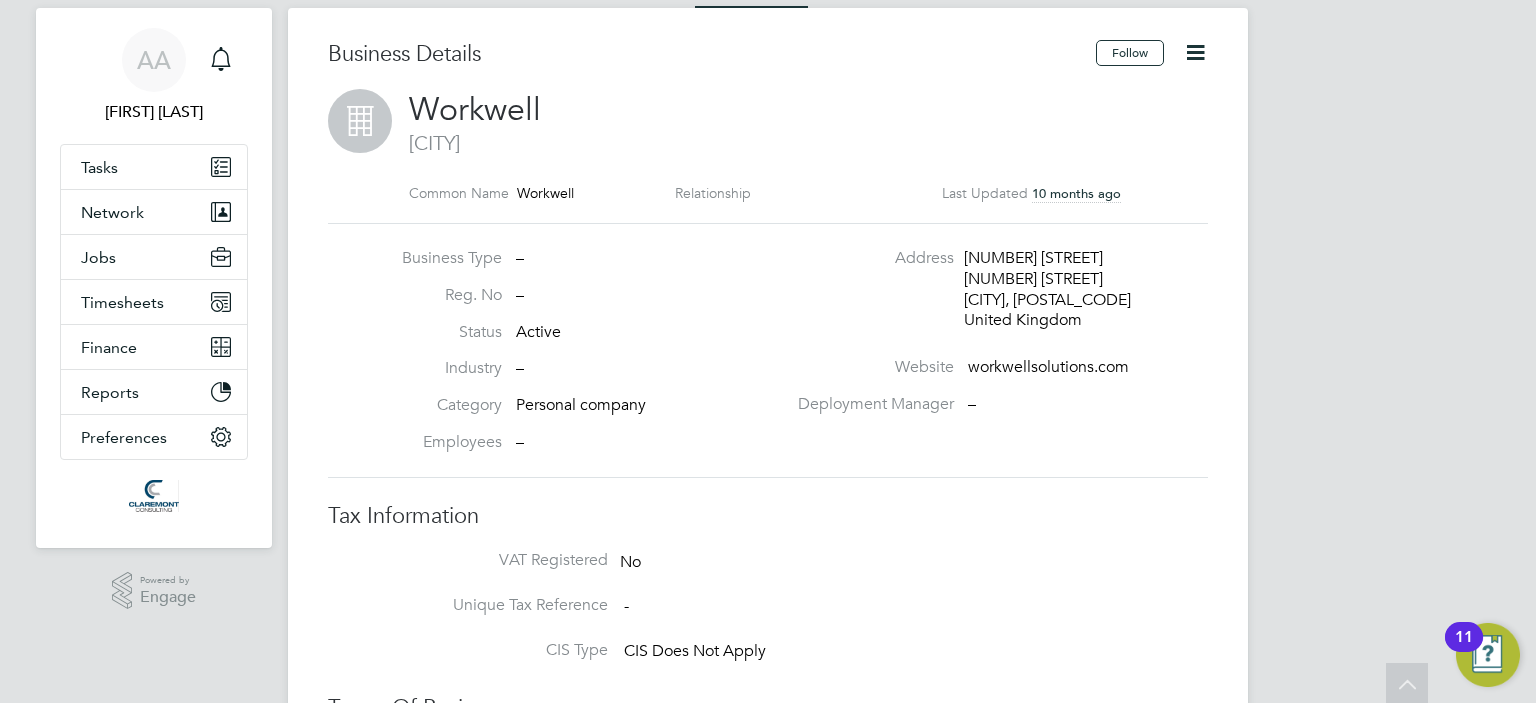 scroll, scrollTop: 45, scrollLeft: 0, axis: vertical 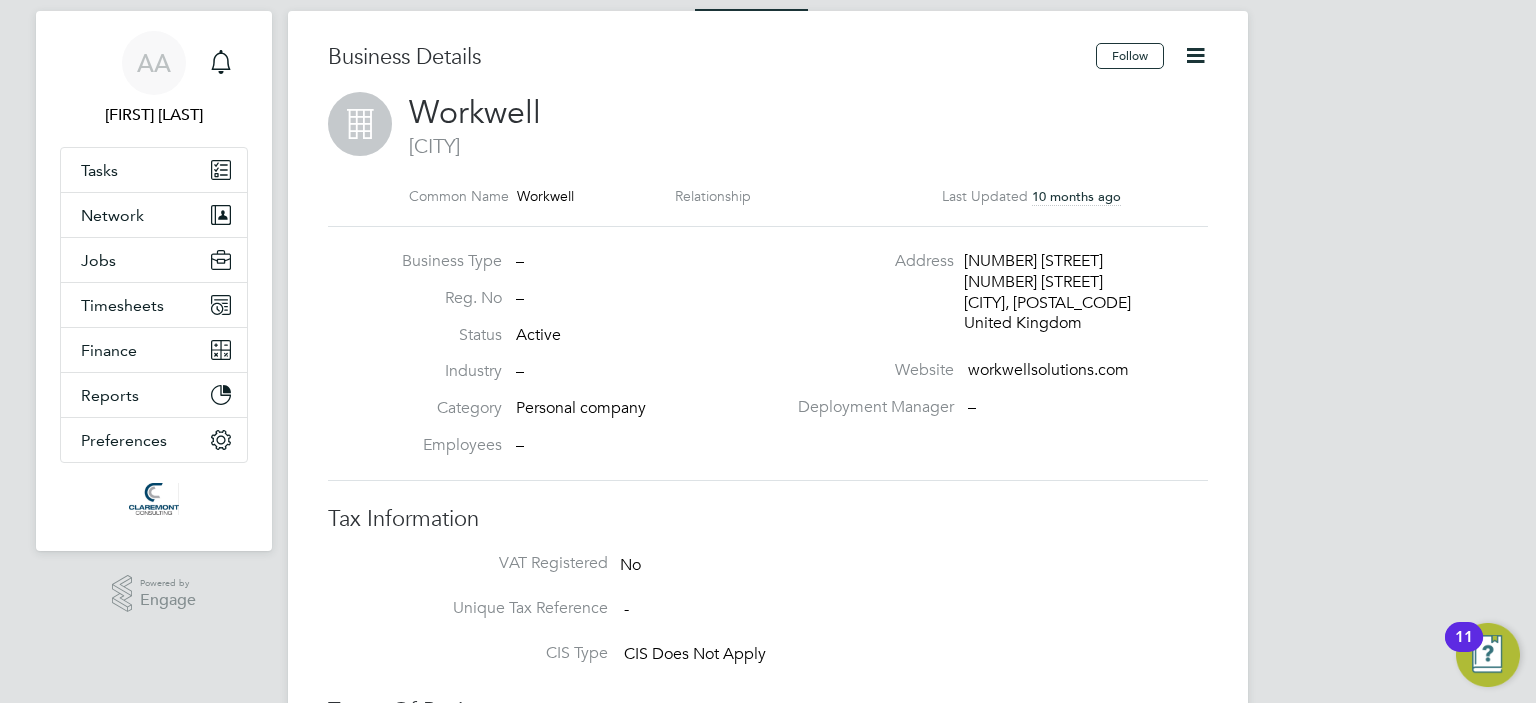 click 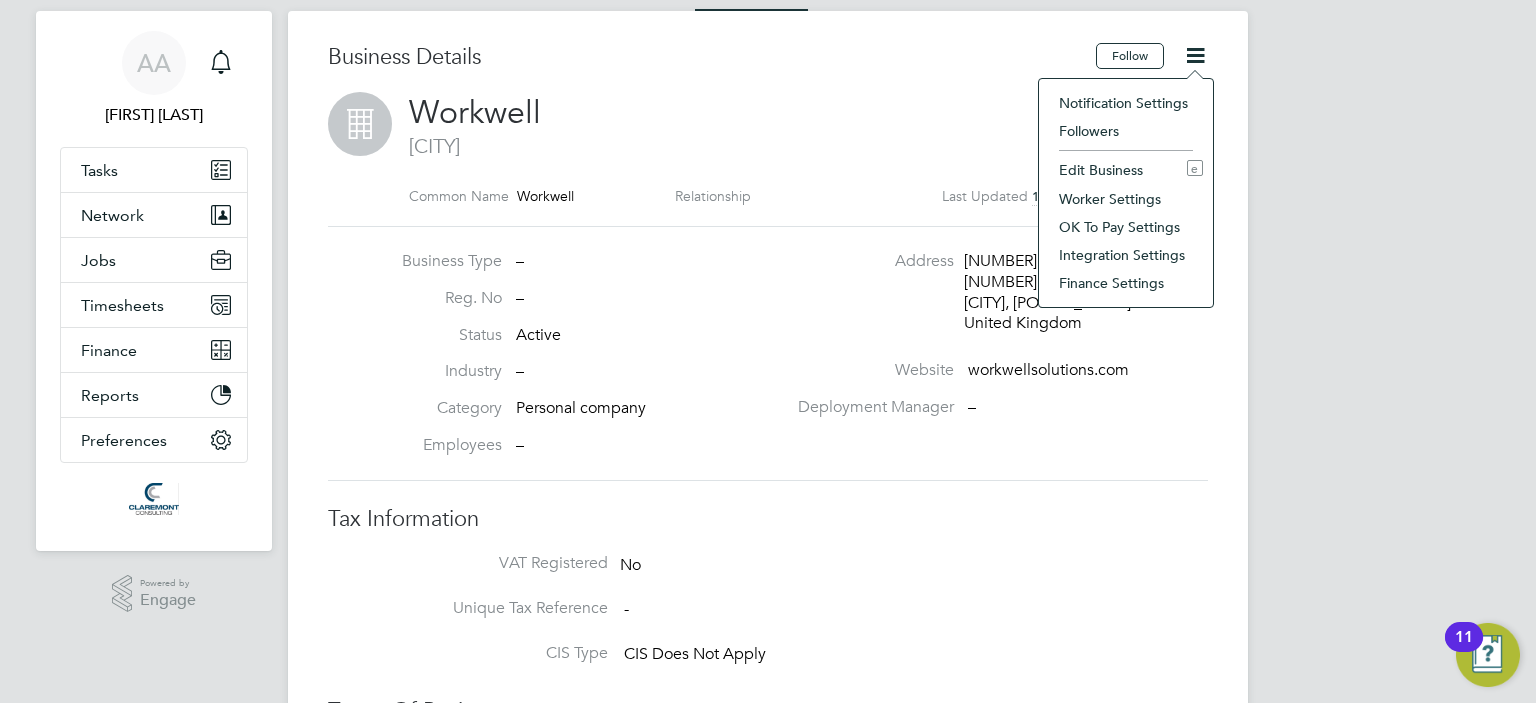 click on "Edit Business e" 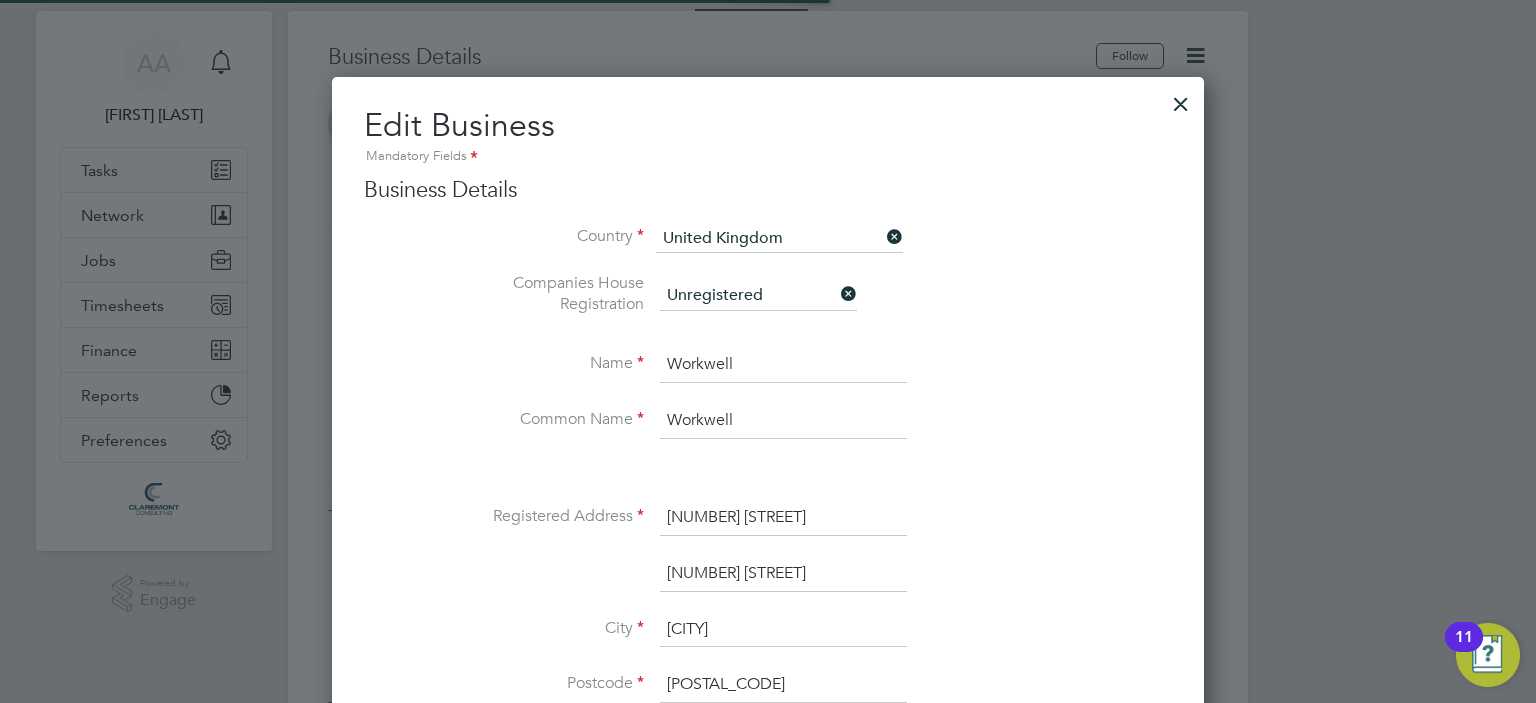 scroll, scrollTop: 10, scrollLeft: 10, axis: both 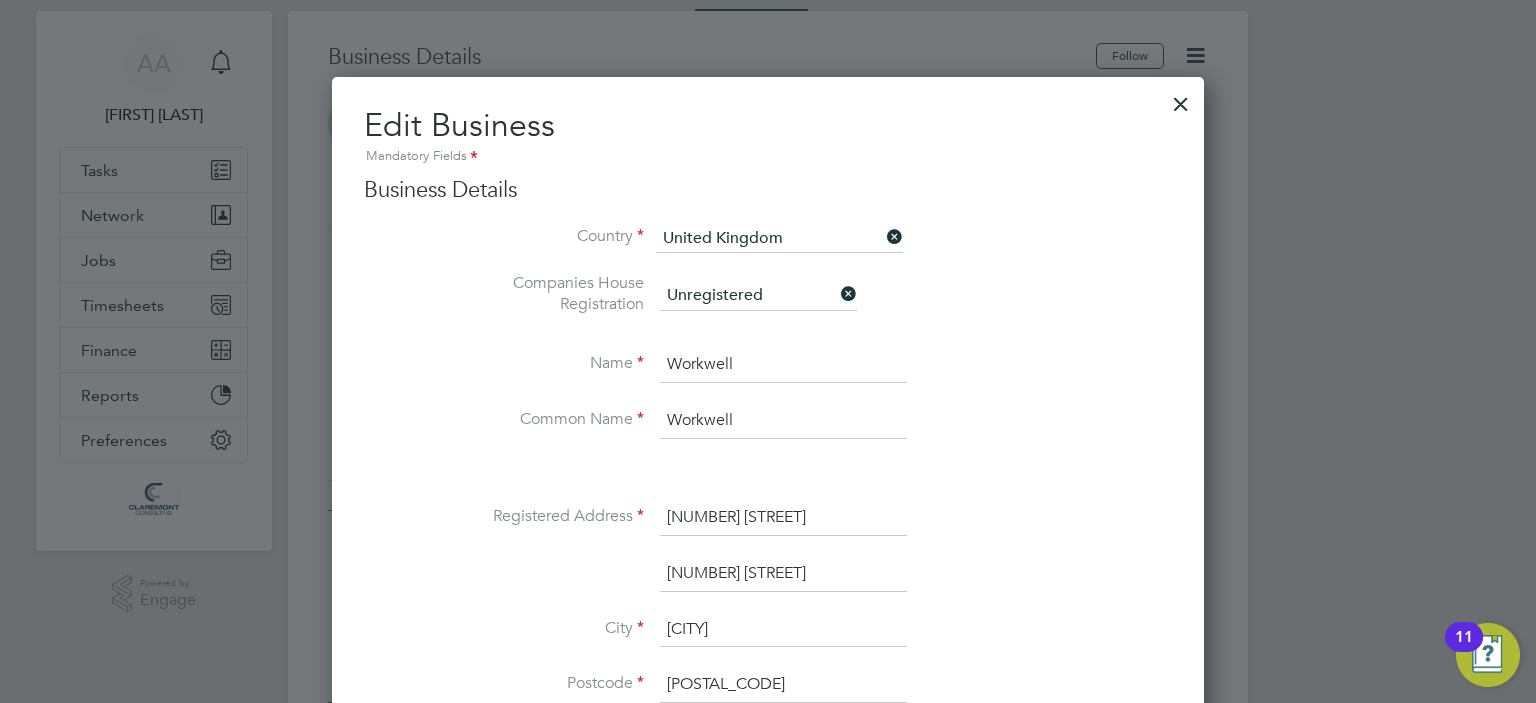 click at bounding box center [1181, 99] 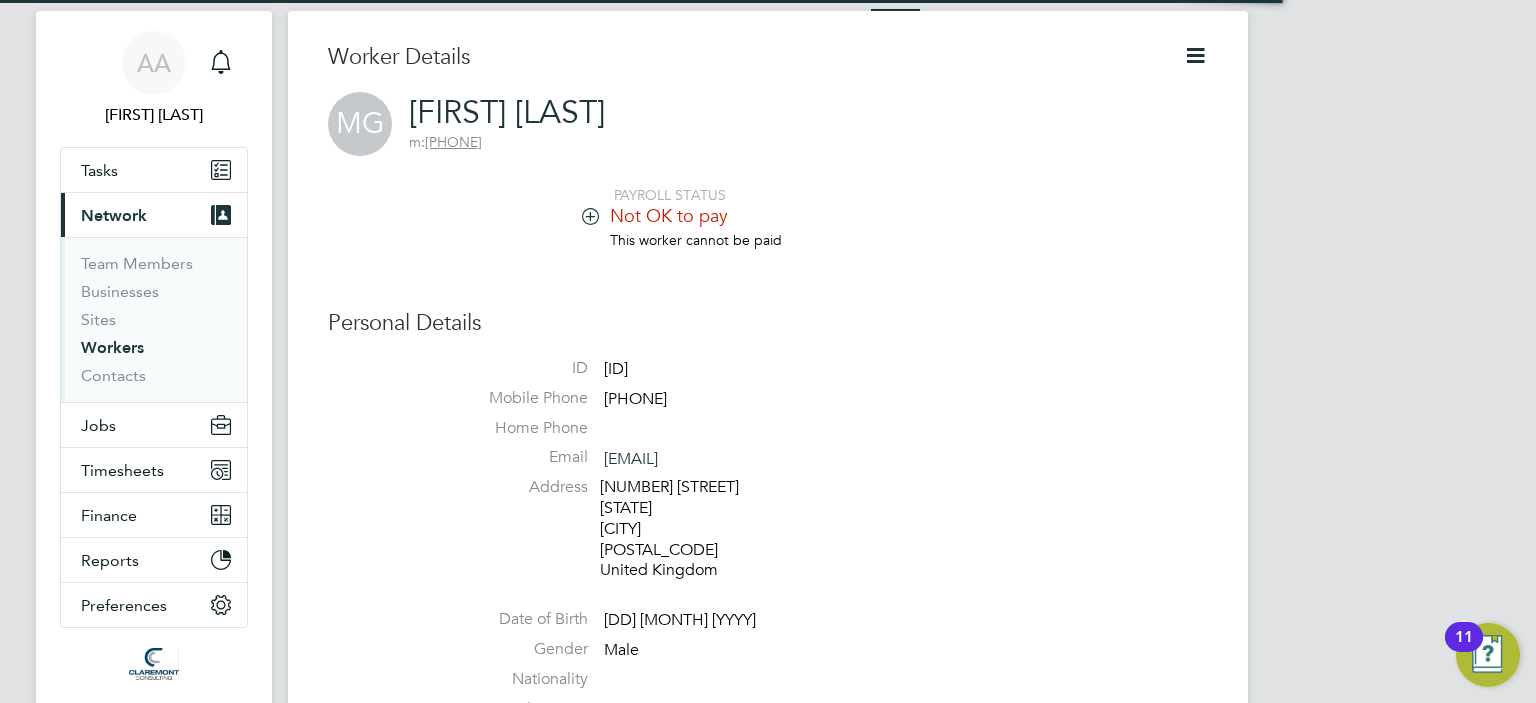 scroll, scrollTop: 0, scrollLeft: 0, axis: both 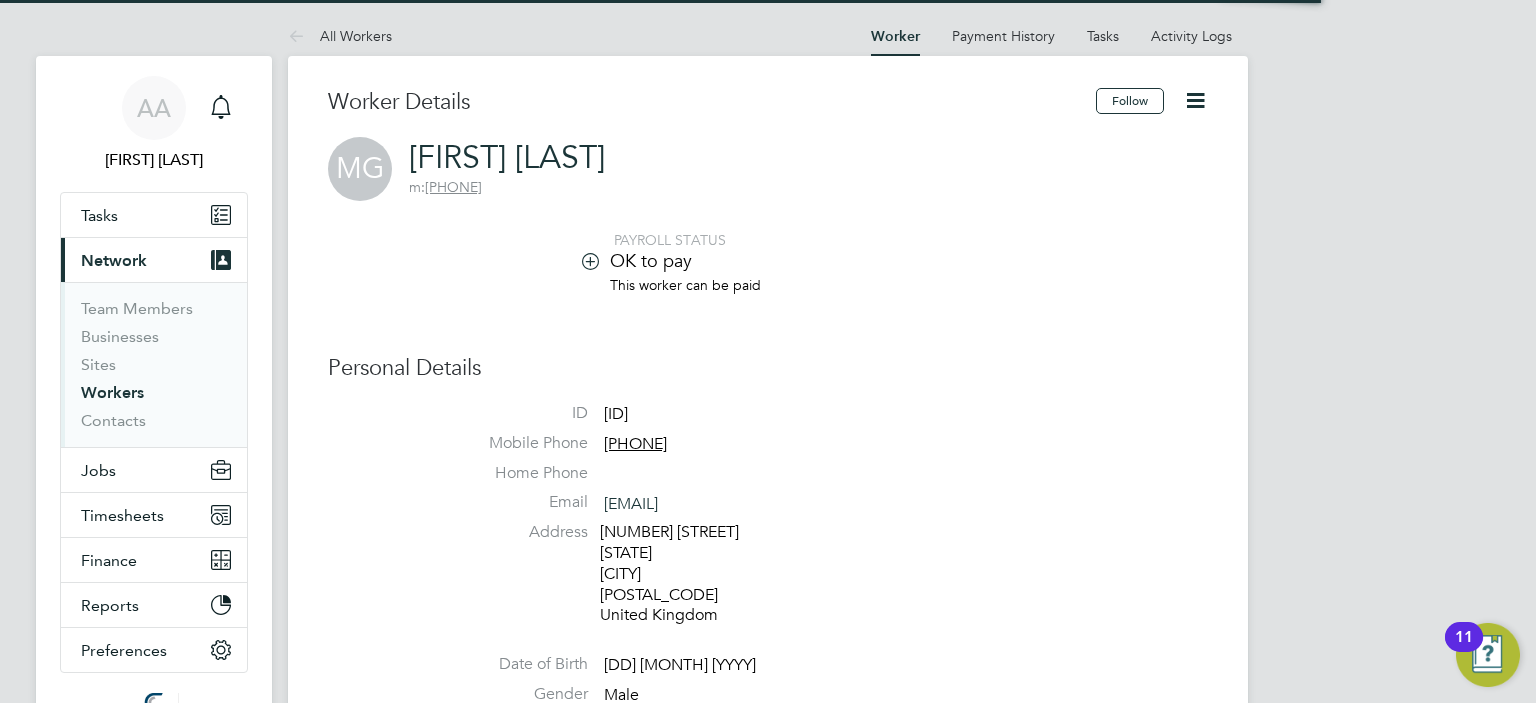 drag, startPoint x: 860, startPoint y: 399, endPoint x: 840, endPoint y: 392, distance: 21.189621 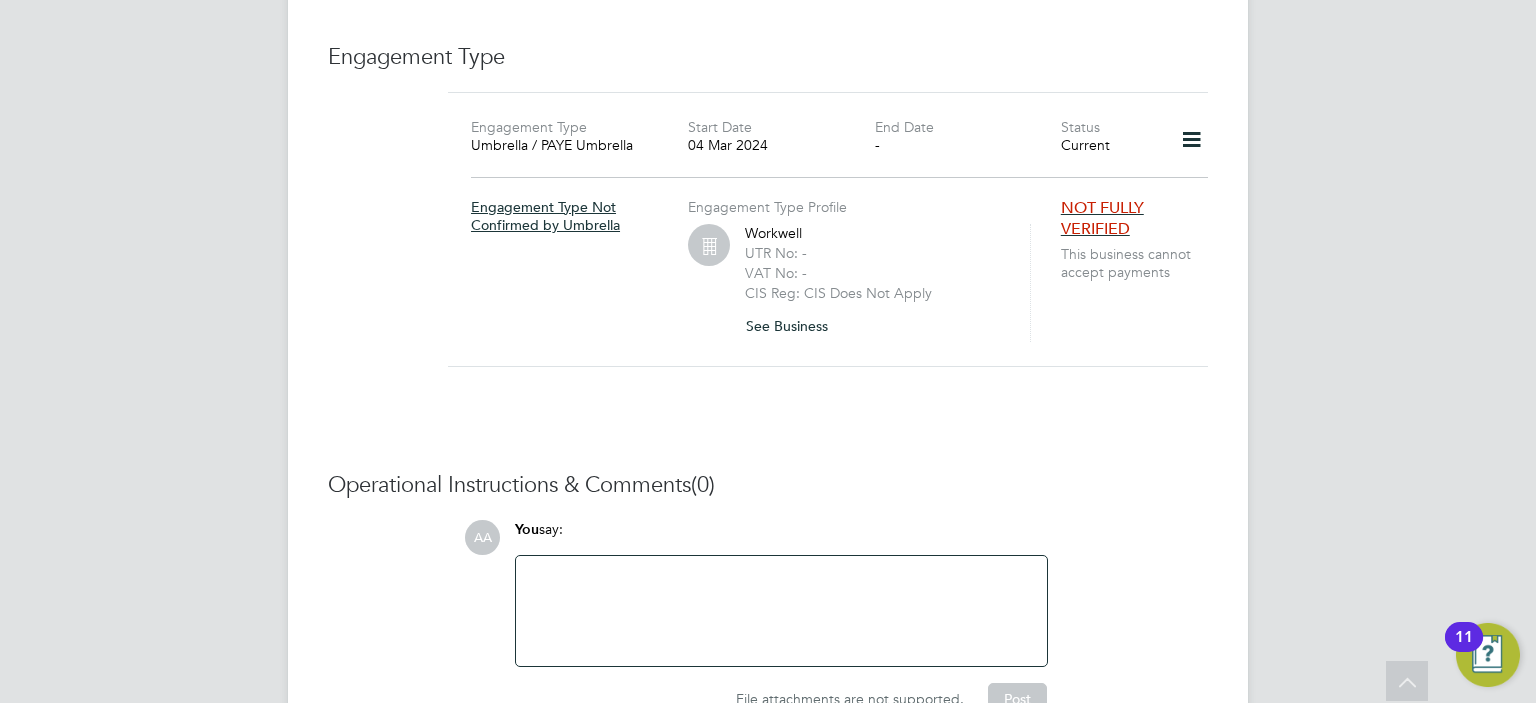 scroll, scrollTop: 1520, scrollLeft: 0, axis: vertical 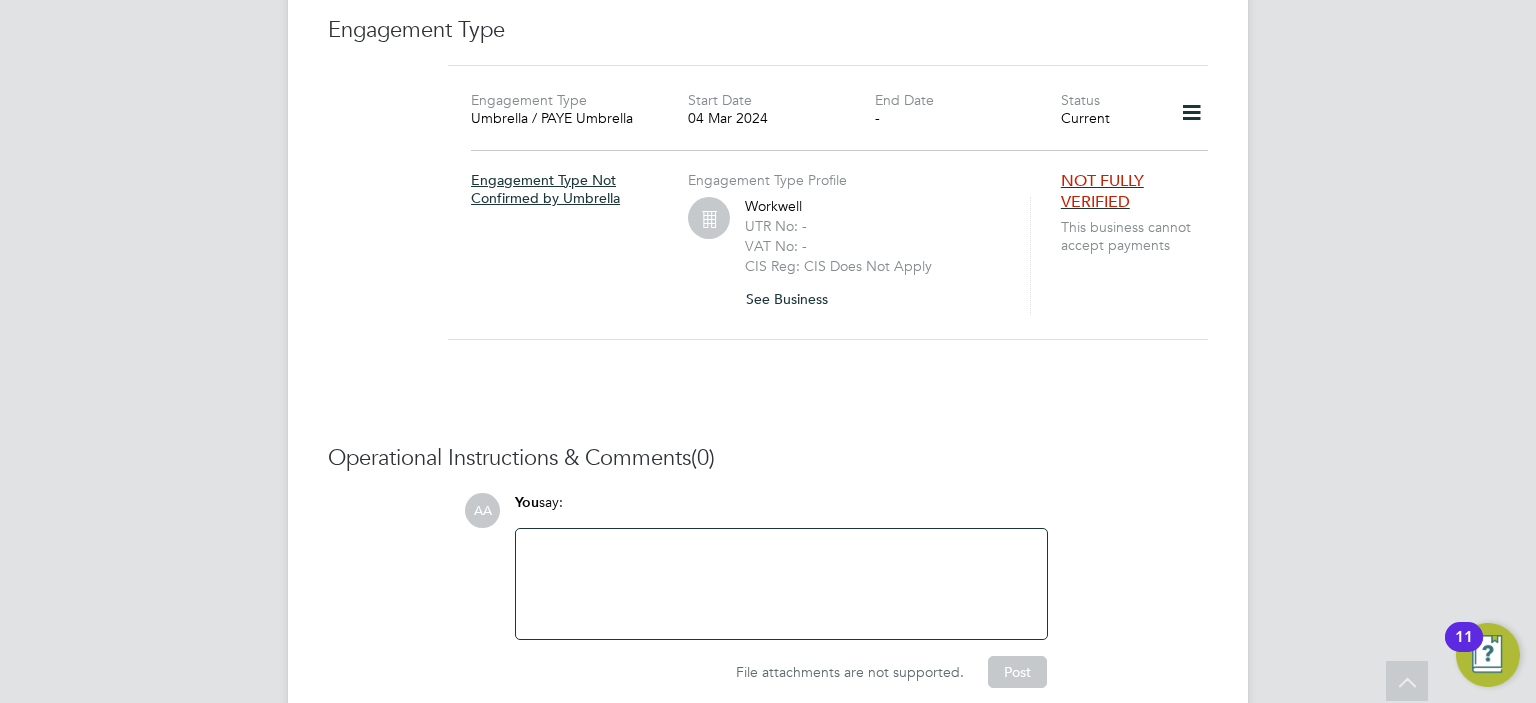 click 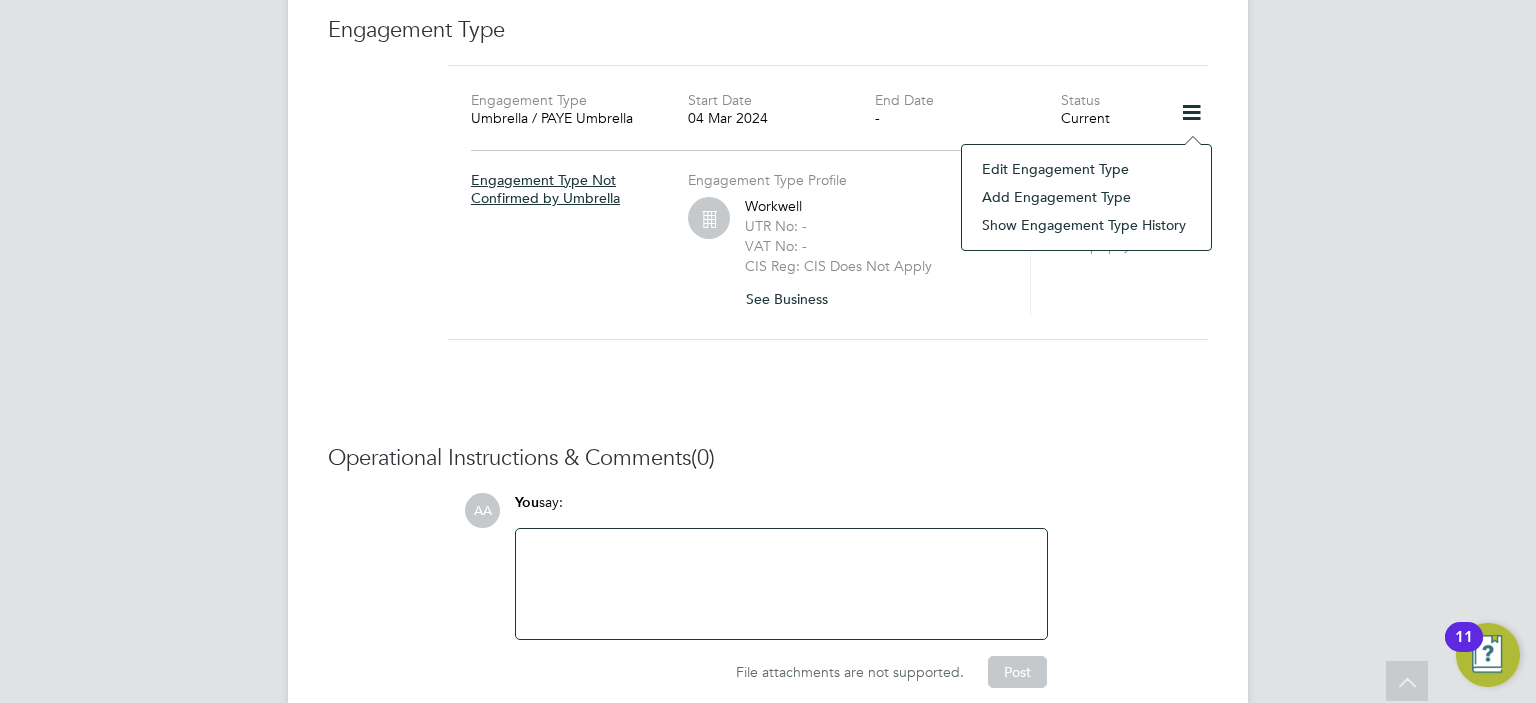 click on "Edit Engagement Type" 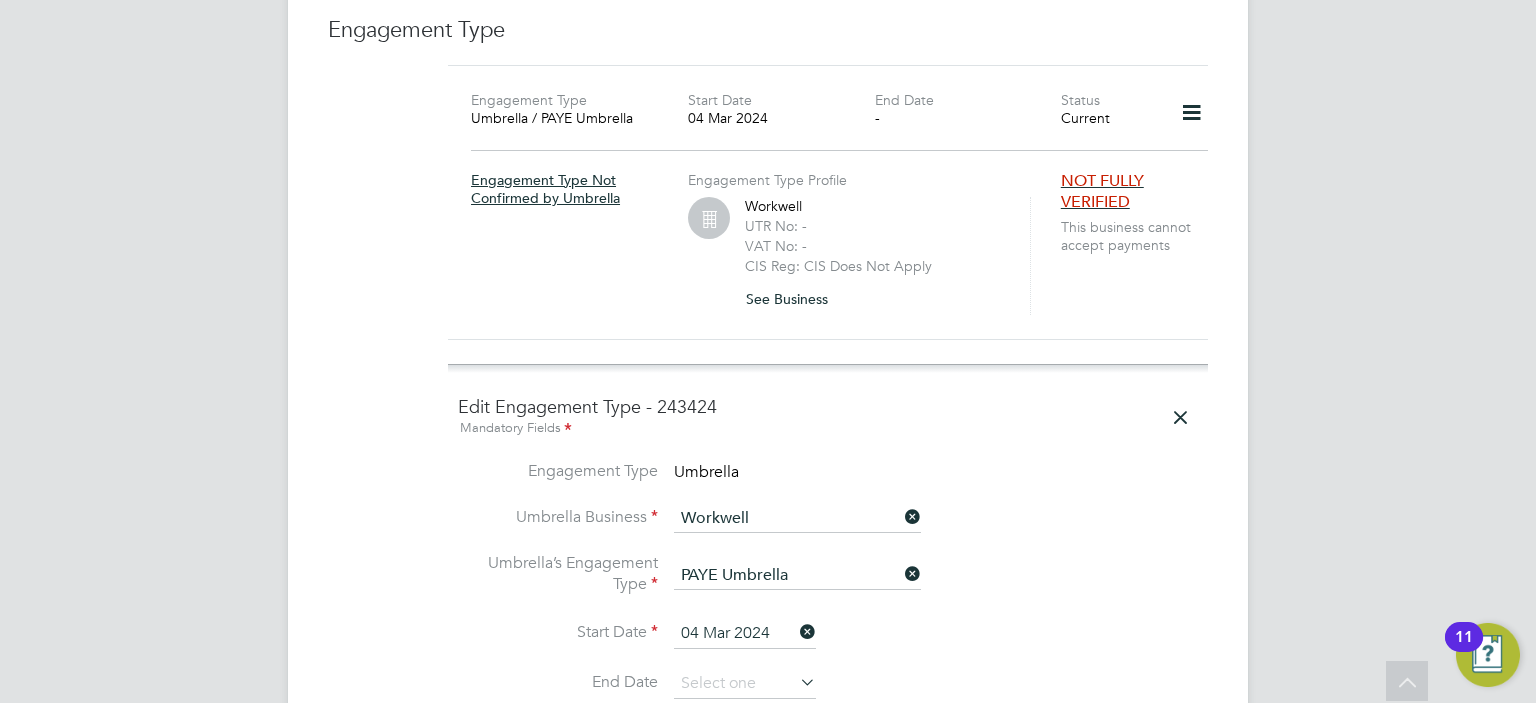 click 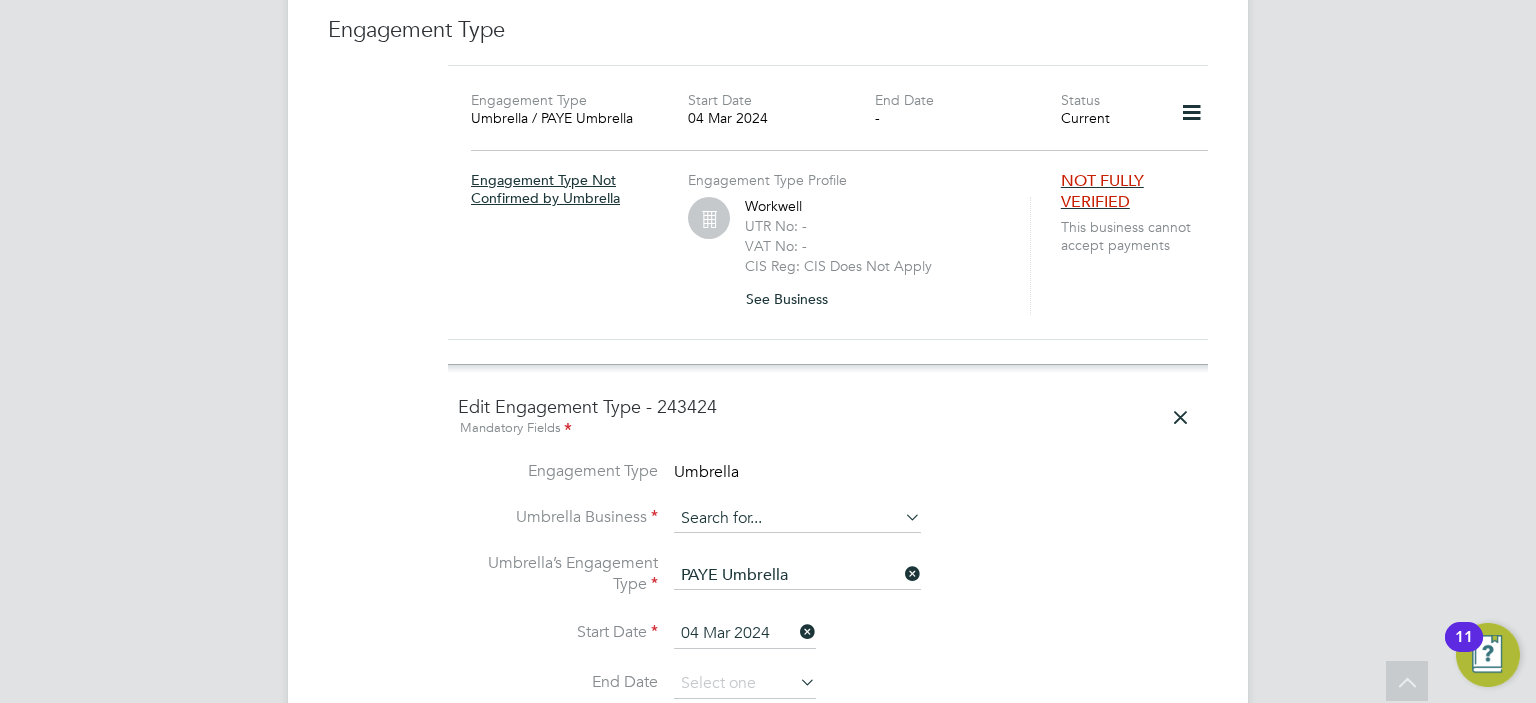 click 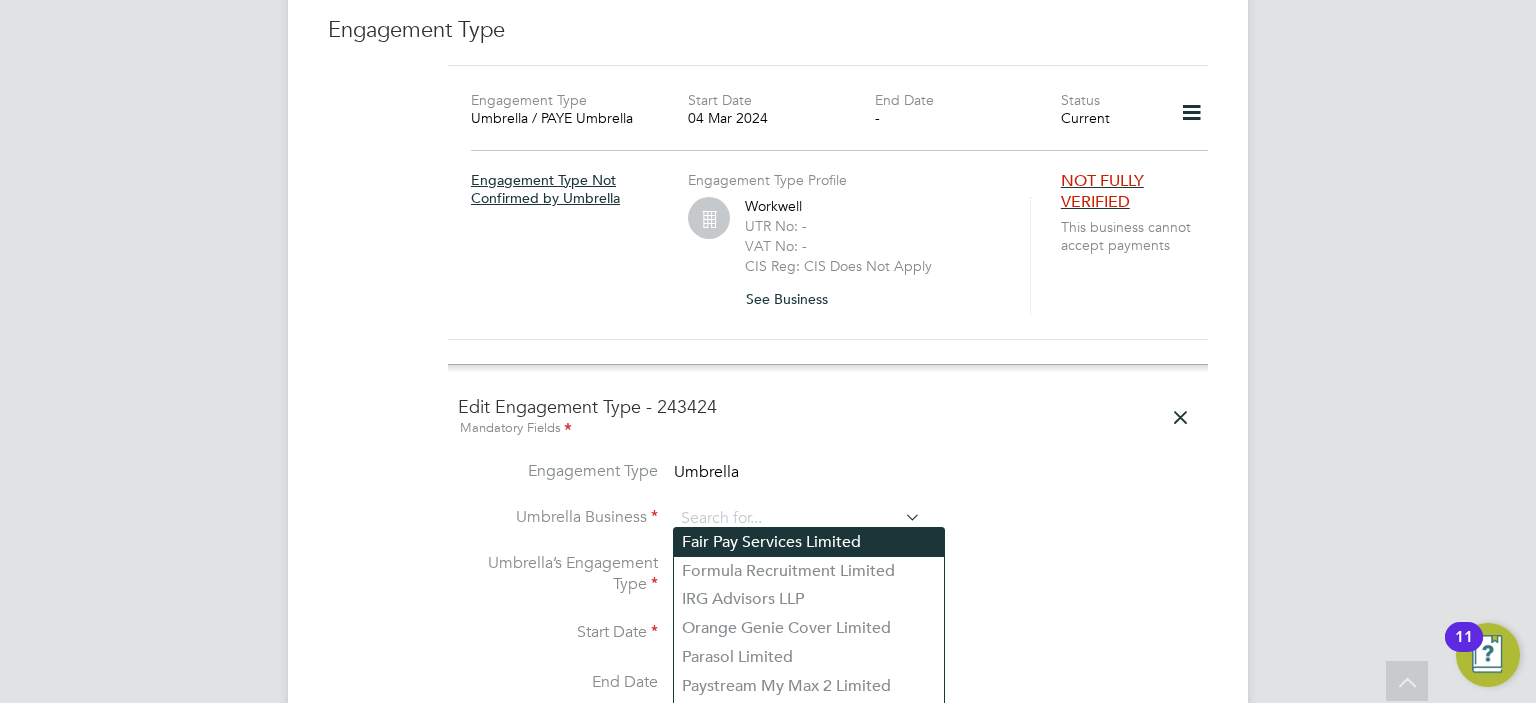 click on "Fair Pay Services Limited" 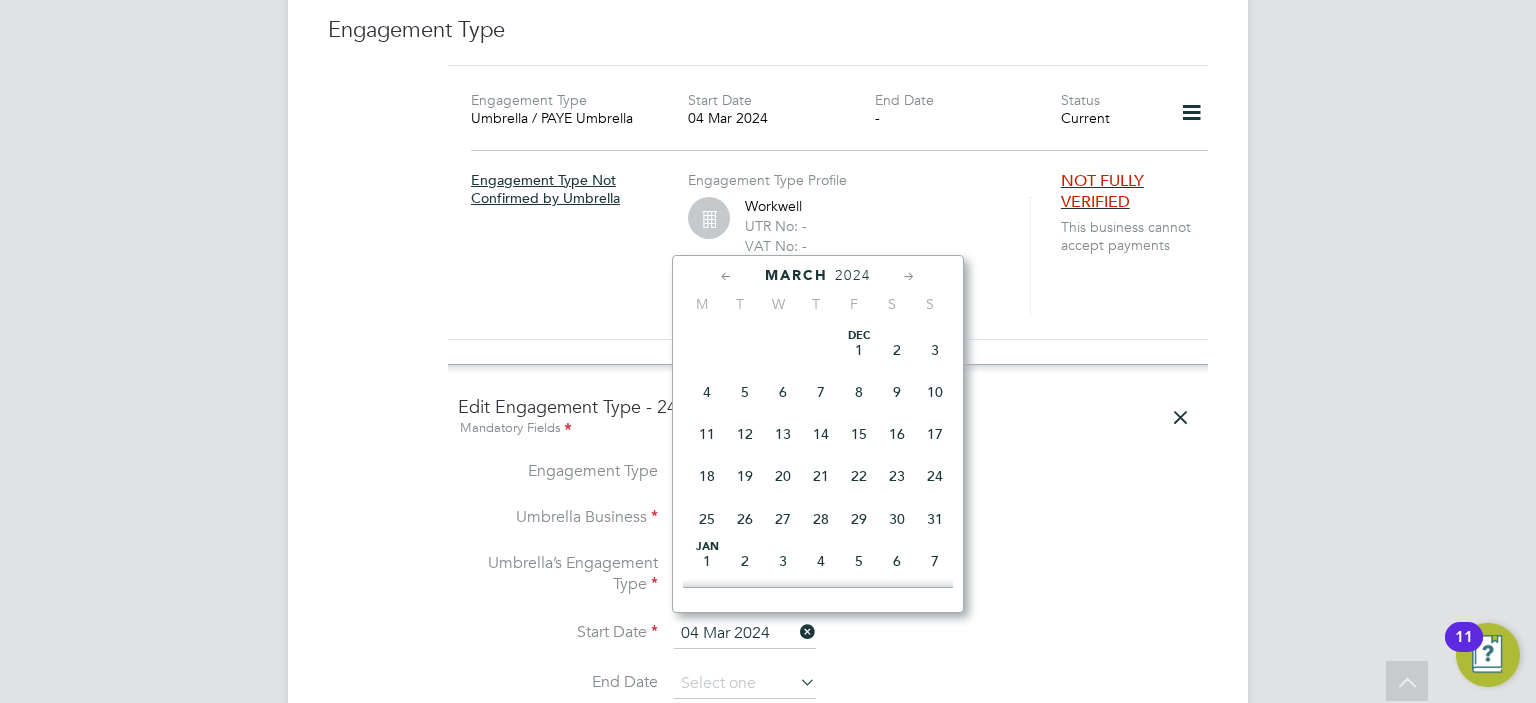 scroll, scrollTop: 609, scrollLeft: 0, axis: vertical 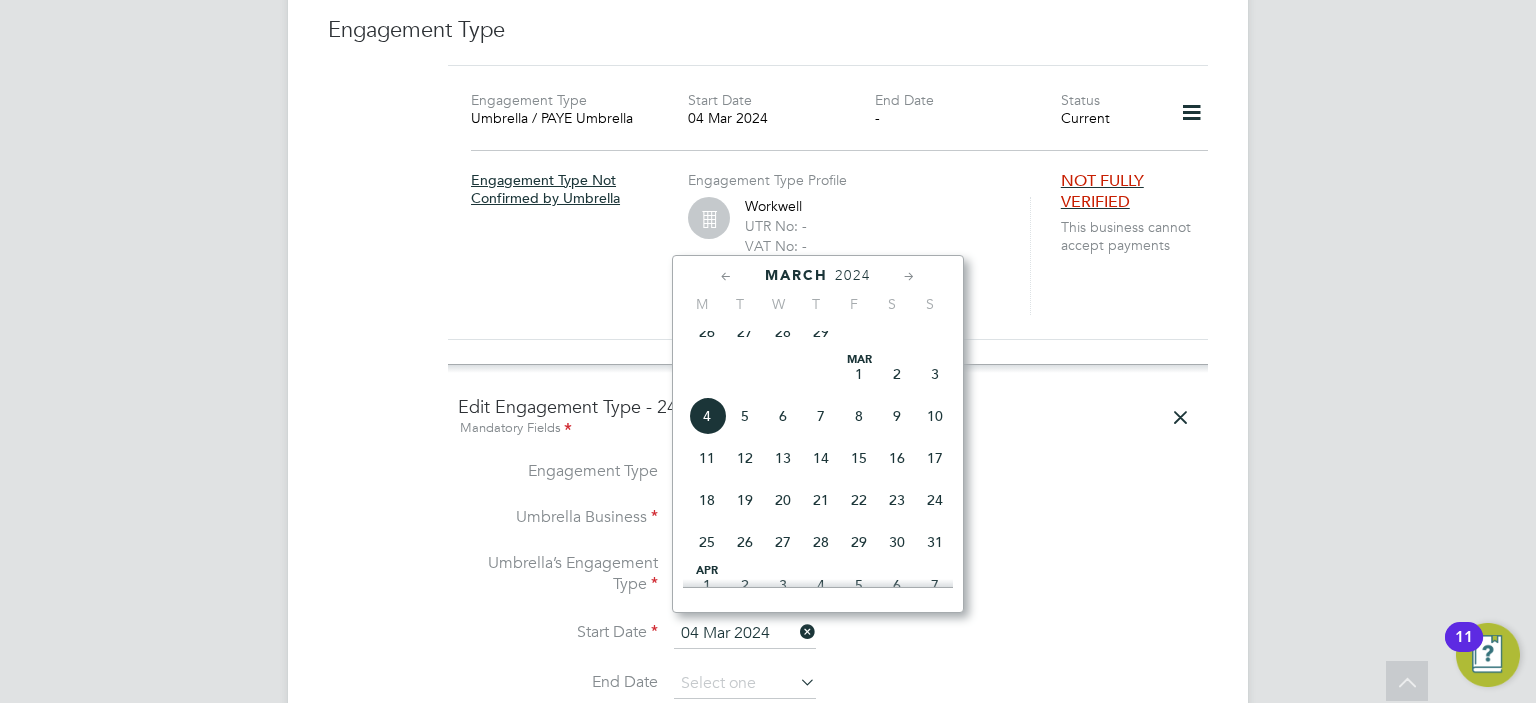 click on "04 Mar 2024" 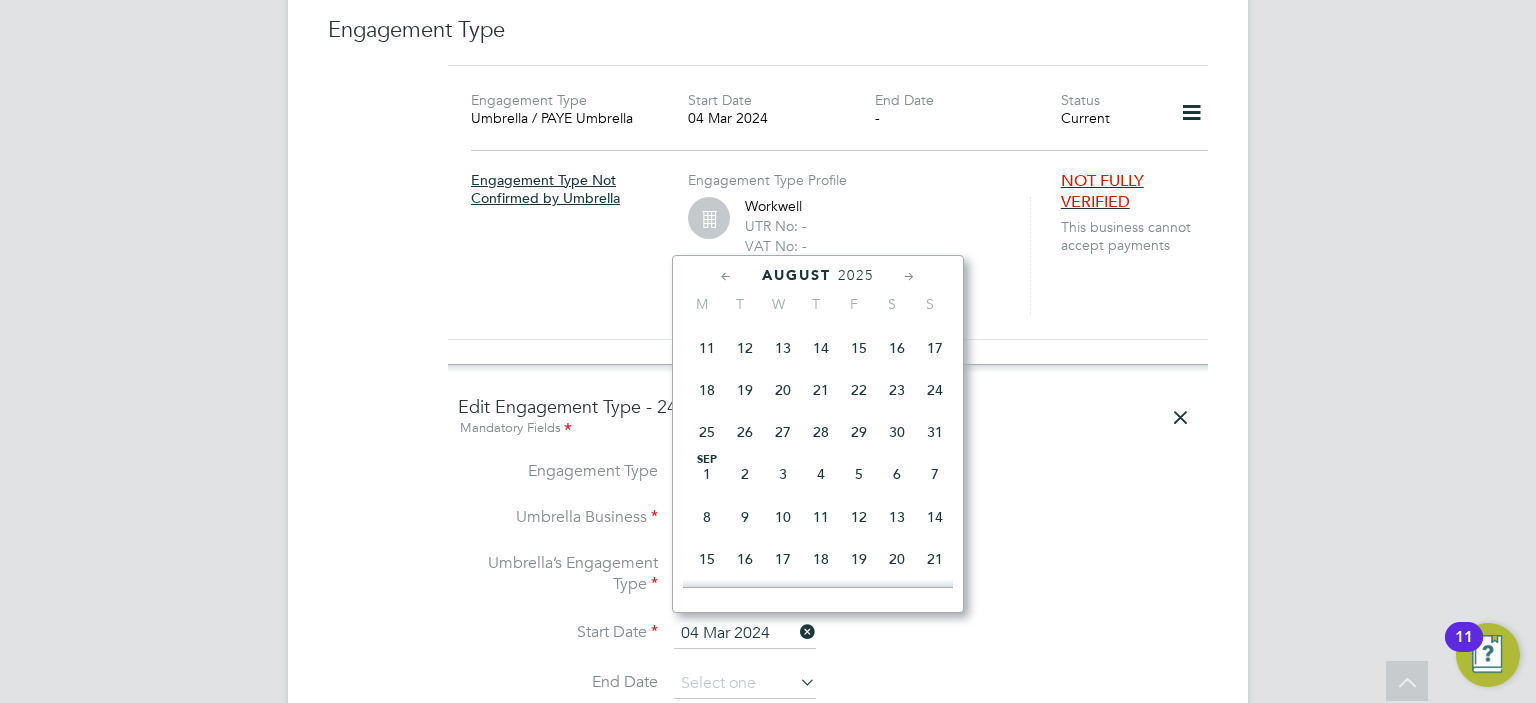 click on "August" 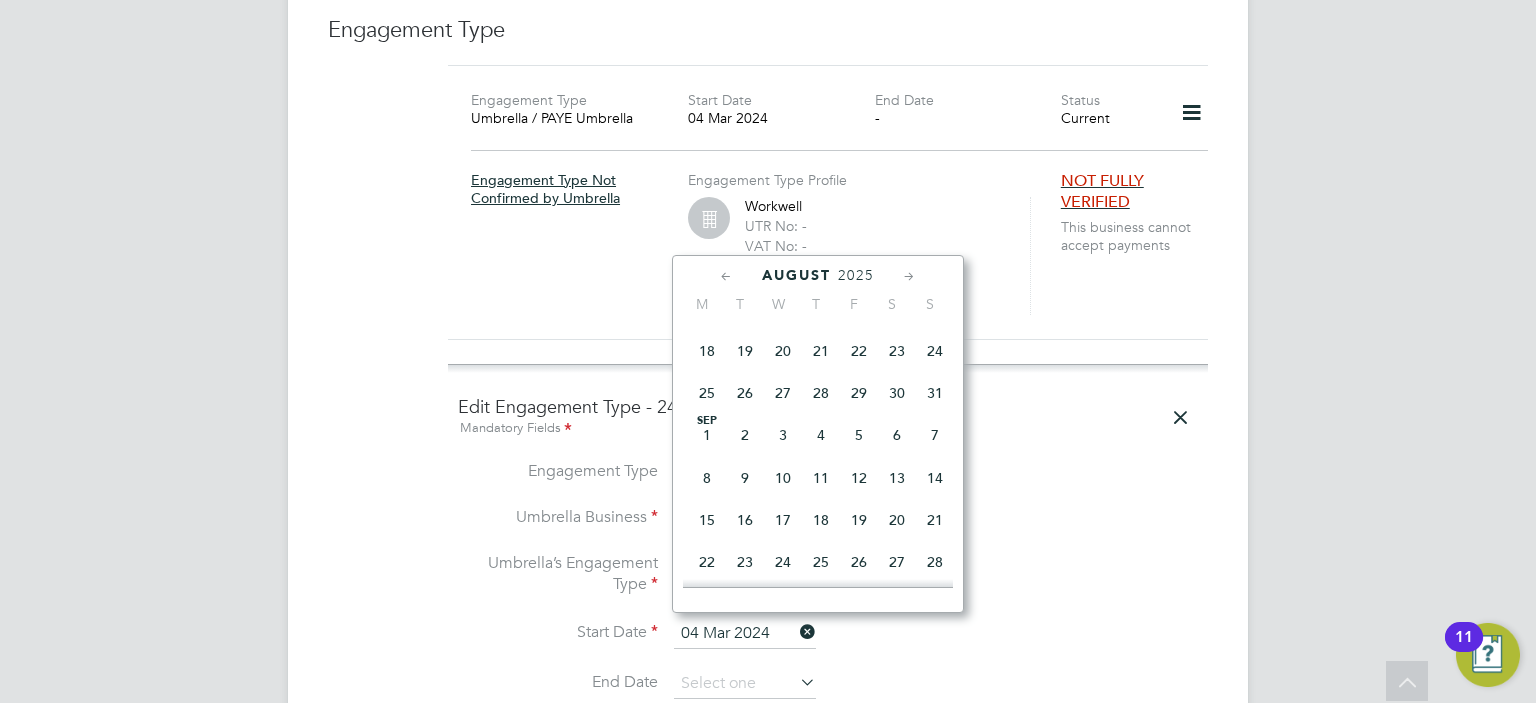 click on "August" 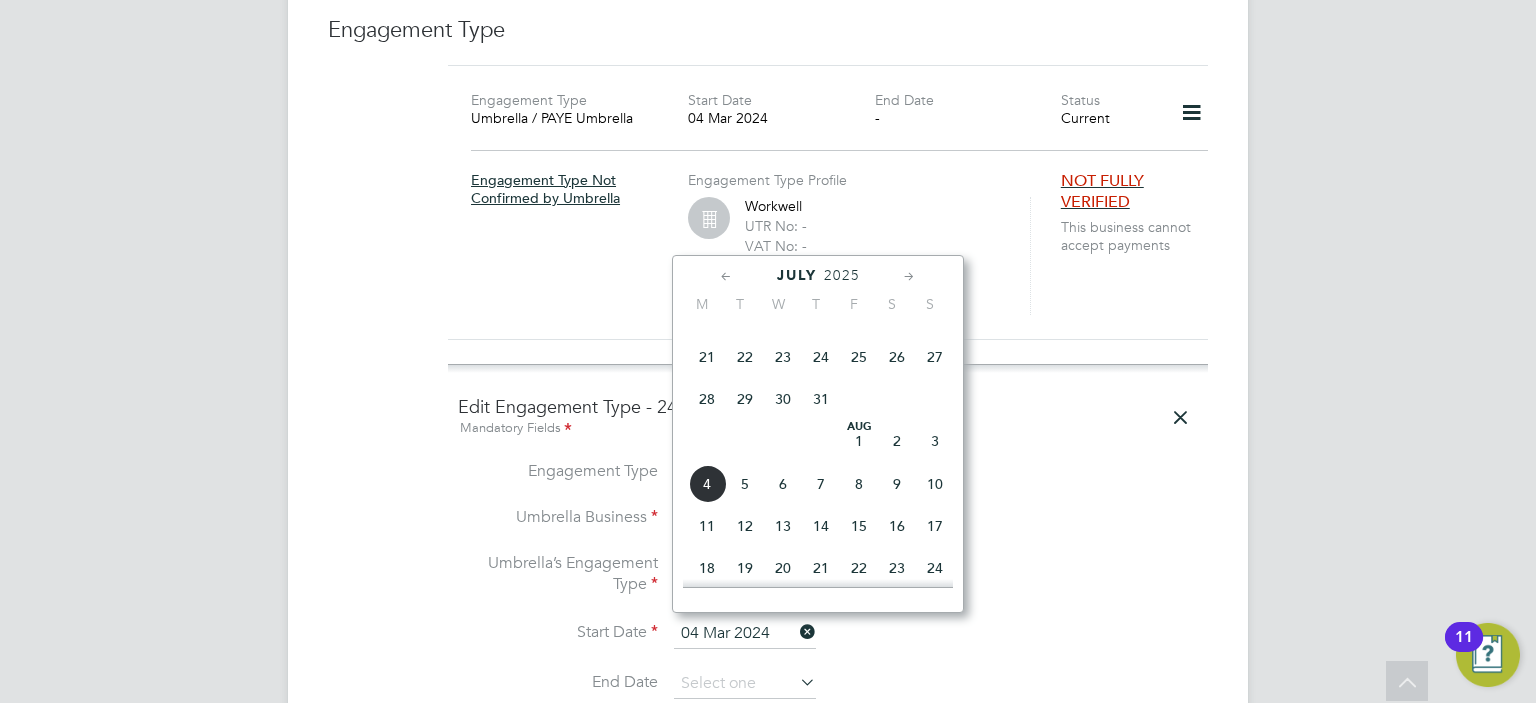 click 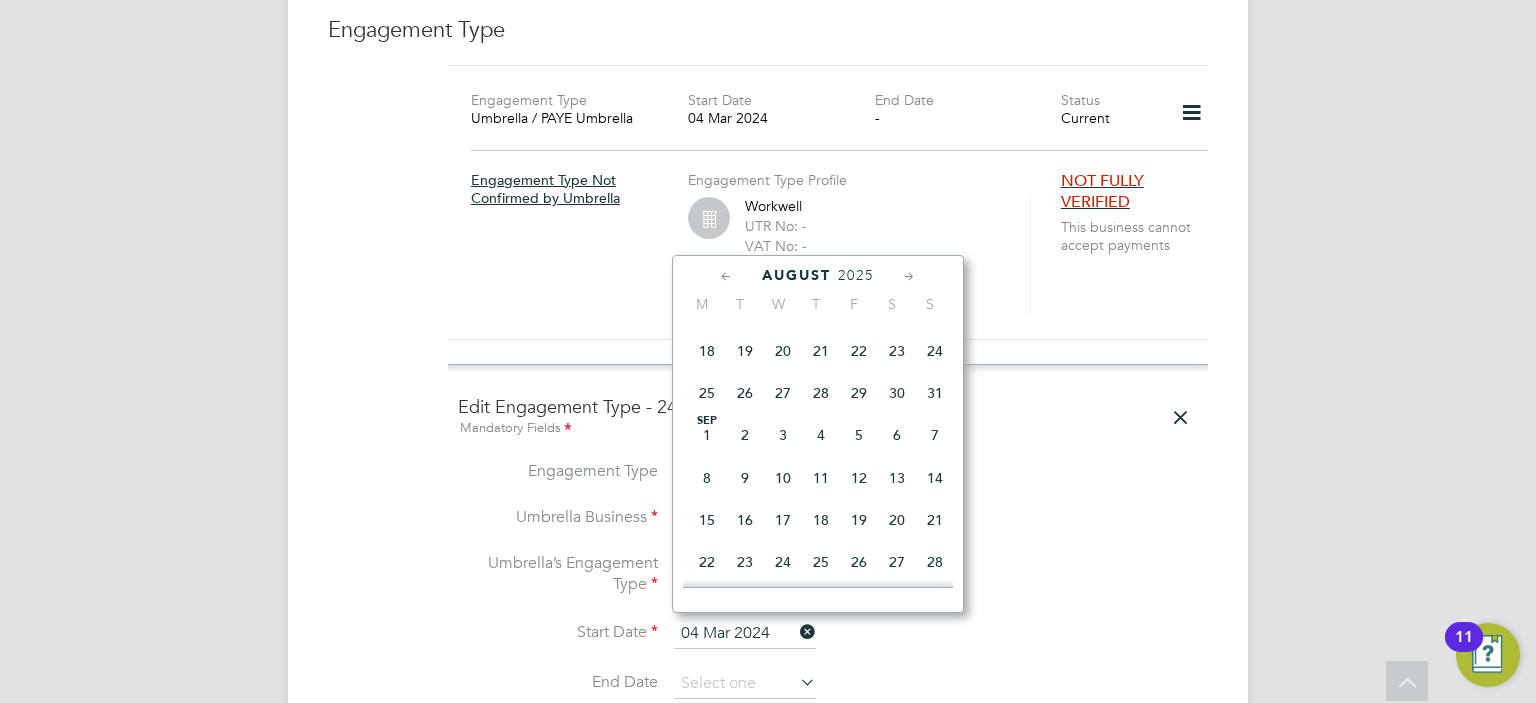 click on "4" 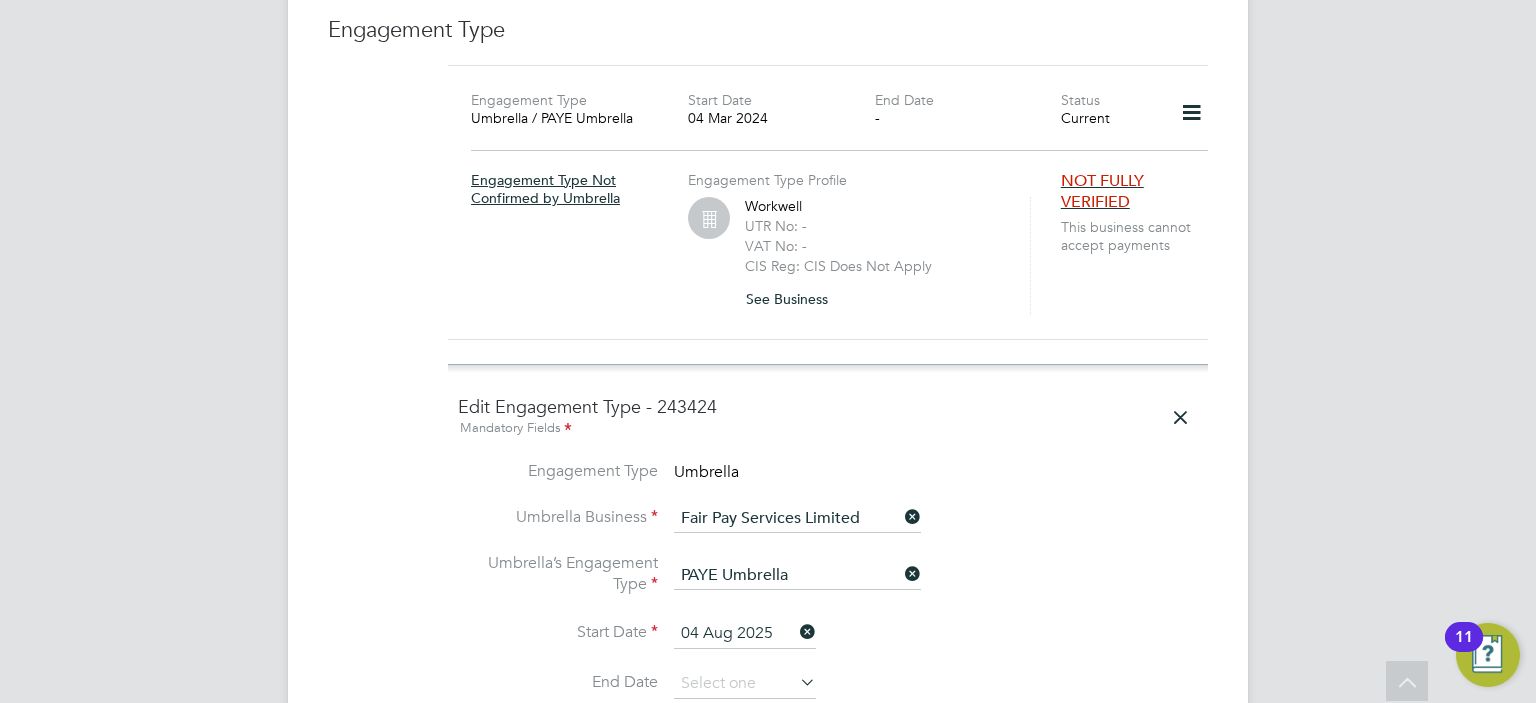 click on "Umbrella’s Engagement Type   PAYE Umbrella" 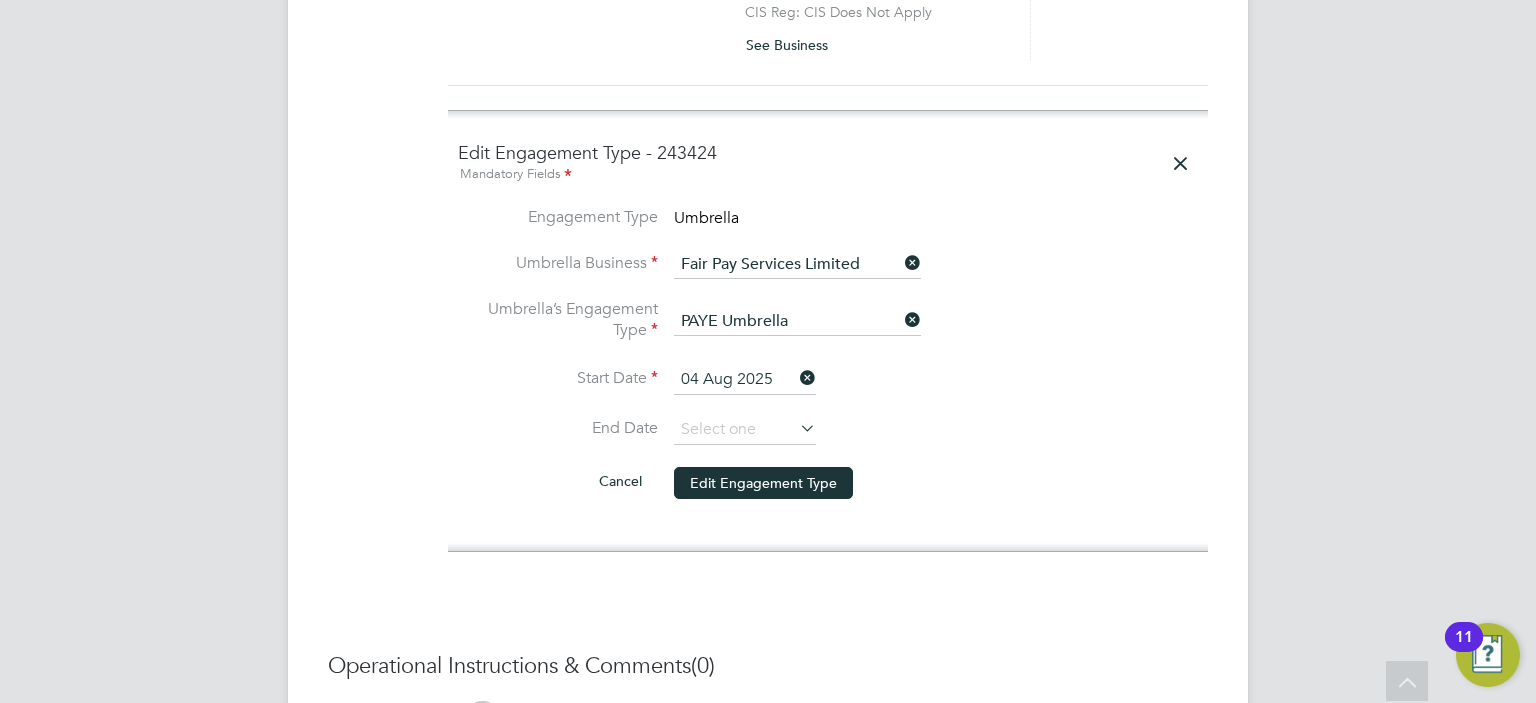 scroll, scrollTop: 1880, scrollLeft: 0, axis: vertical 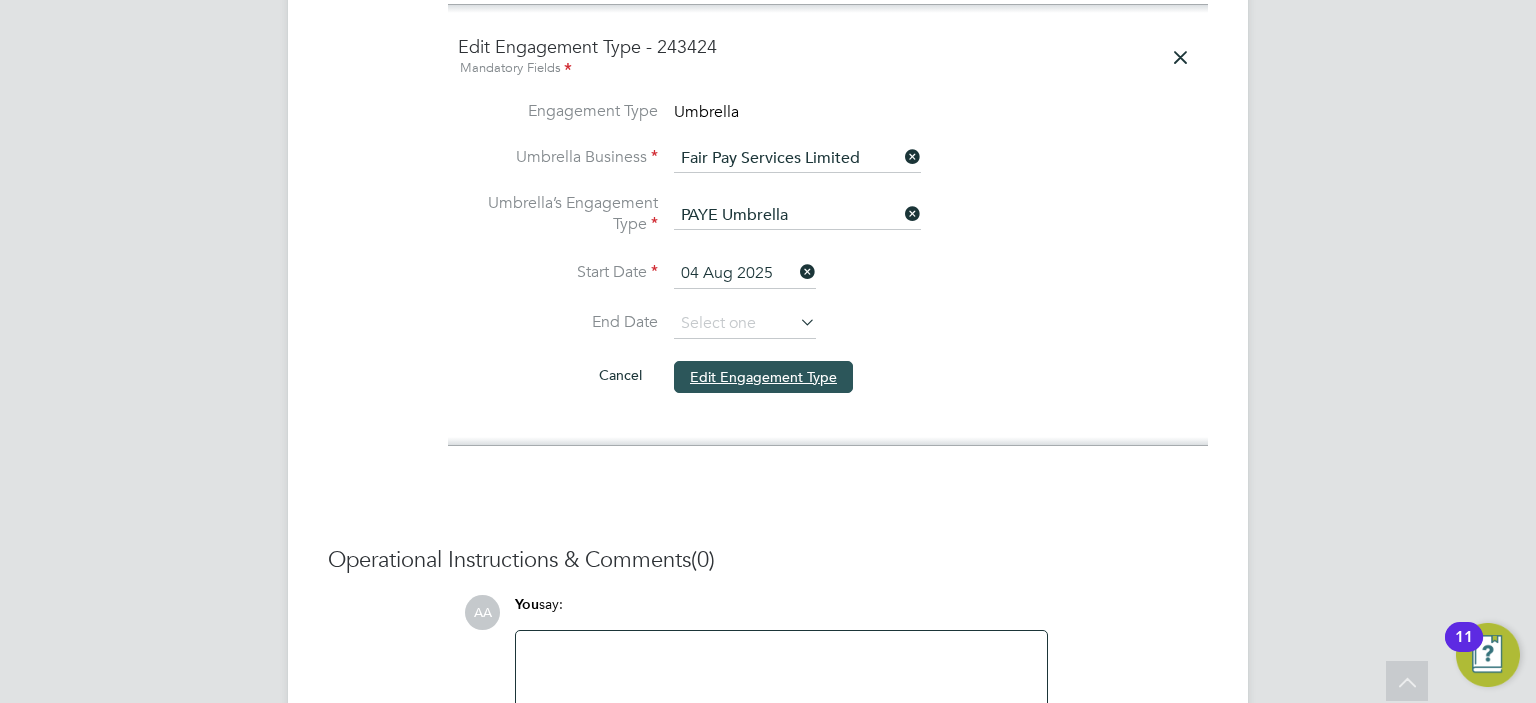 click on "Edit Engagement Type" 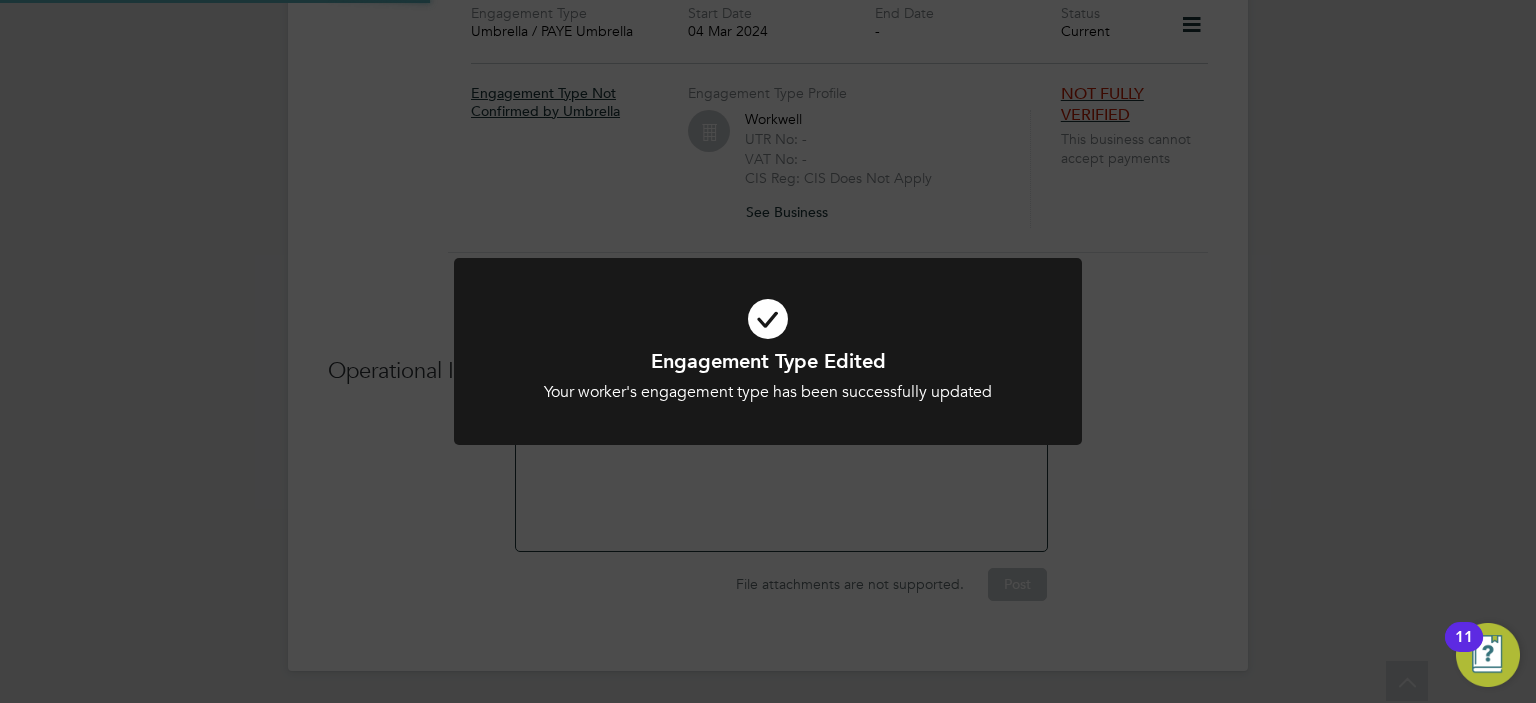 scroll, scrollTop: 1600, scrollLeft: 0, axis: vertical 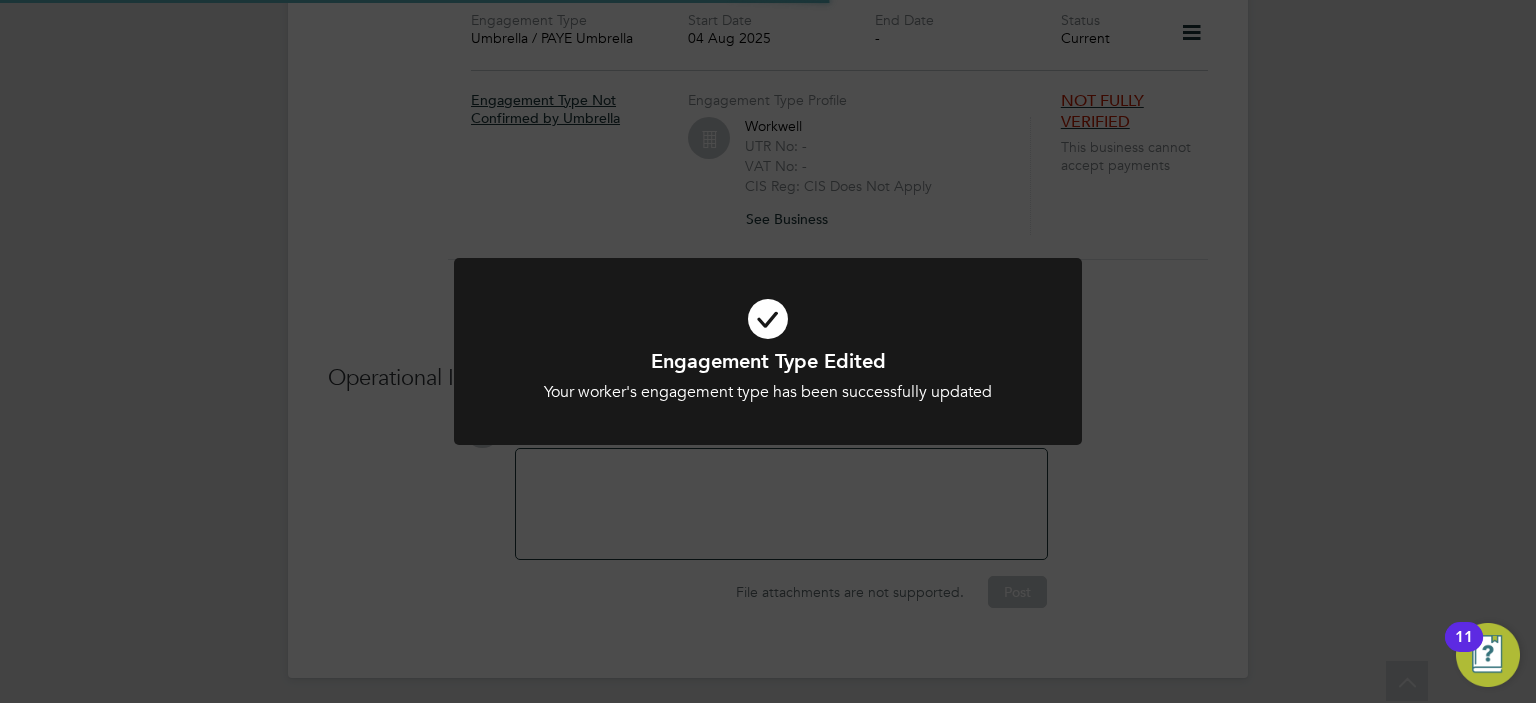 click on "Engagement Type Edited Your worker's engagement type has been successfully updated Cancel Okay" 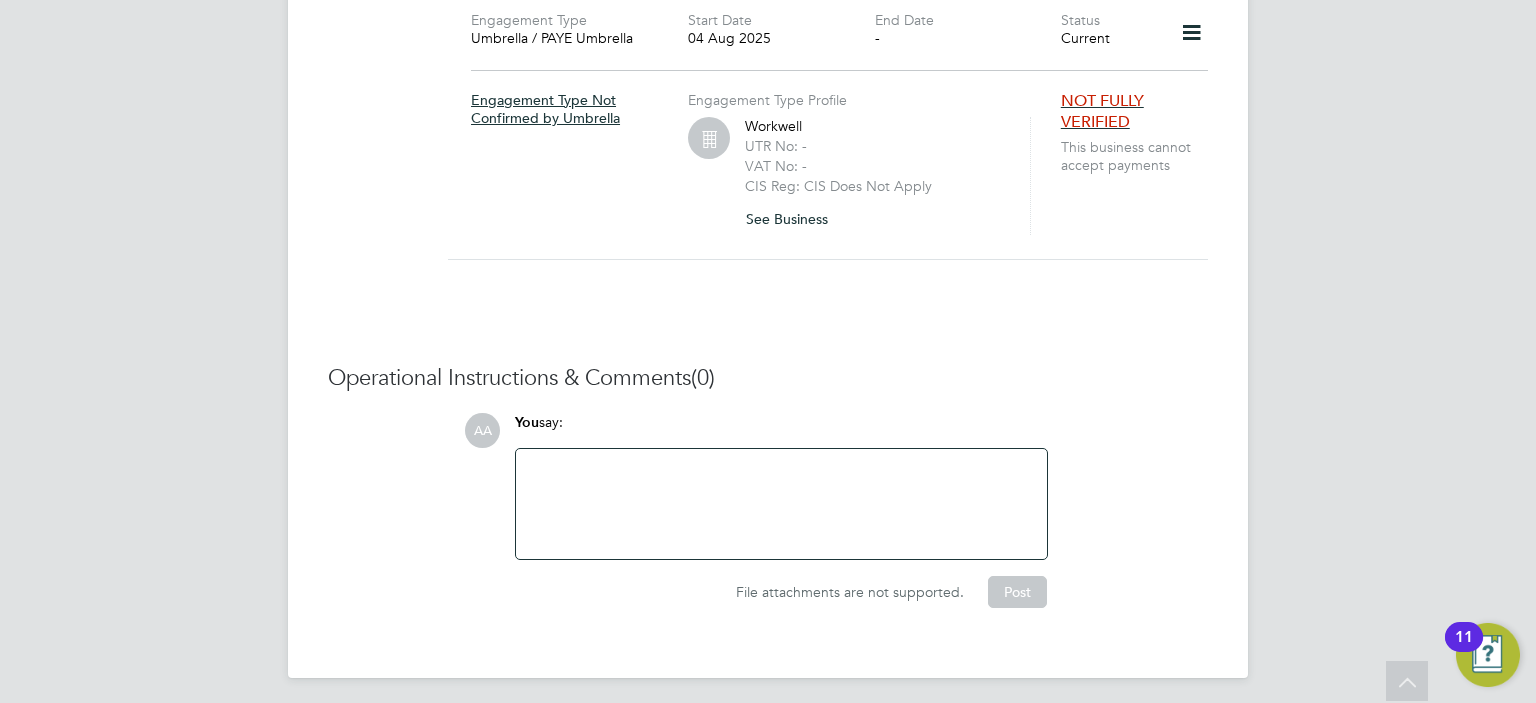 click 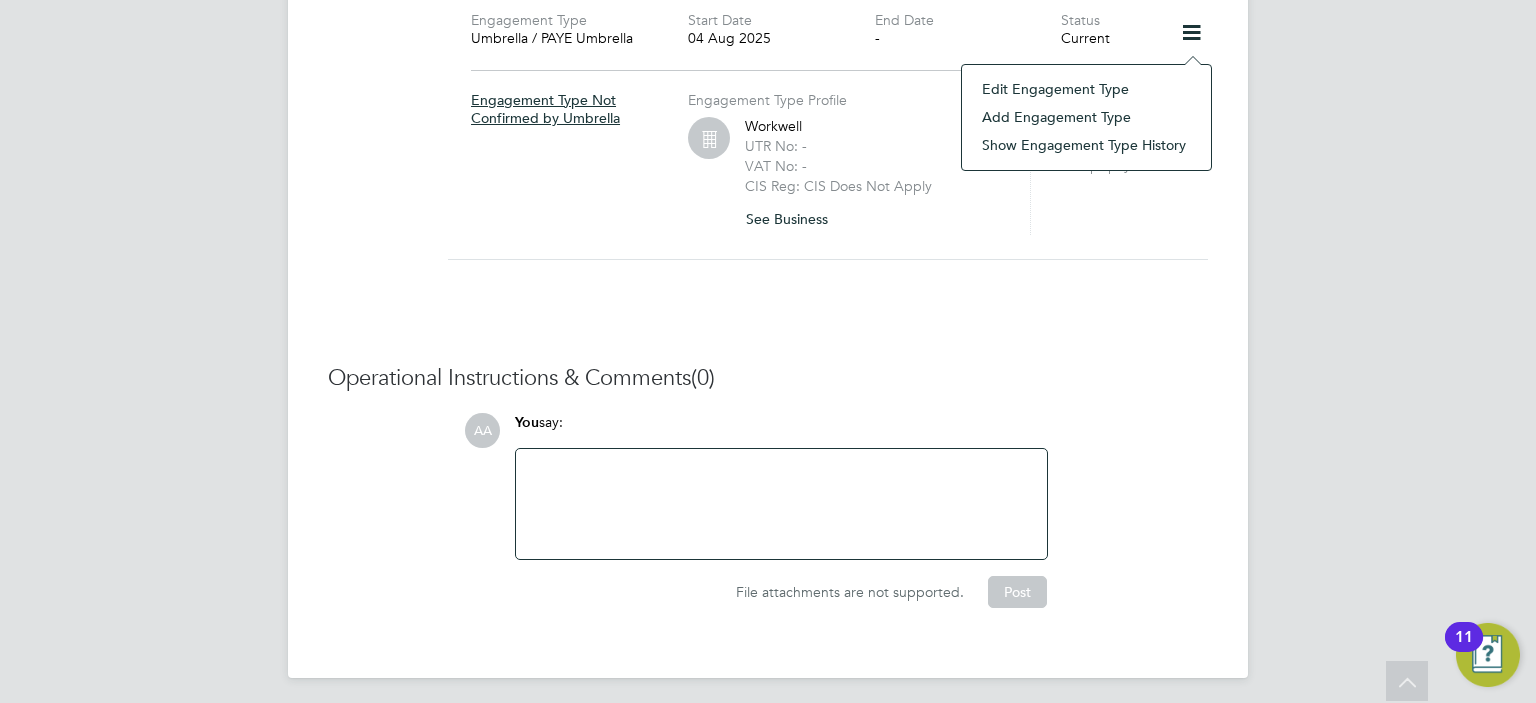 click on "Edit Engagement Type" 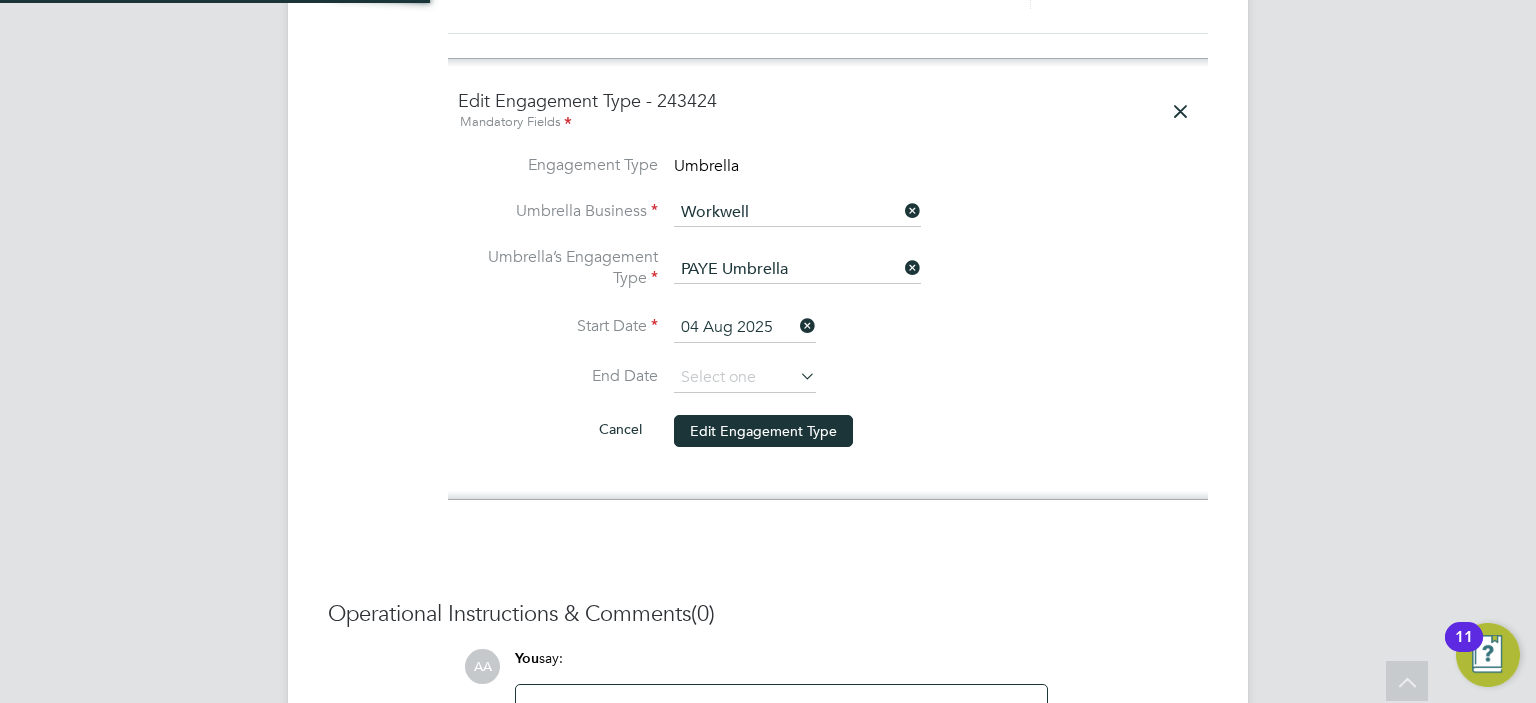scroll, scrollTop: 1851, scrollLeft: 0, axis: vertical 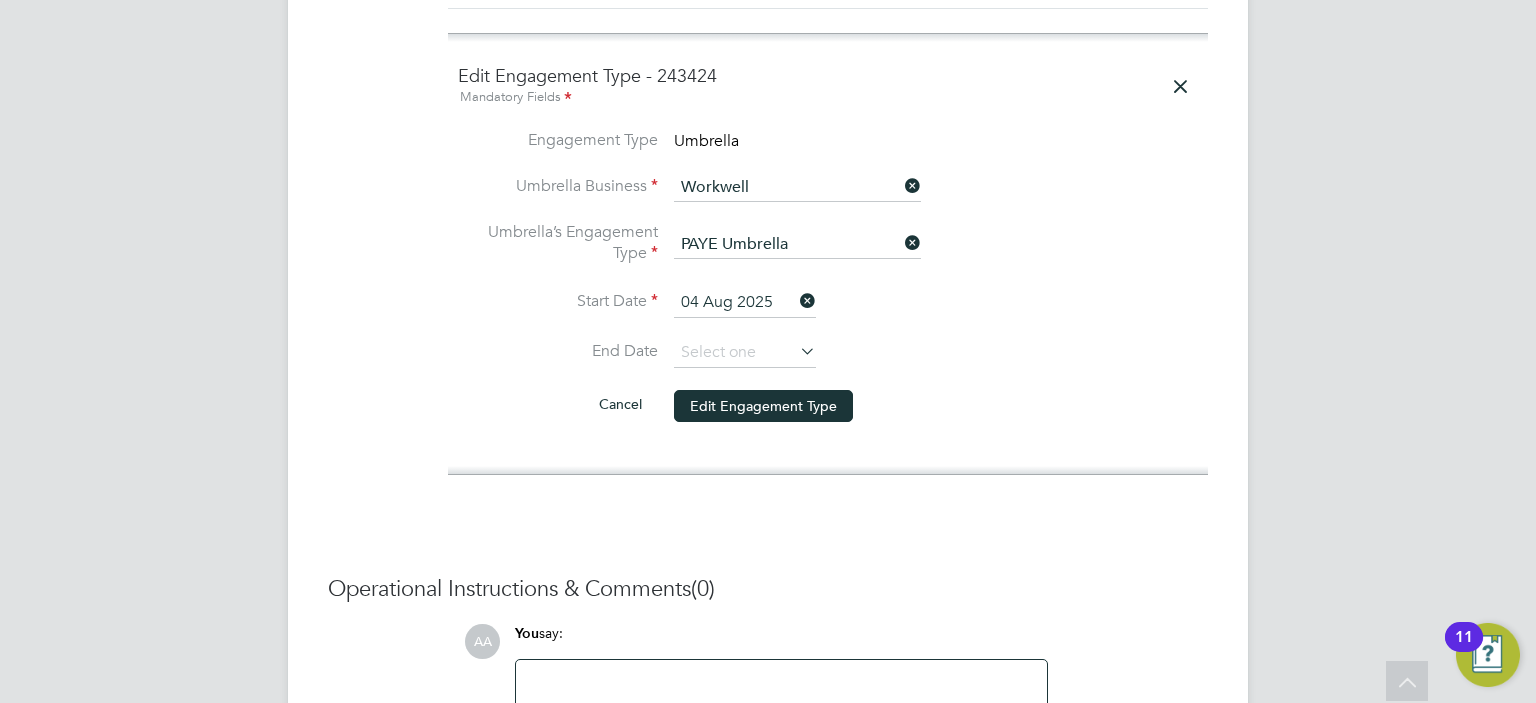 click 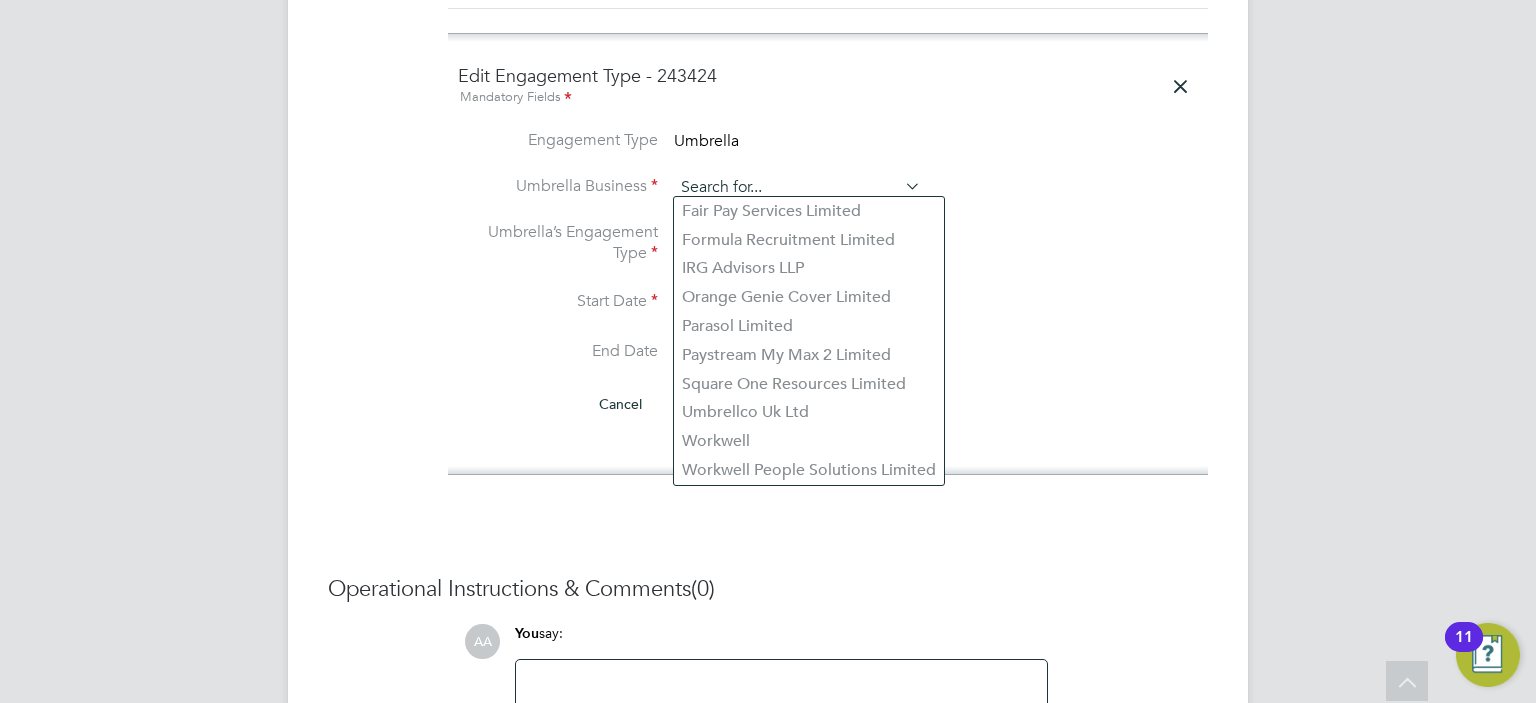 click 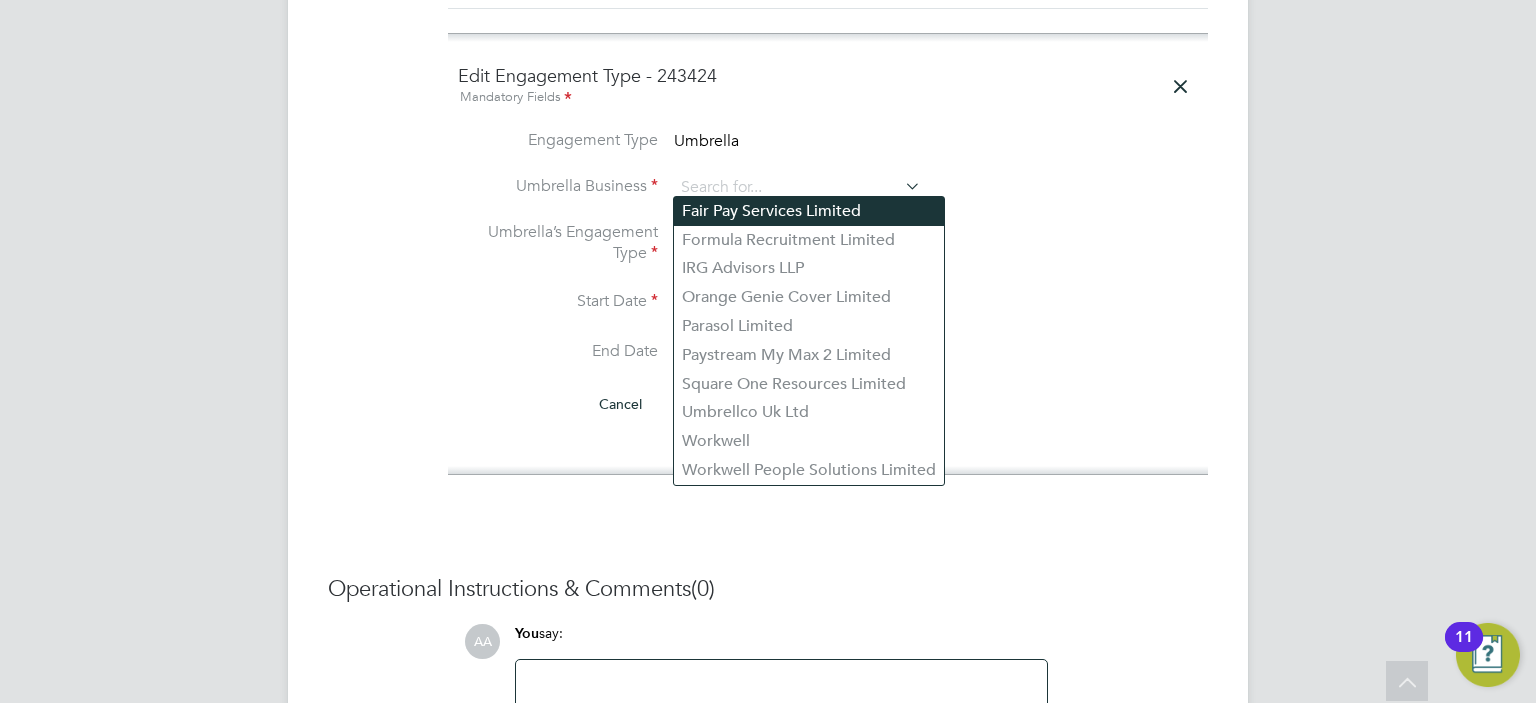 click on "Fair Pay Services Limited" 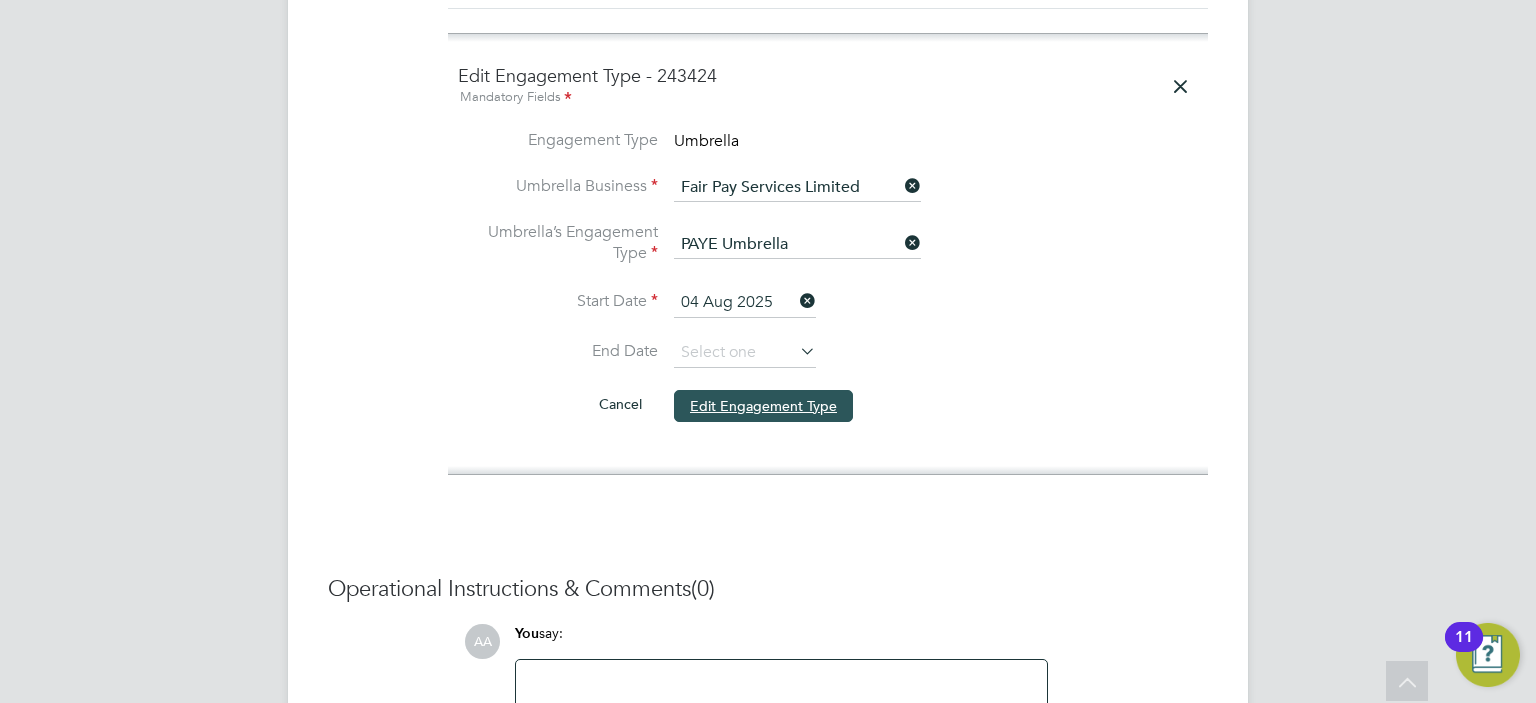 click on "Edit Engagement Type" 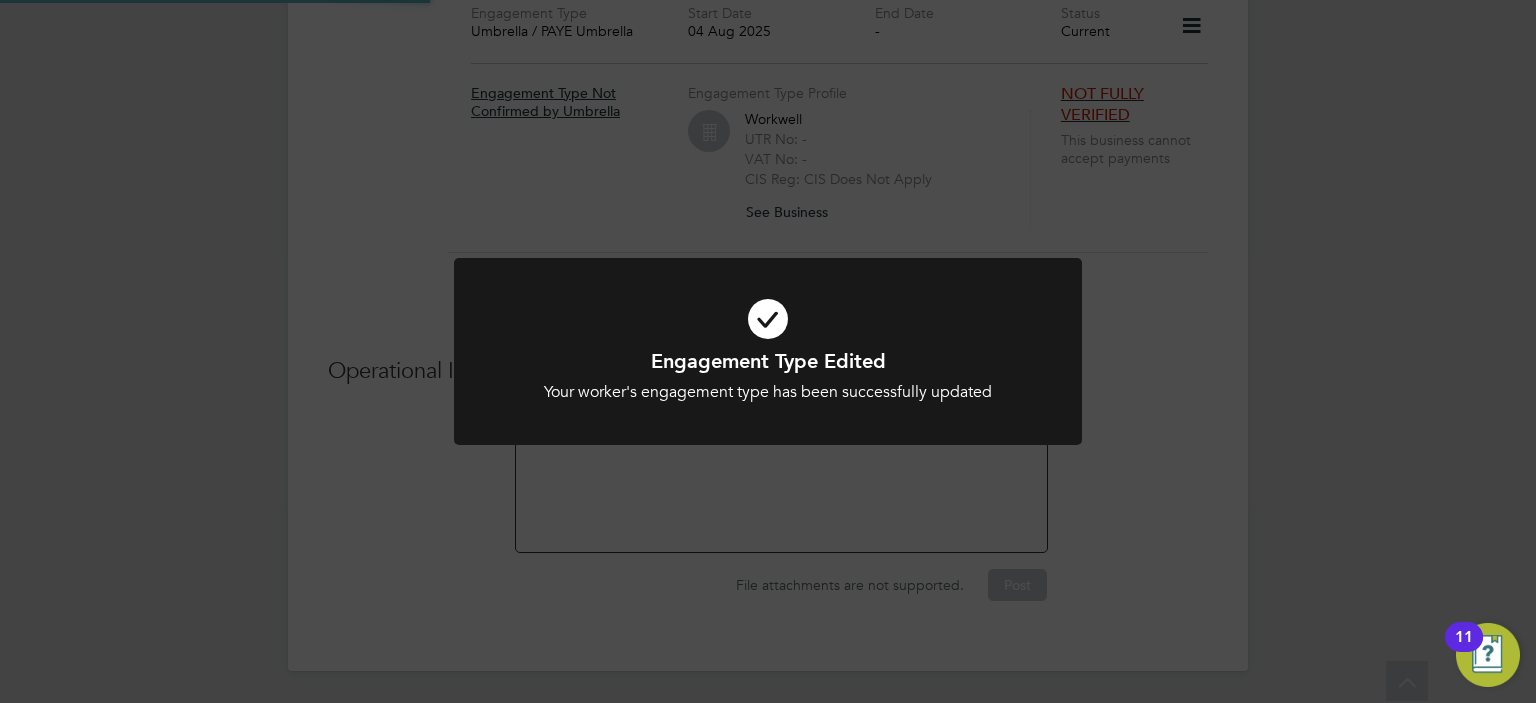 scroll, scrollTop: 1600, scrollLeft: 0, axis: vertical 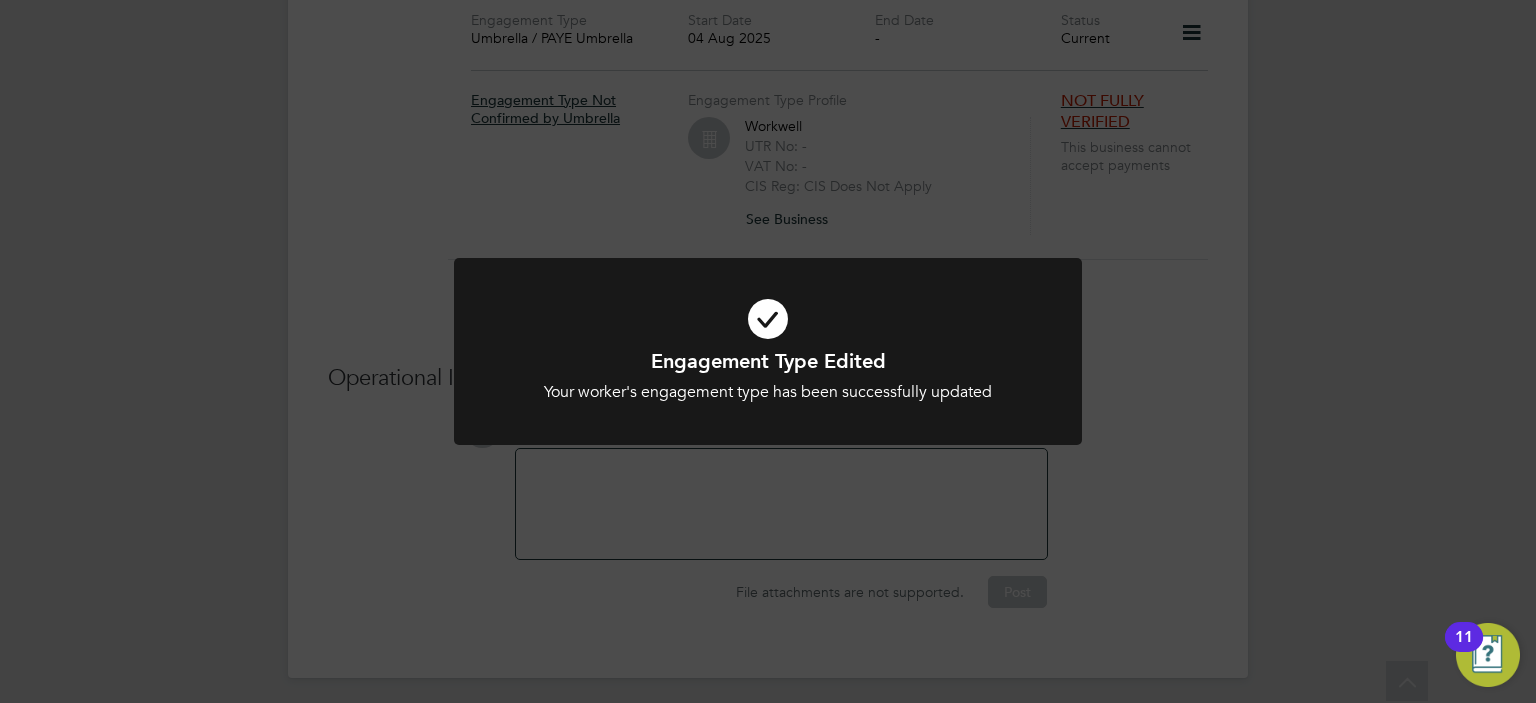 click on "Engagement Type Edited Your worker's engagement type has been successfully updated Cancel Okay" 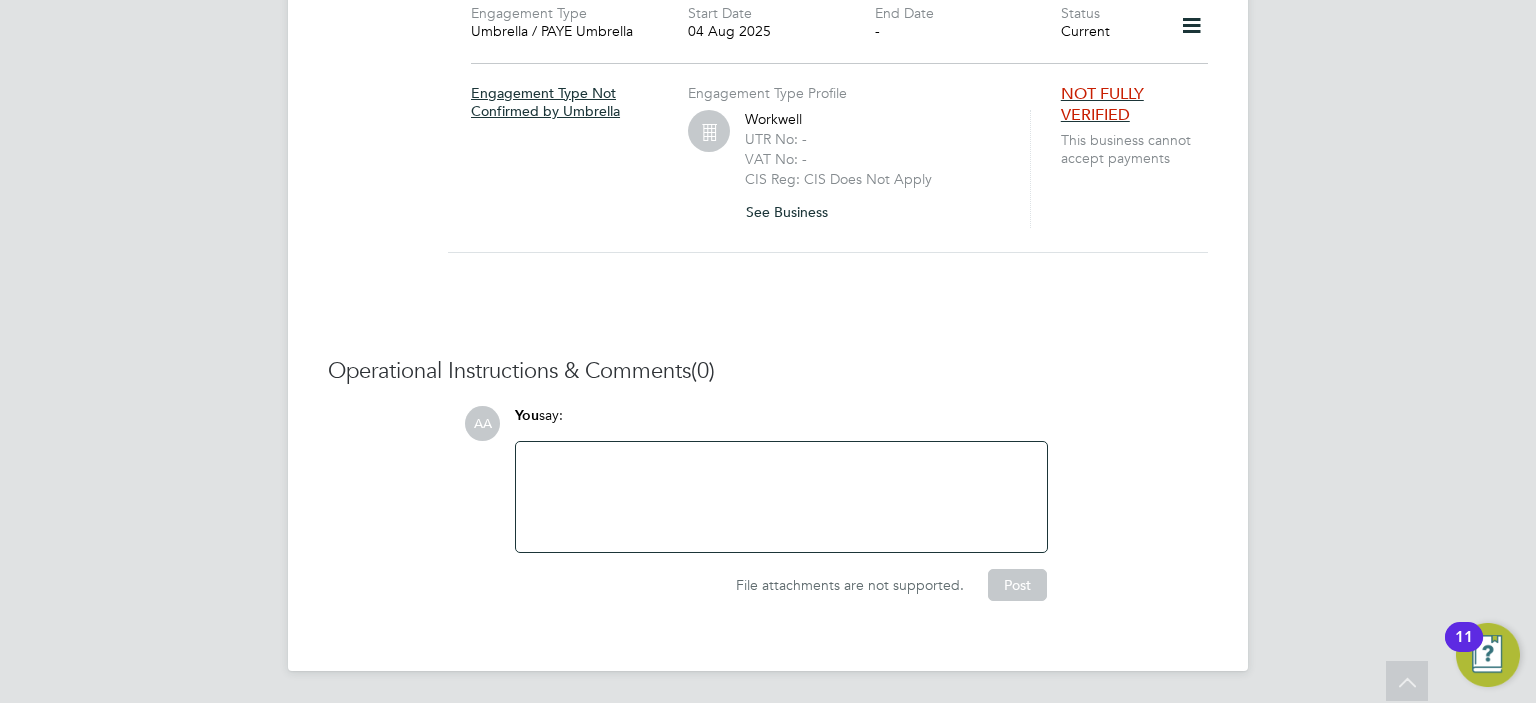 scroll, scrollTop: 1600, scrollLeft: 0, axis: vertical 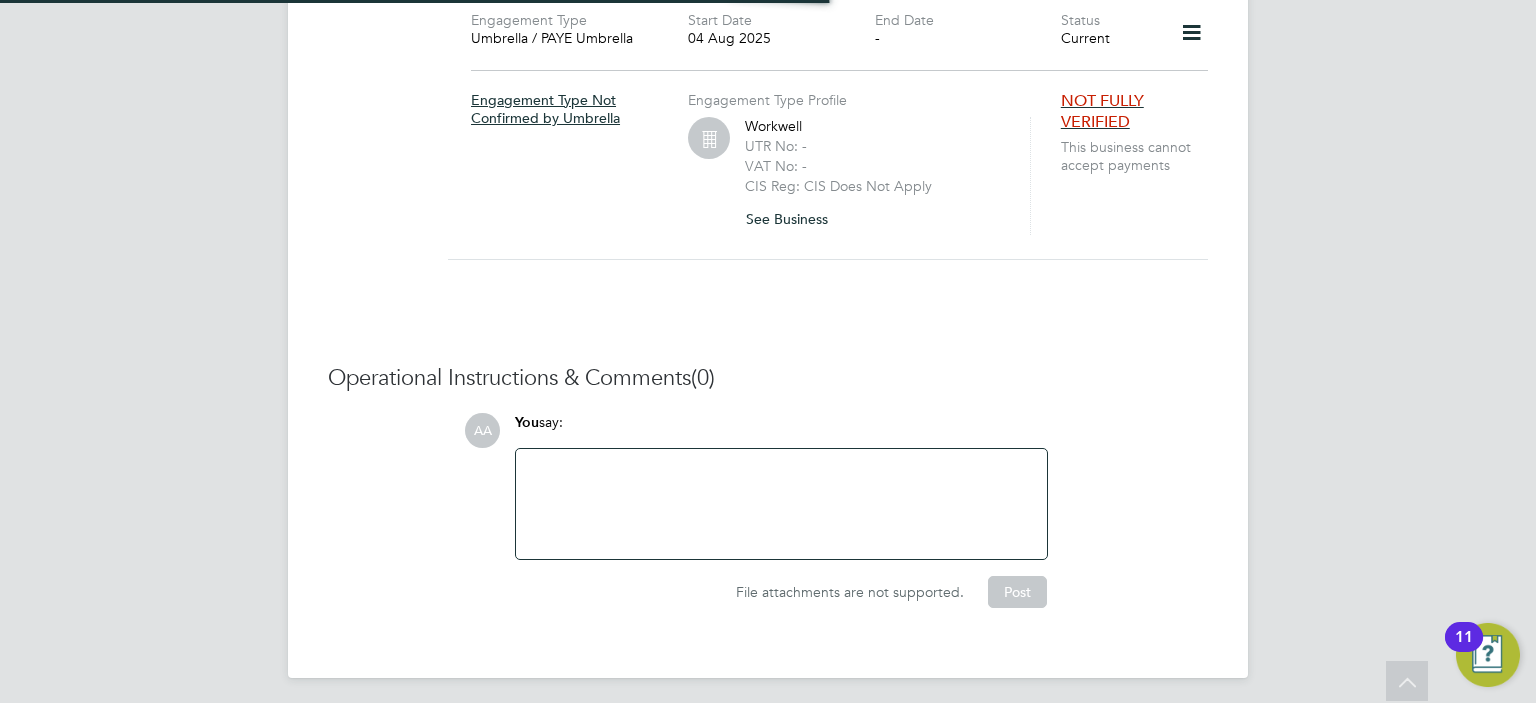 click on "Engagement Type Not Confirmed by Umbrella" 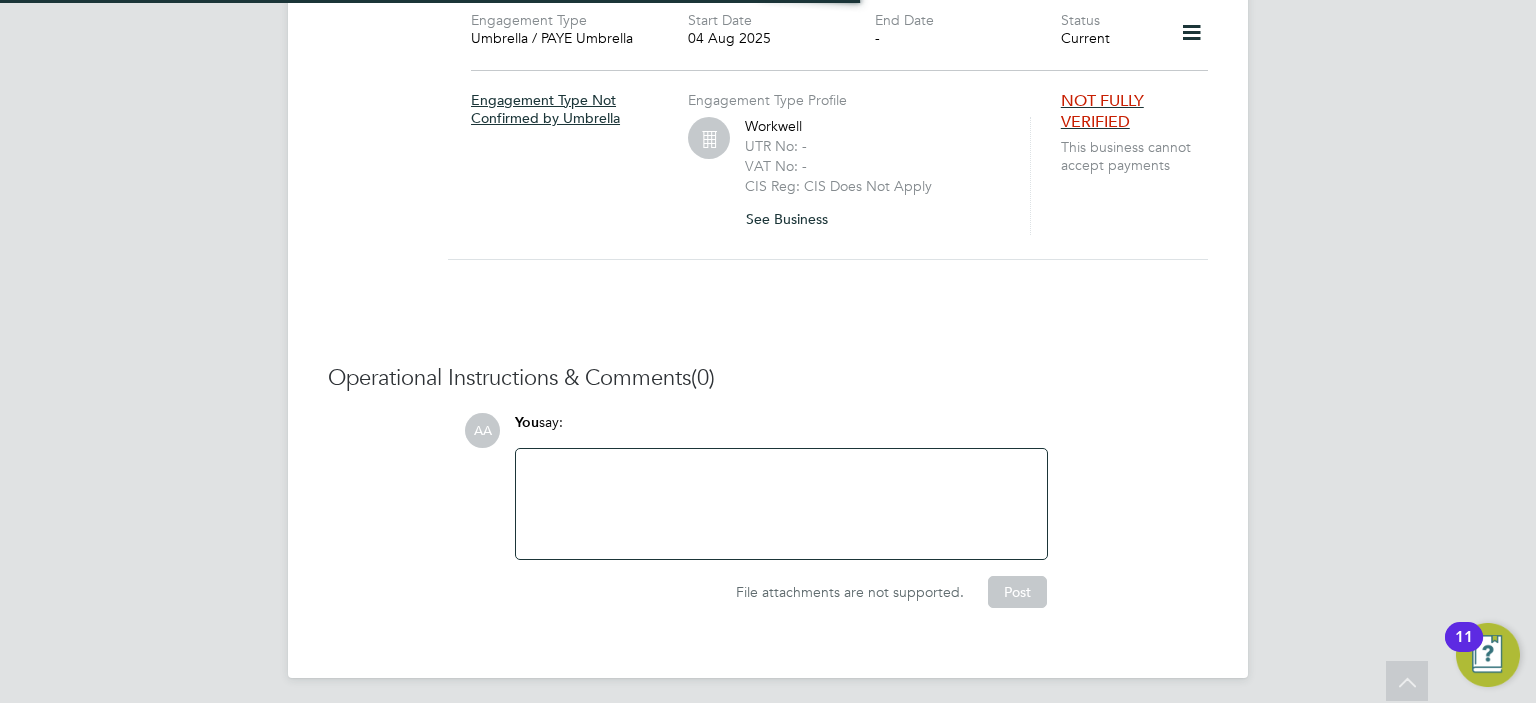scroll, scrollTop: 10, scrollLeft: 10, axis: both 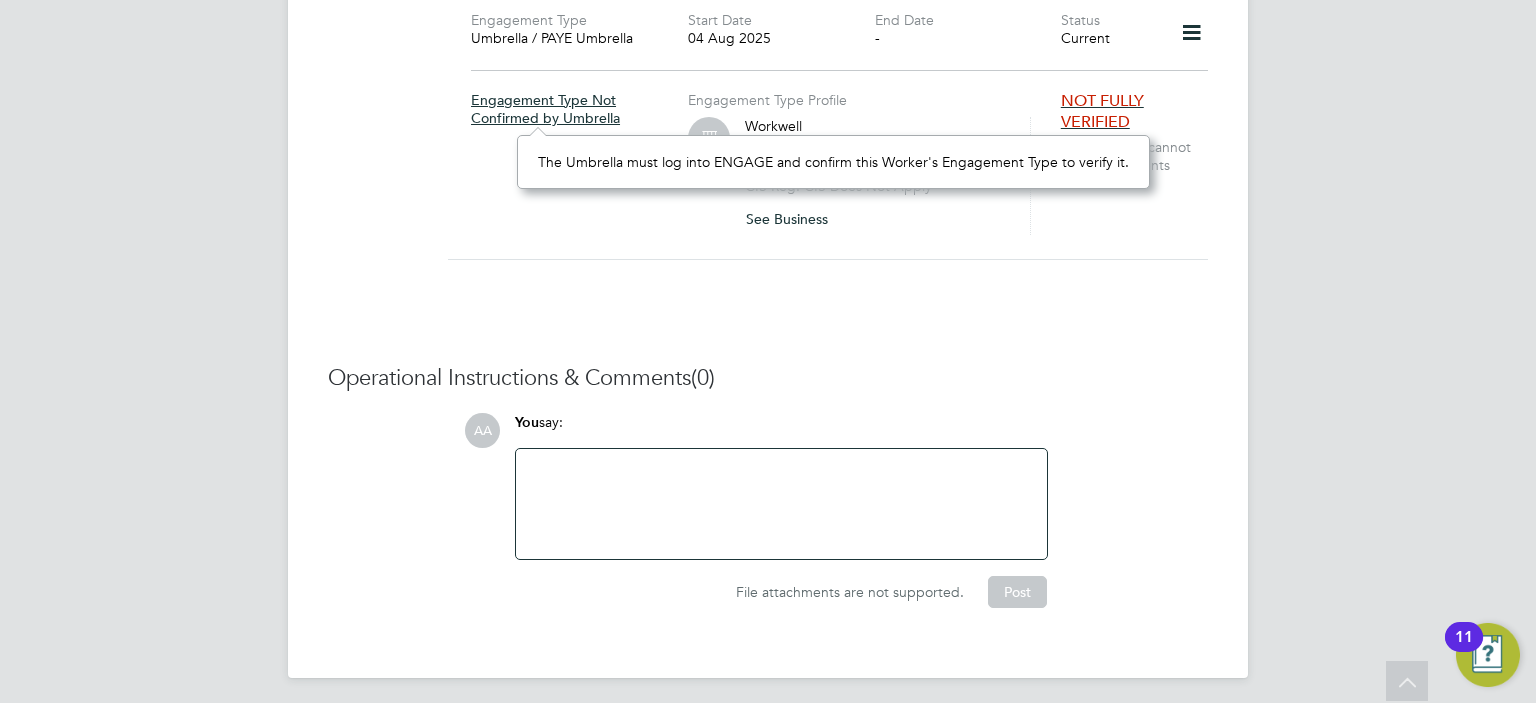 click on "Worker Details Follow   MG Mike Giles     m:  07455 290111     PAYROLL STATUS   OK to pay This worker can be paid Personal Details ID     222224 Mobile Phone   07455 290111 Home Phone   Email   michaeljamesgiles@gmail.com Address 21 Beachampstead Road Cambridgeshire Great Staughton PE19 5DX United Kingdom Date of Birth   13 Jan 1989 Gender   Male Nationality   National Ins. No.   Right To Work Showing   01 Documents DOCUMENT  / DOCUMENT NO. EXPIRY  / ISSUED SUBMITTED  / METHOD STATUS  / TIMESTAMP DOWNLOAD Passport 546672490 24 Dec 2027 n/a 13 Apr 2021  Jumio by Mike Giles. Verified 13 Apr 2021, 14:38   Compliance Documents Showing   00 Documents DOCUMENT  / DOC. SETTINGS EXPIRY  / ISSUED SUBMITTED  / METHOD STATUS  / TIMESTAMP ACCESS This worker does not need to supply additional documents.  Create New Document Engagement Type Engagement Type Umbrella / PAYE Umbrella Start Date 04 Aug 2025 End Date - Status Current Engagement Type Not Confirmed by Umbrella Engagement Type Profile Workwell UTR No: - VAT No: -" 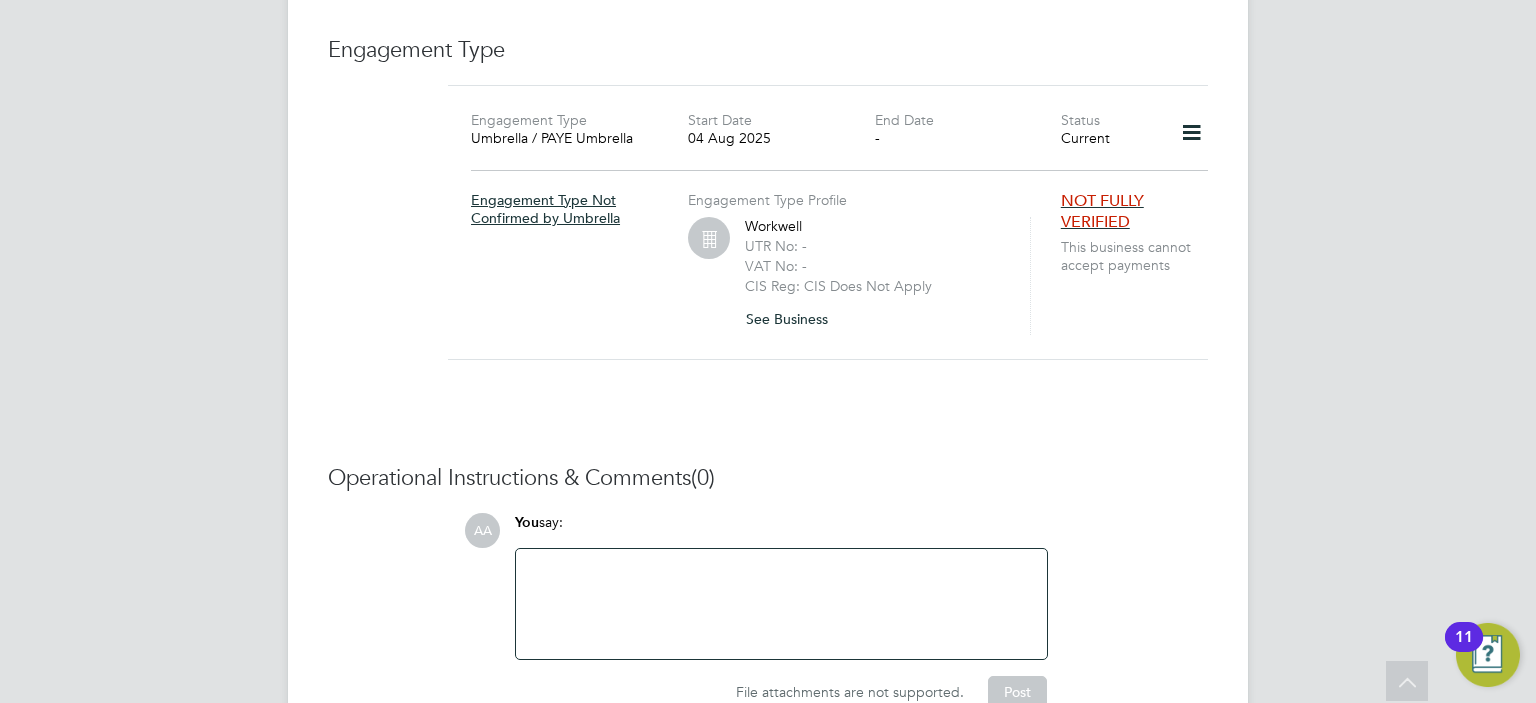 scroll, scrollTop: 1240, scrollLeft: 0, axis: vertical 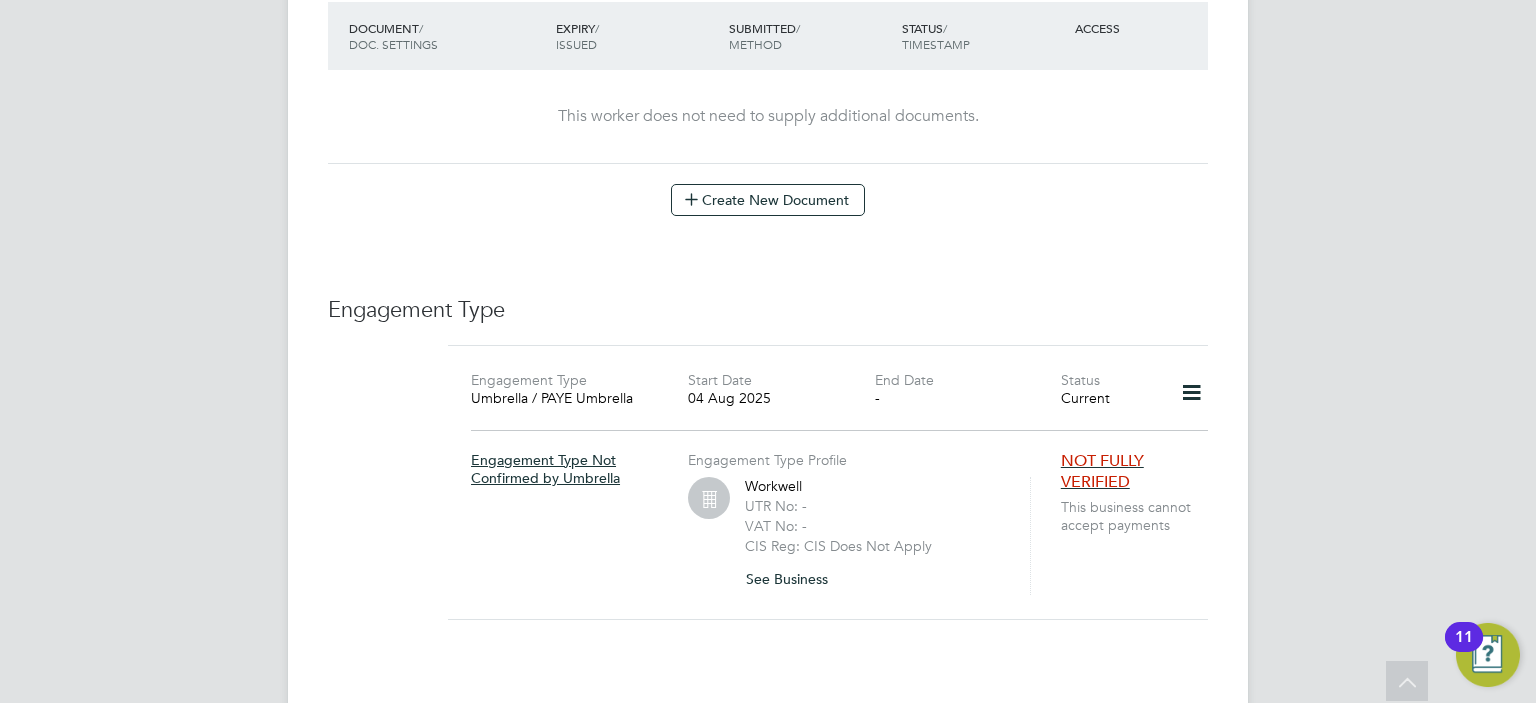 click 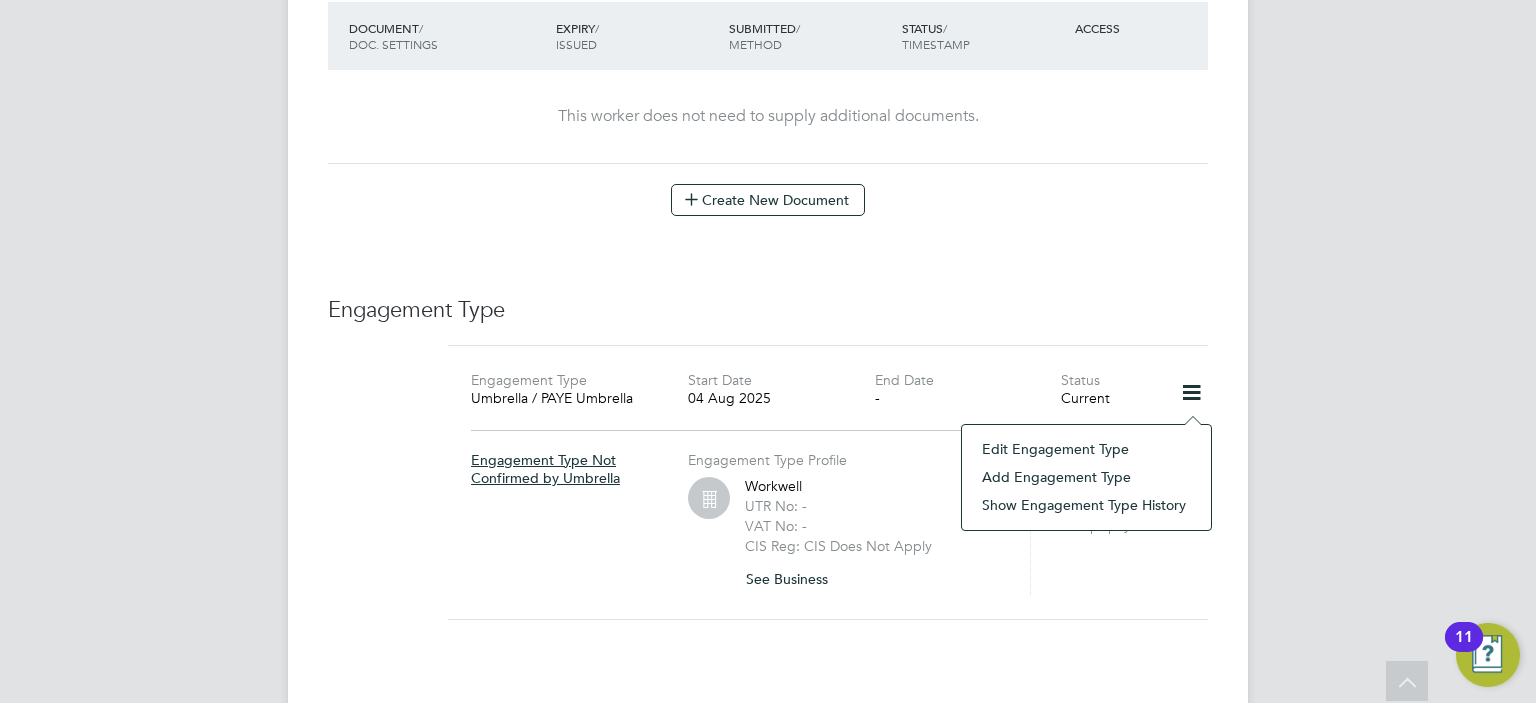 click on "Add Engagement Type" 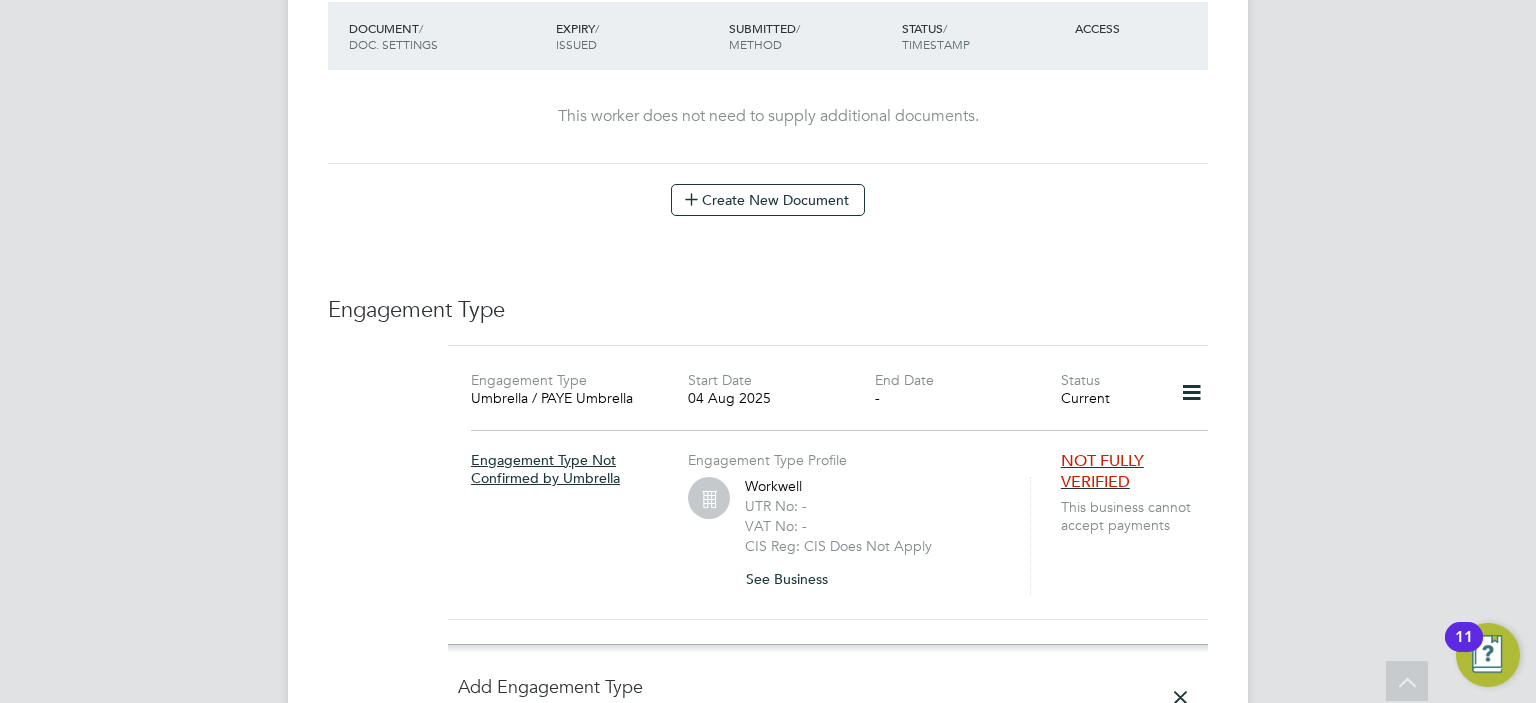 click on "AA   Afzal Ahmed   Notifications
Applications:   Tasks
Current page:   Network
Team Members   Businesses   Sites   Workers   Contacts   Jobs
Positions   Vacancies   Placements   Timesheets
Timesheets   Expenses   Finance
Invoices & Credit Notes   Statements   Payments   Reports
Margin Report   CIS Reports   Report Downloads   Preferences
My Business   Doc. Requirements   VMS Configurations   Notifications   Activity Logs
.st0{fill:#C0C1C2;}
Powered by Engage All Workers Worker   Payment History   Tasks   Activity Logs   Worker Tasks" at bounding box center [768, 40] 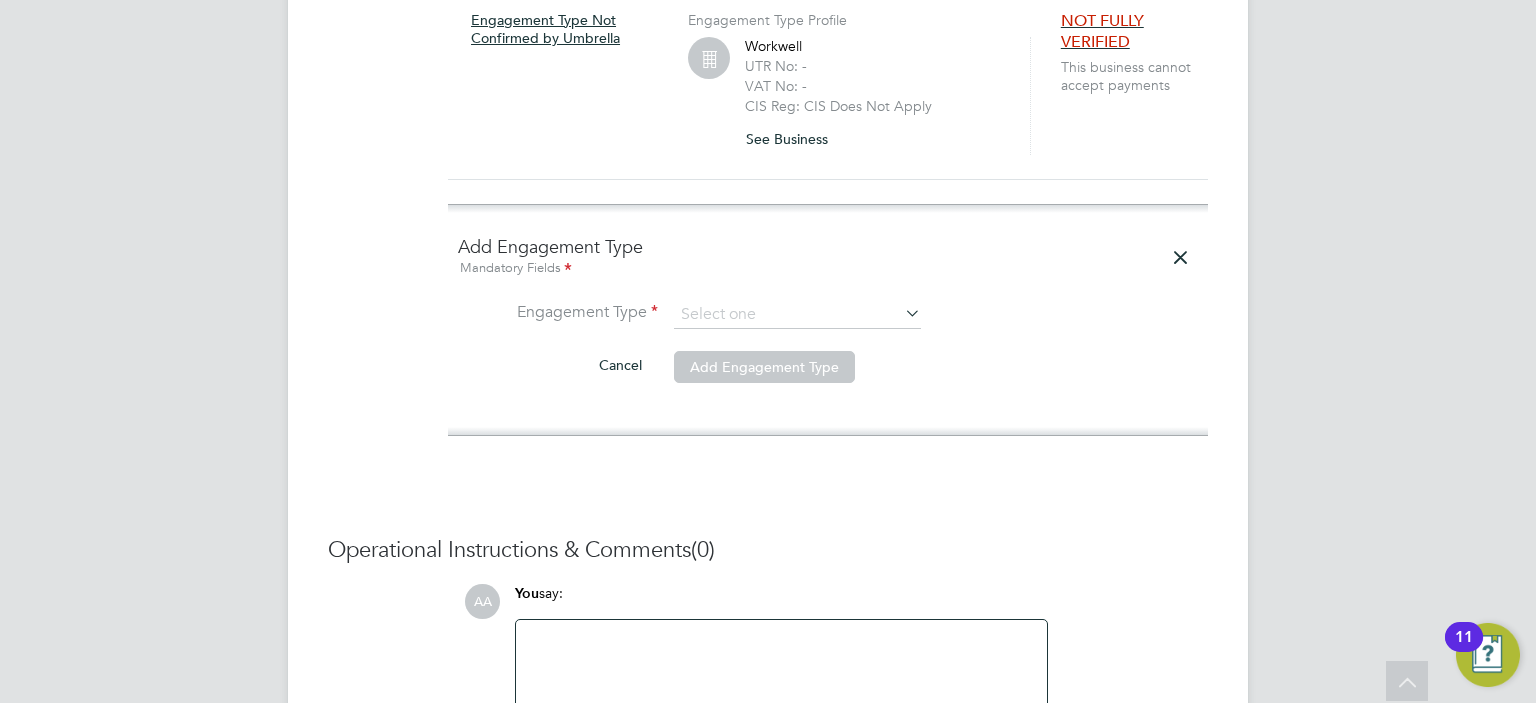 scroll, scrollTop: 1720, scrollLeft: 0, axis: vertical 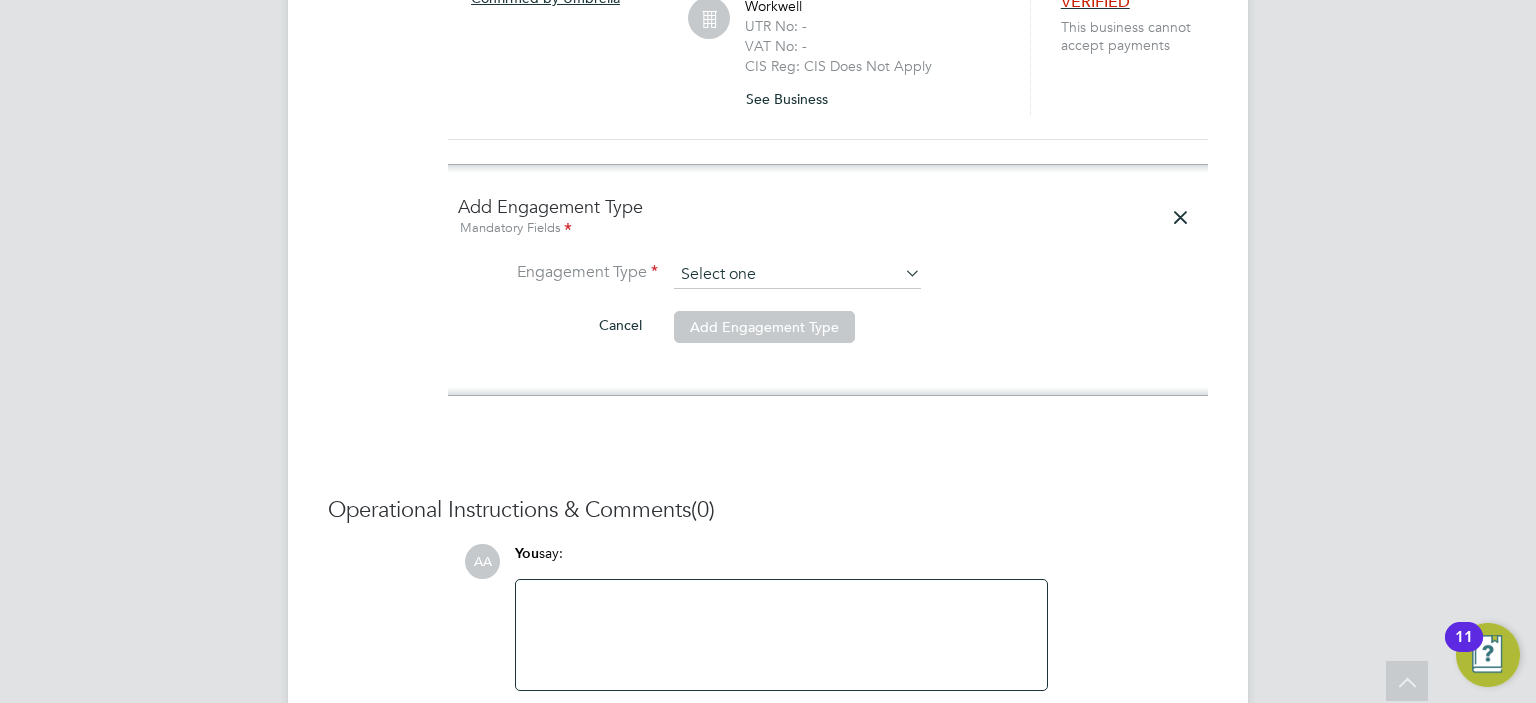 click 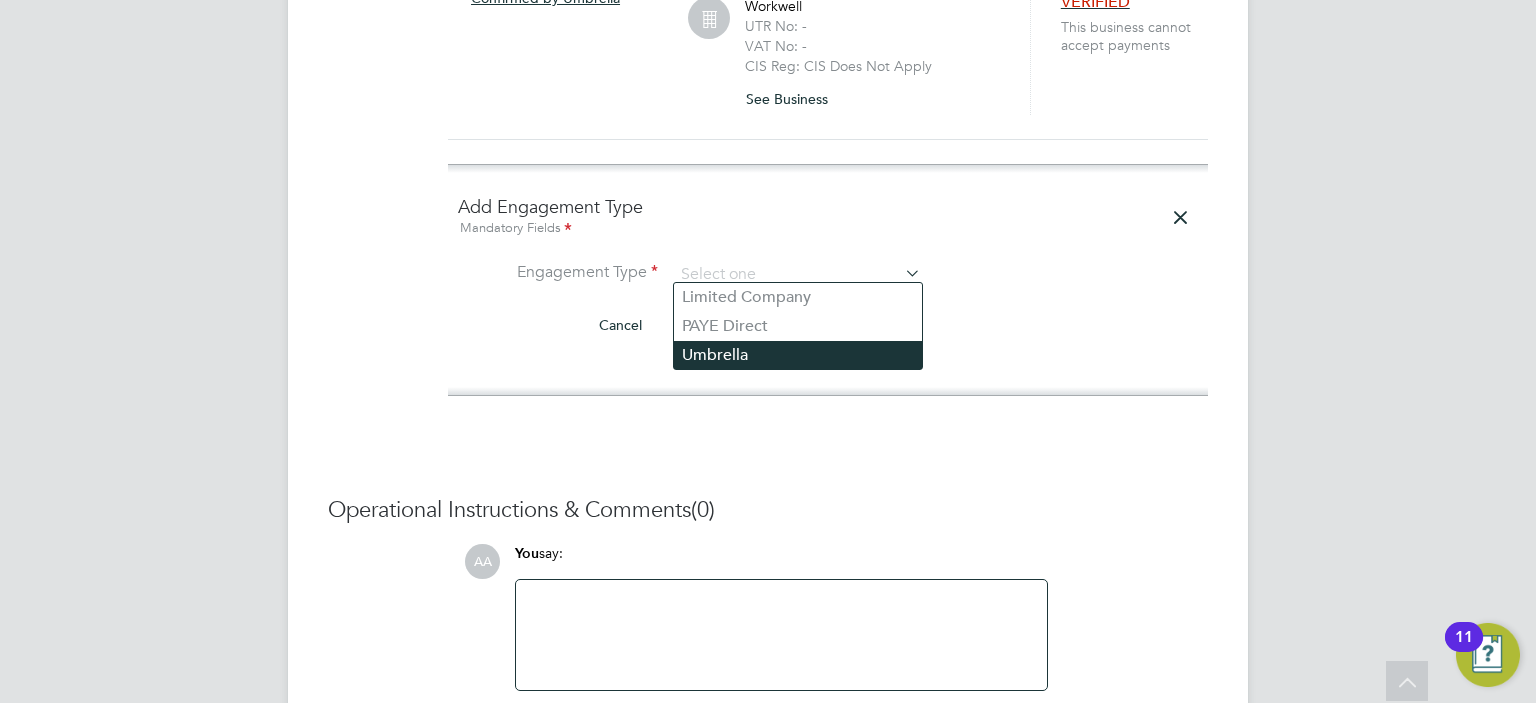 click on "Umbrella" 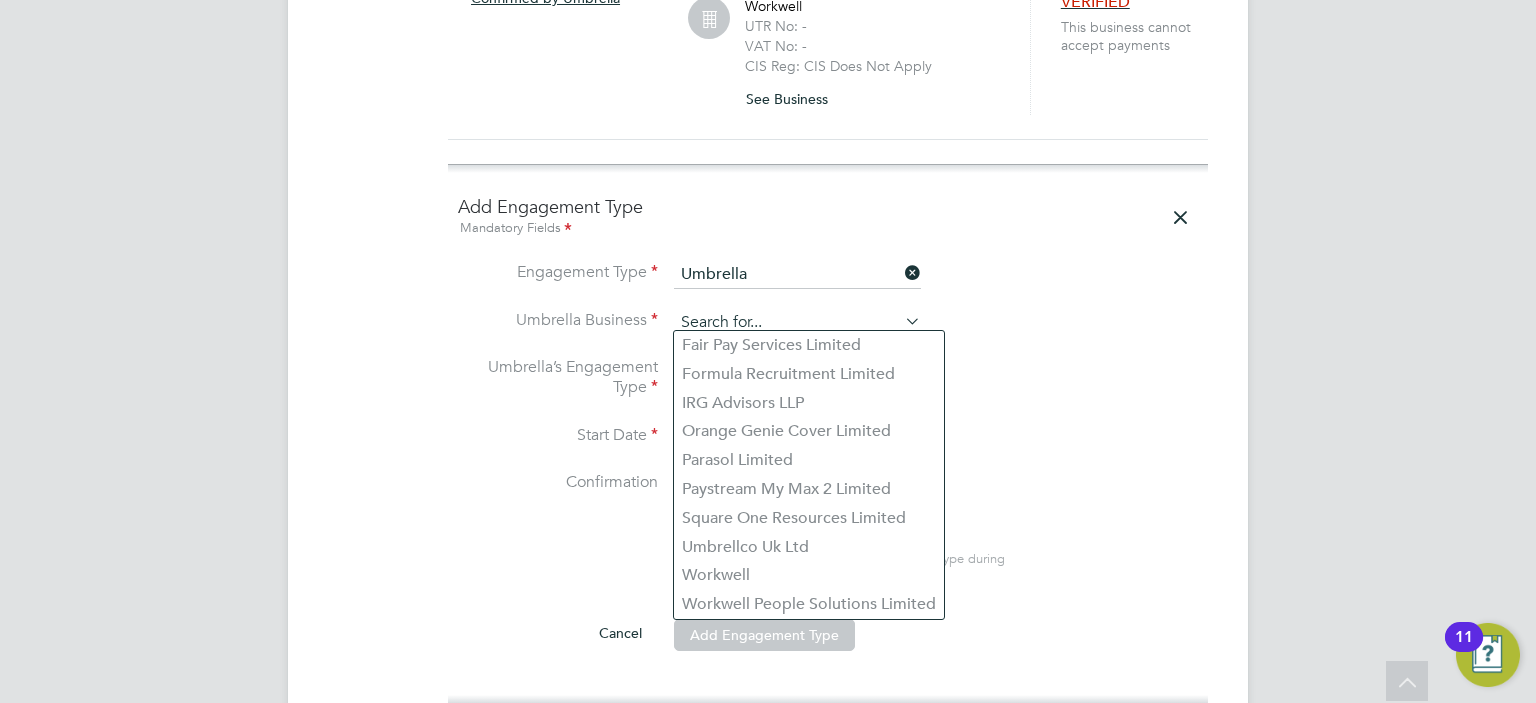 click 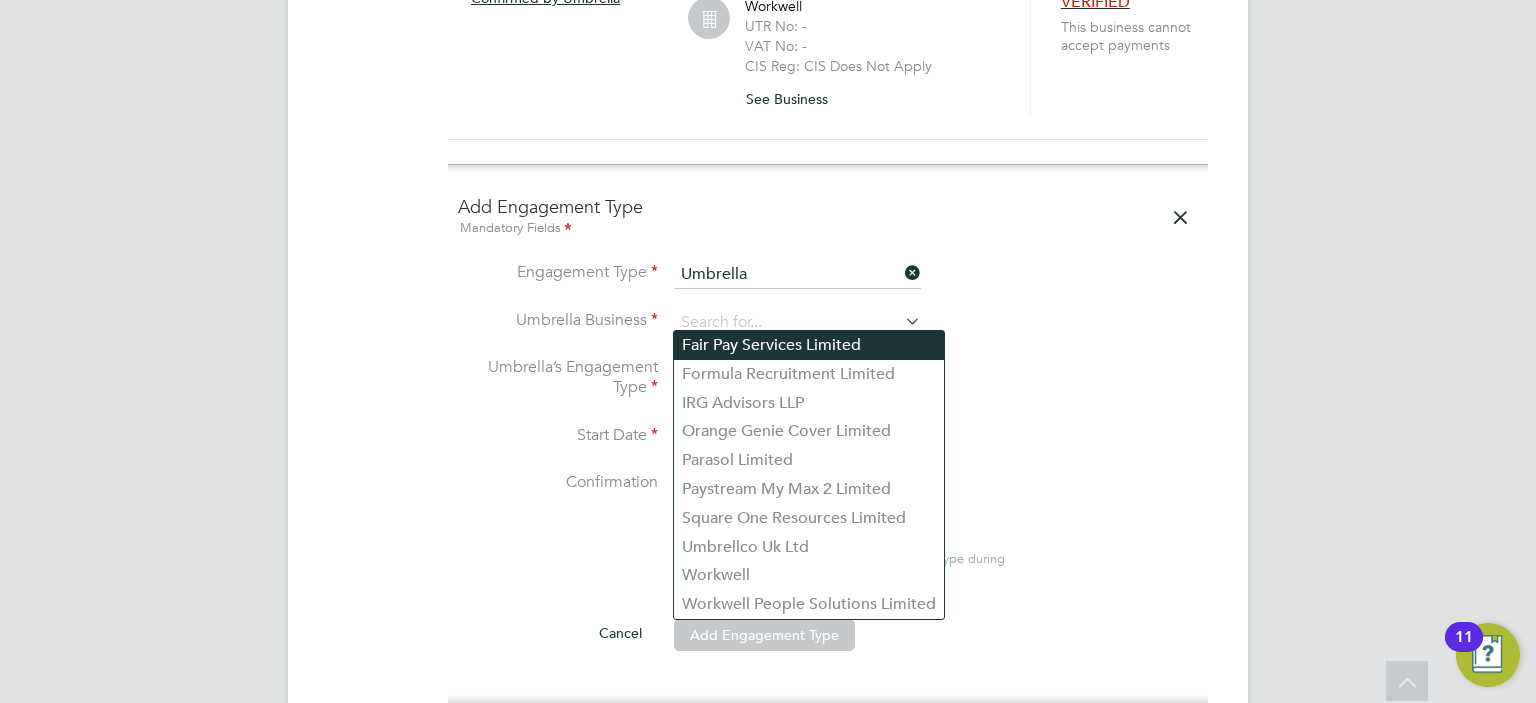 click on "Fair Pay Services Limited" 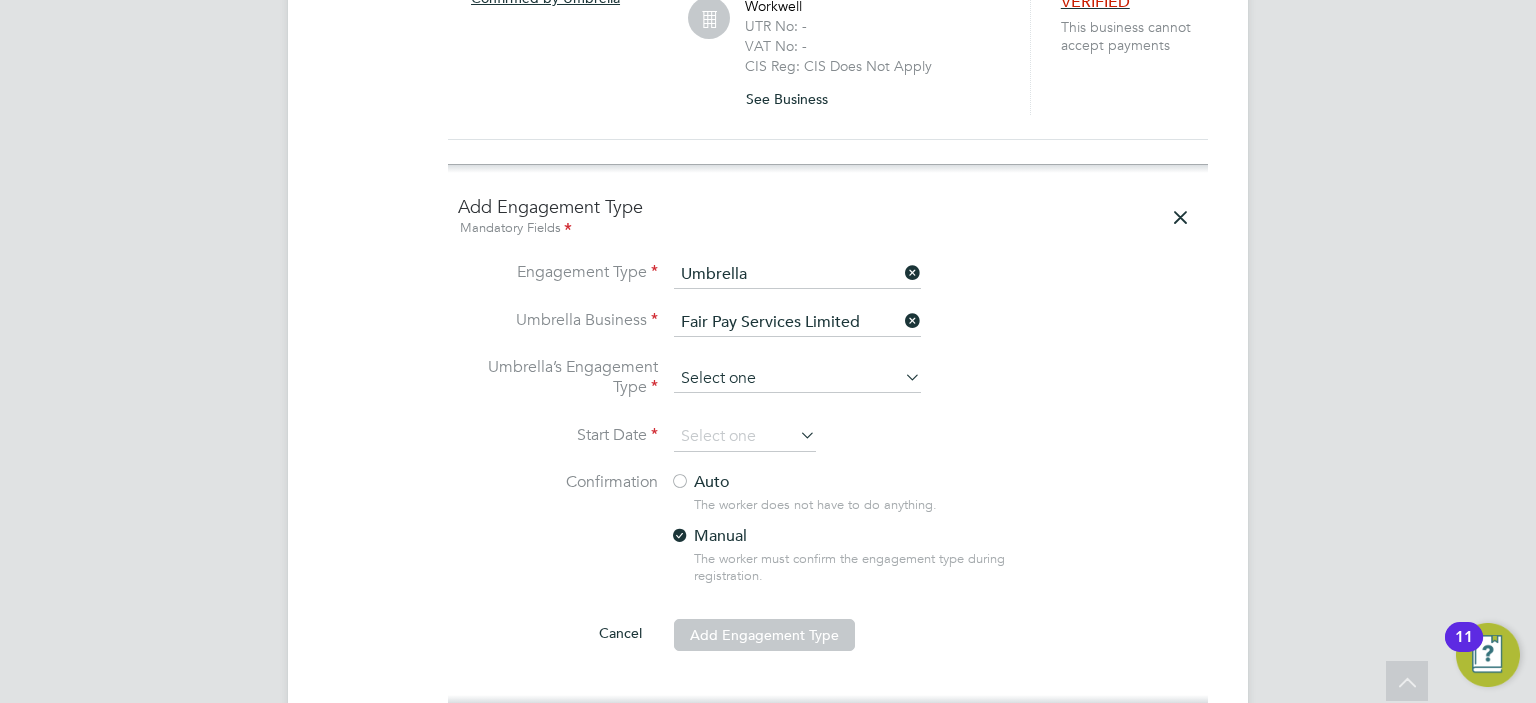 click 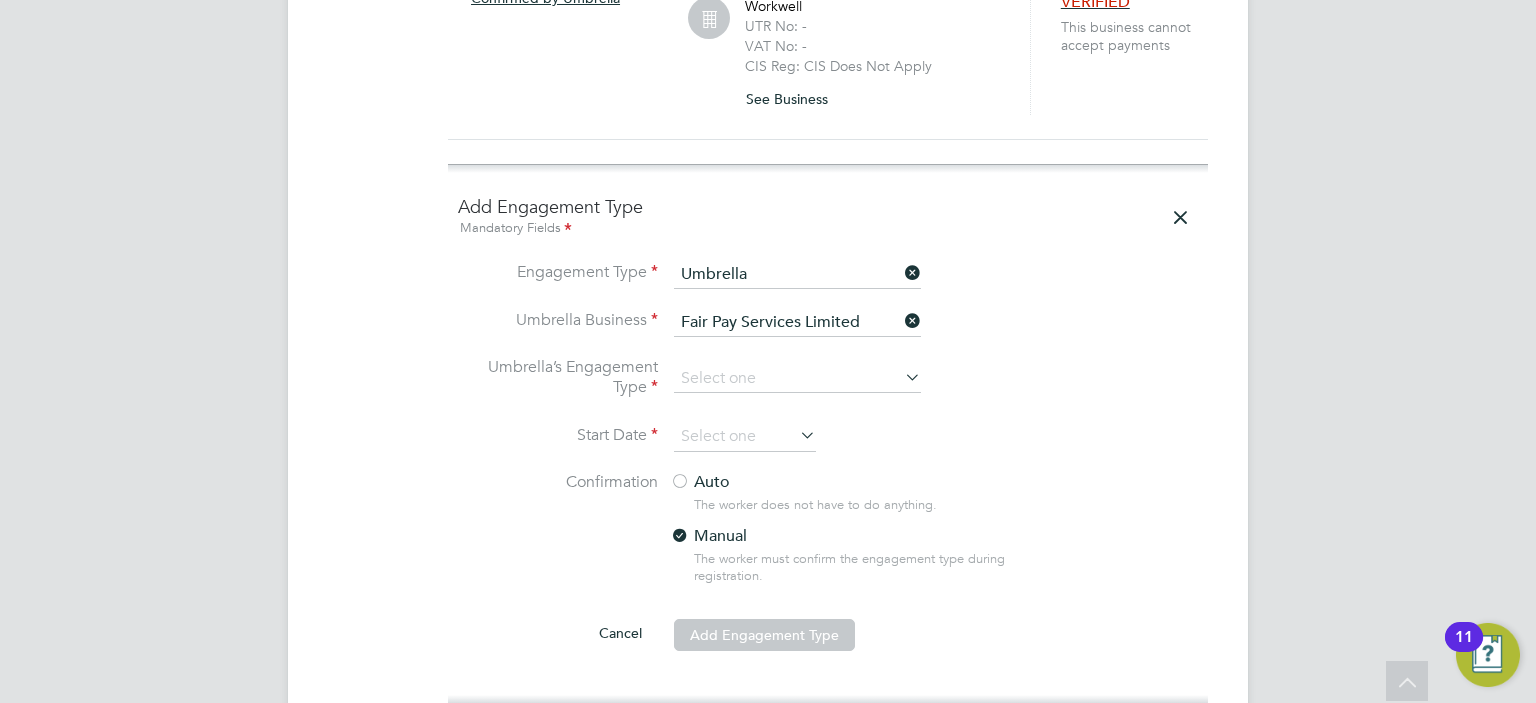 click on "PAYE Umbrella" 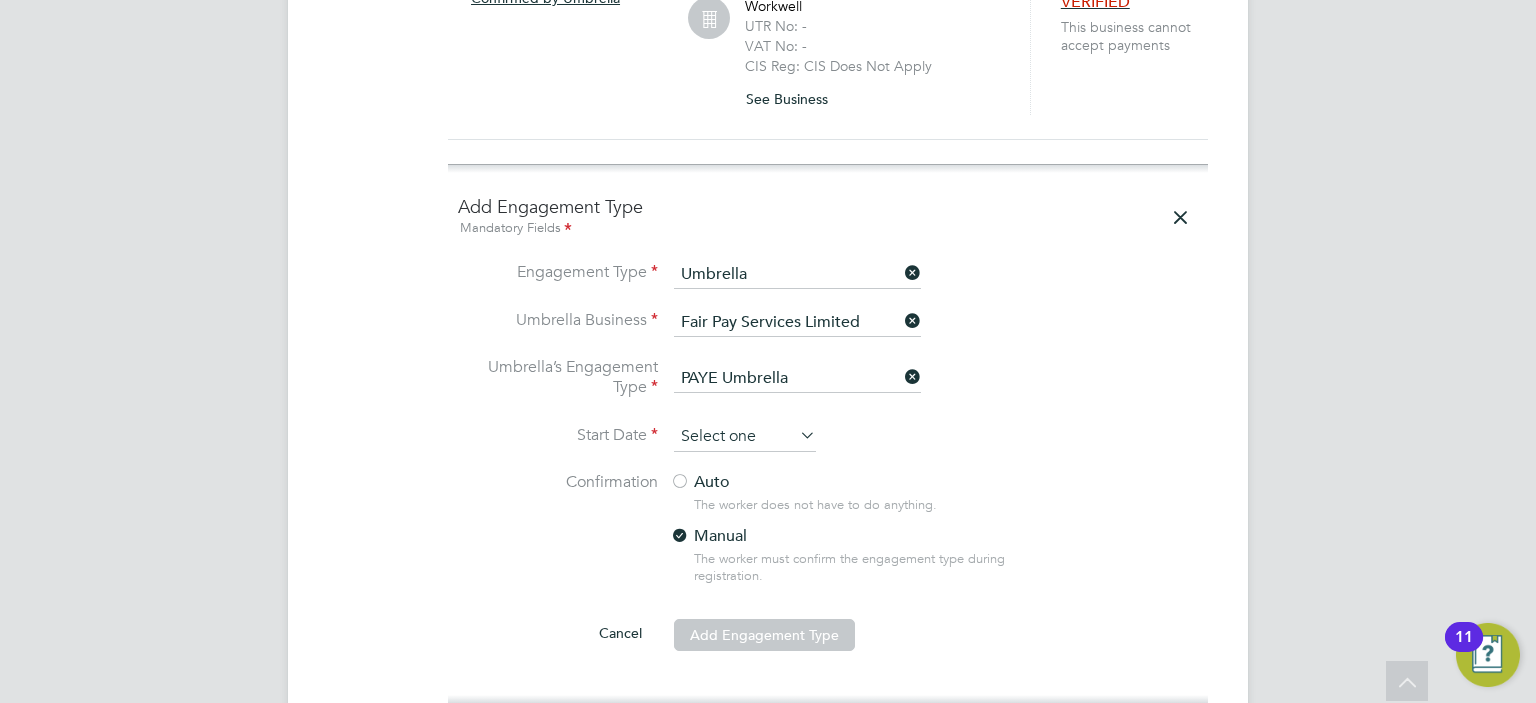 scroll, scrollTop: 652, scrollLeft: 0, axis: vertical 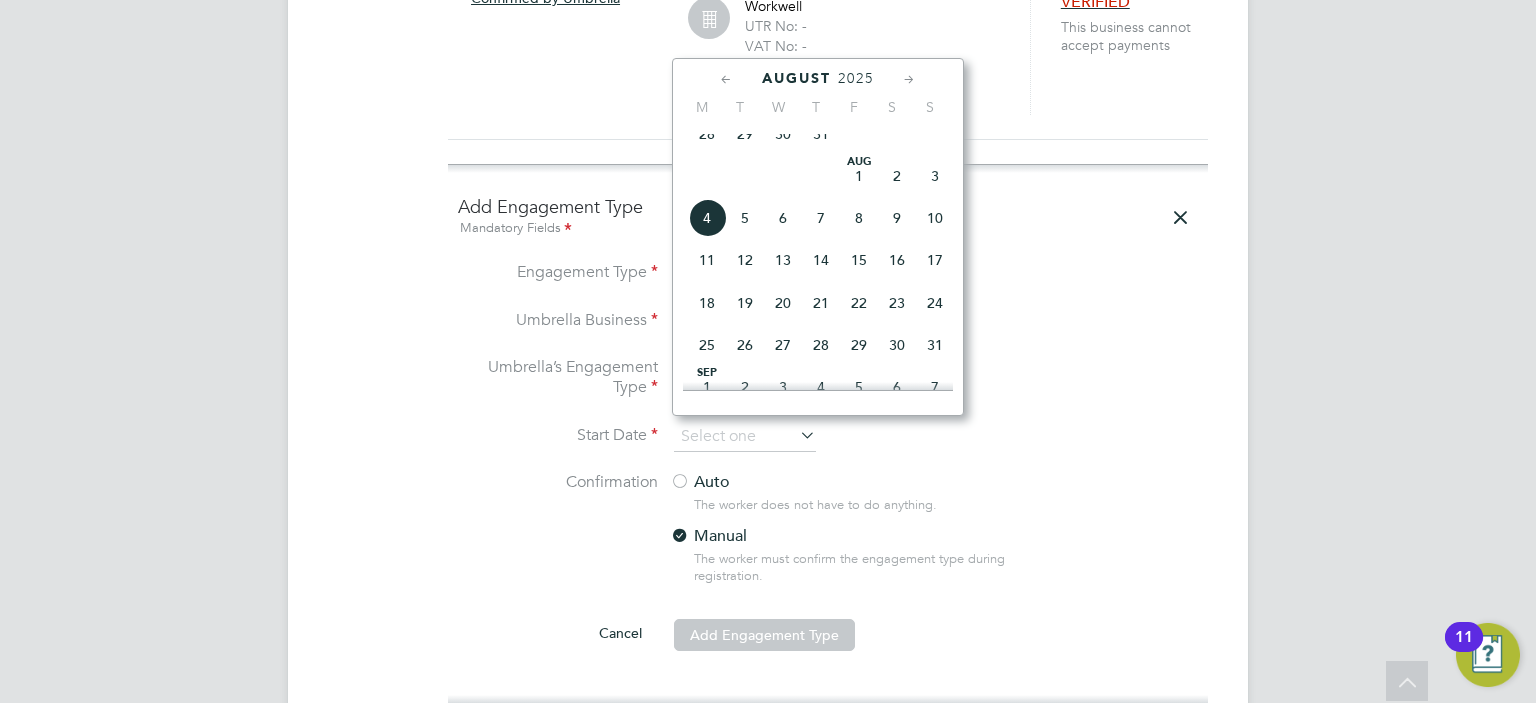 click on "4" 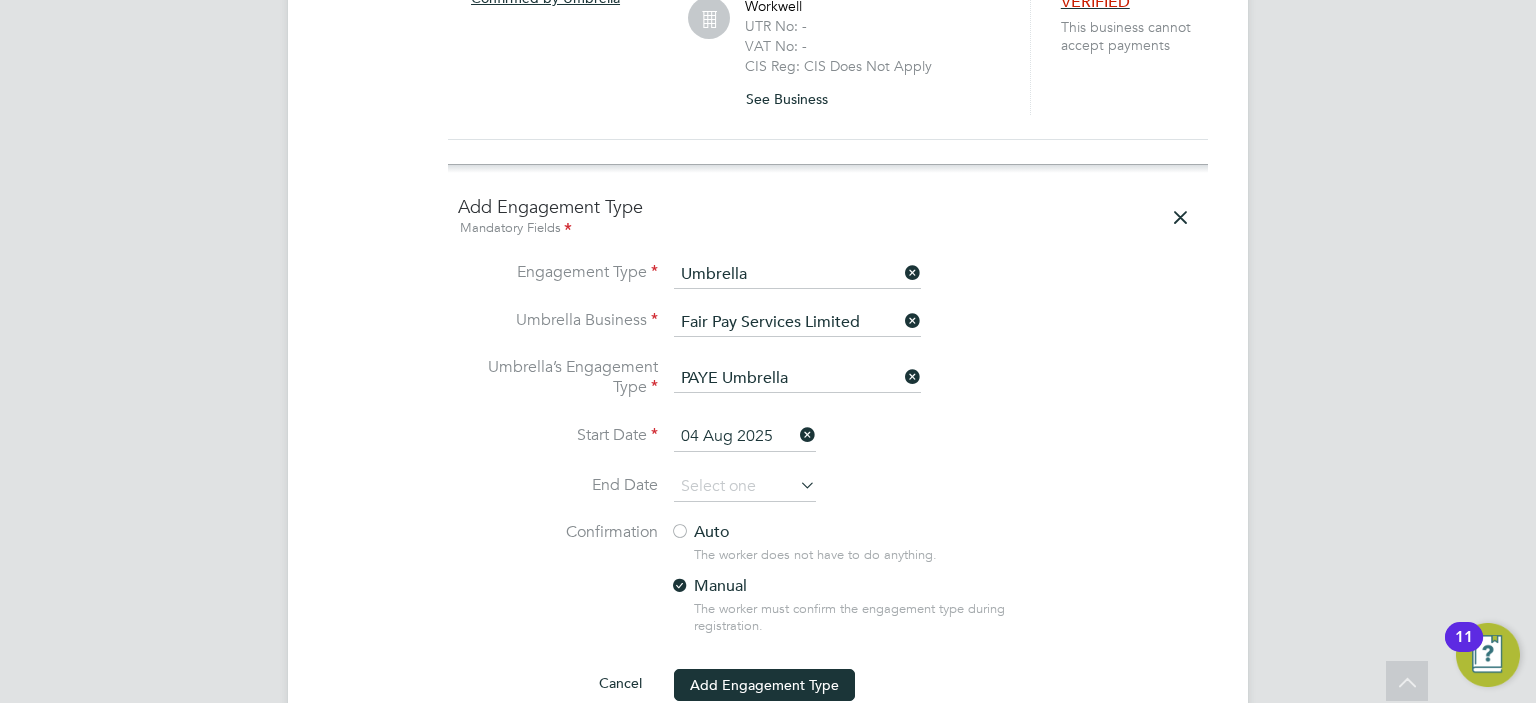 click 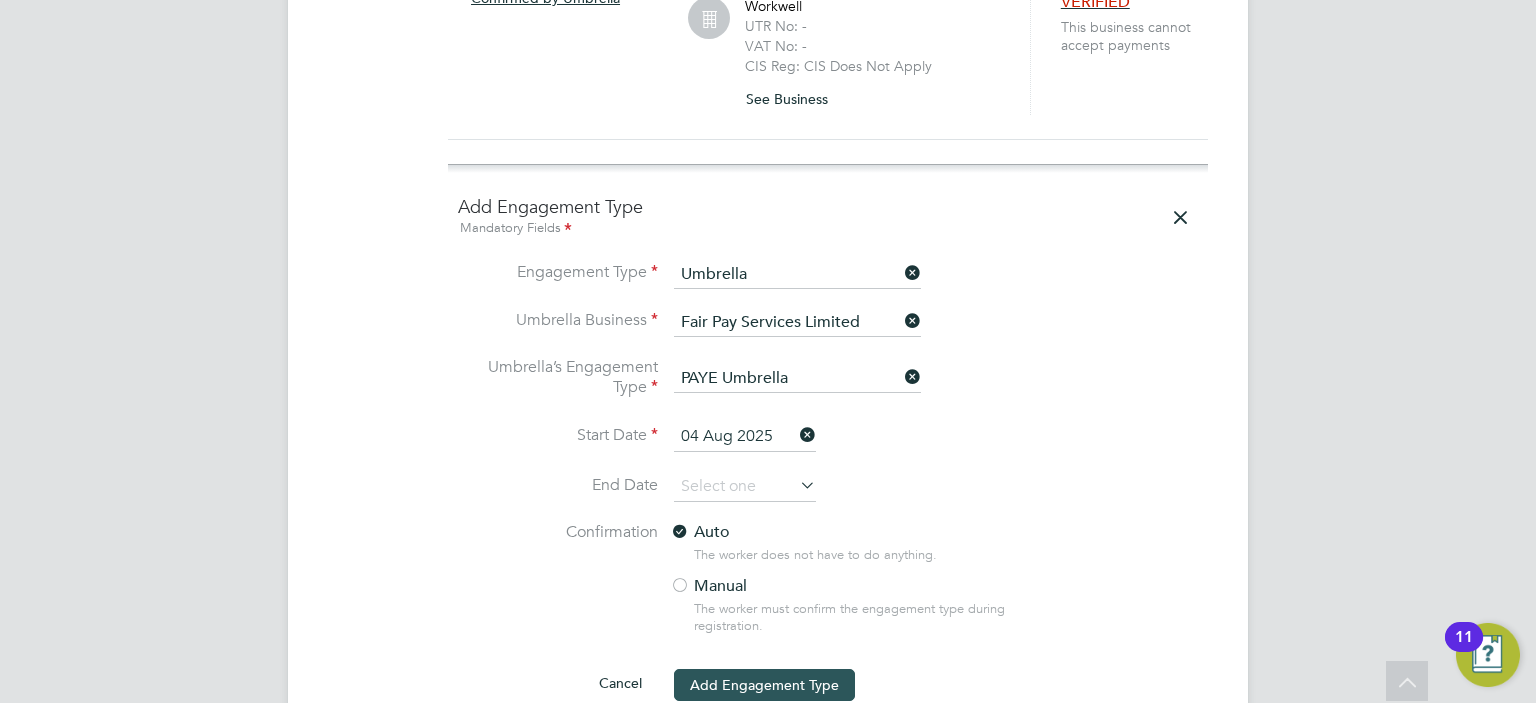 click on "Add Engagement Type" 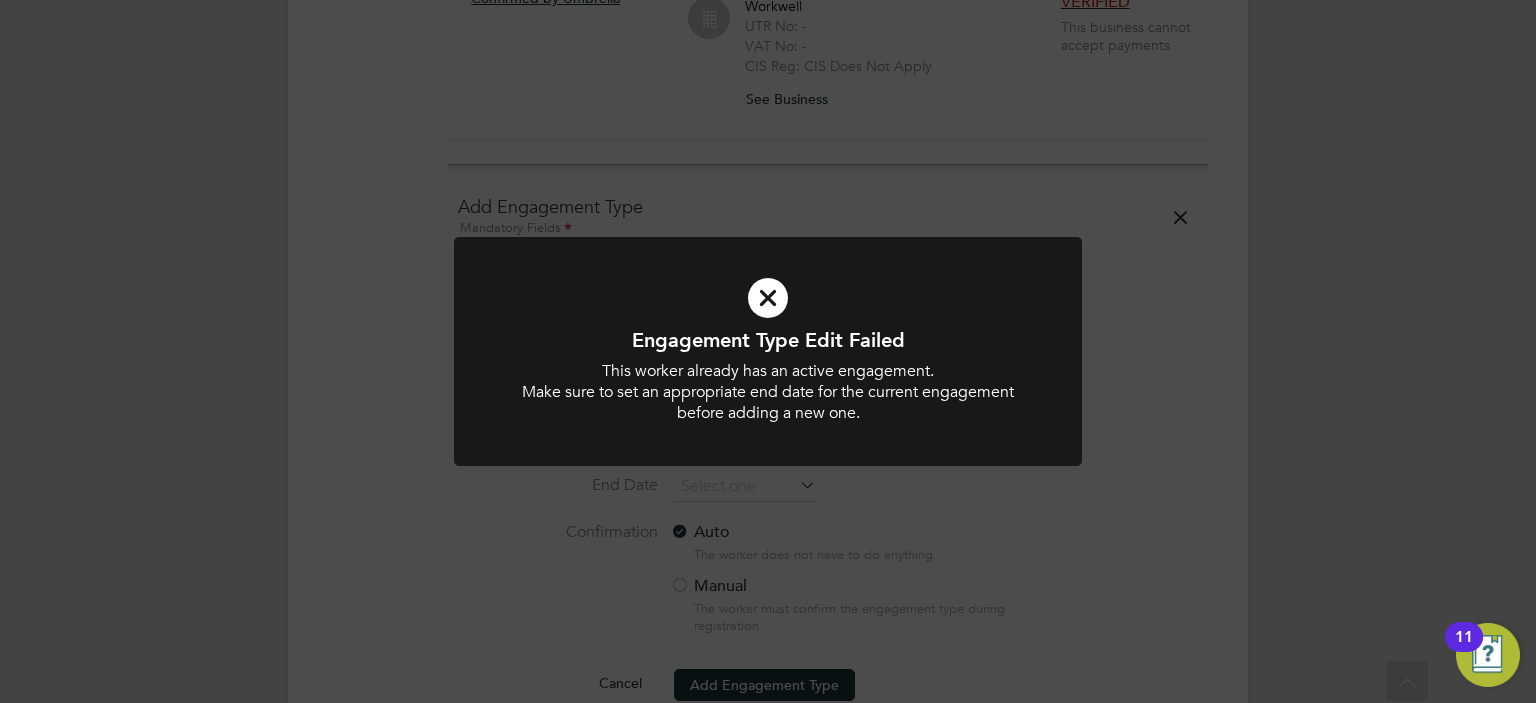 click on "Engagement Type Edit Failed This worker already has an active engagement.  Make sure to set an appropriate end date for the current engagement before adding a new one. Cancel Okay" 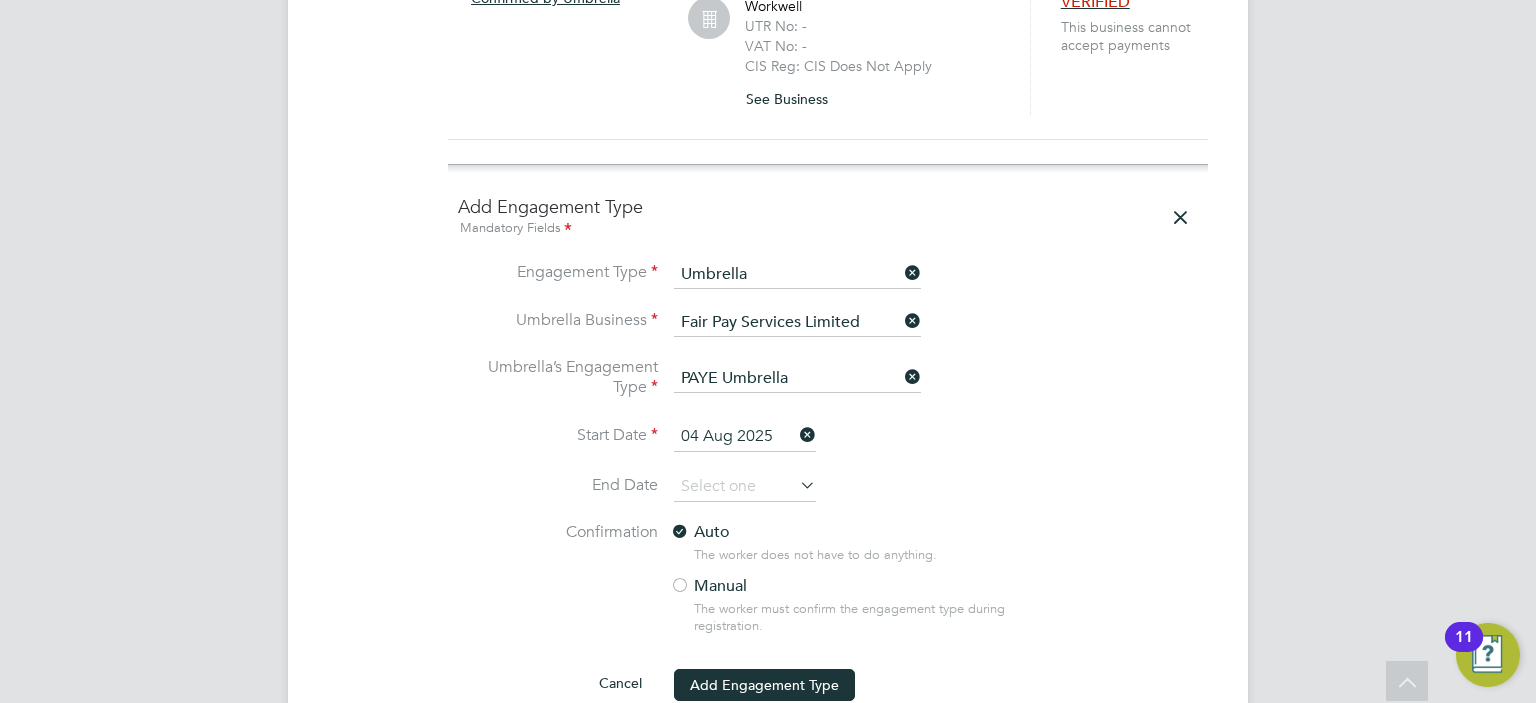 click on "AA   Afzal Ahmed   Notifications
Applications:   Tasks
Current page:   Network
Team Members   Businesses   Sites   Workers   Contacts   Jobs
Positions   Vacancies   Placements   Timesheets
Timesheets   Expenses   Finance
Invoices & Credit Notes   Statements   Payments   Reports
Margin Report   CIS Reports   Report Downloads   Preferences
My Business   Doc. Requirements   VMS Configurations   Notifications   Activity Logs
.st0{fill:#C0C1C2;}
Powered by Engage All Workers Worker   Payment History   Tasks   Activity Logs   Worker Tasks" at bounding box center [768, -260] 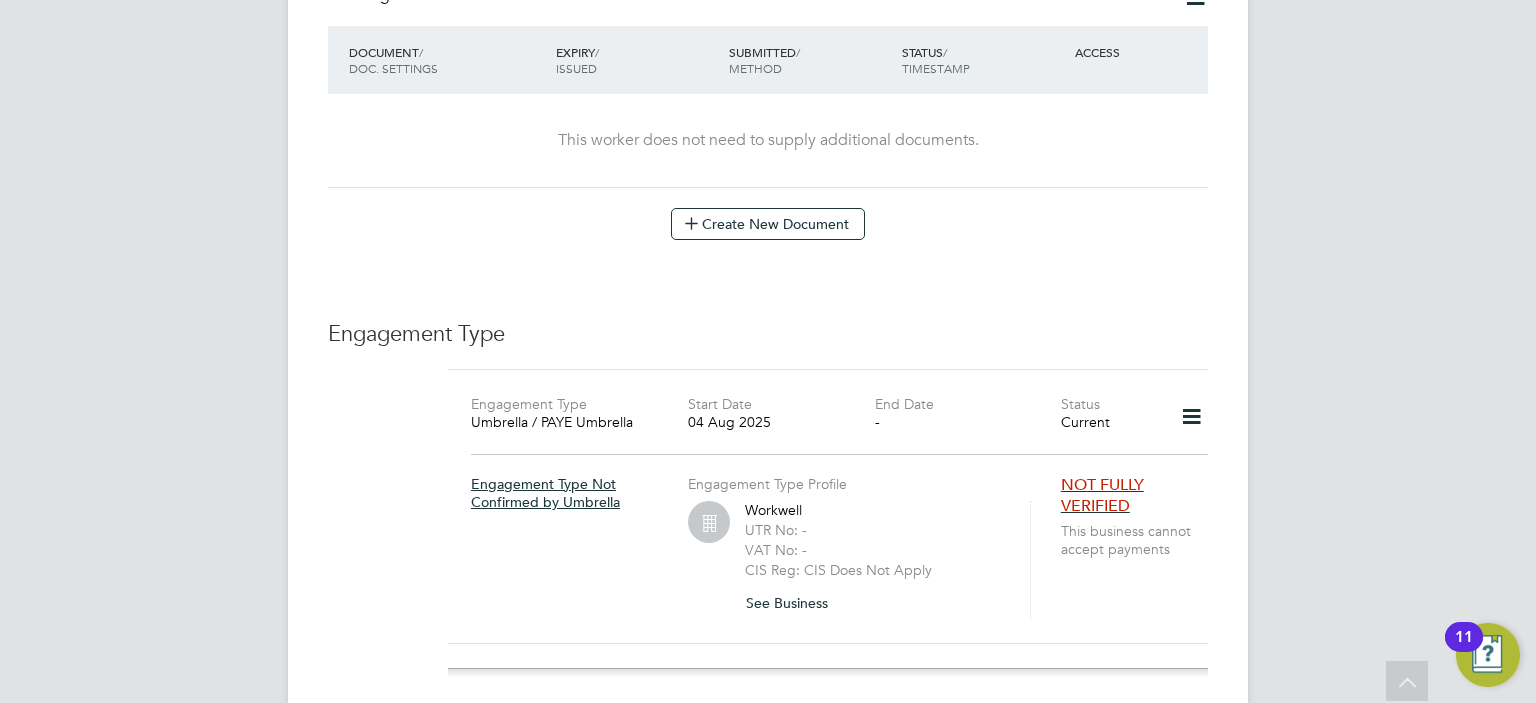 scroll, scrollTop: 1200, scrollLeft: 0, axis: vertical 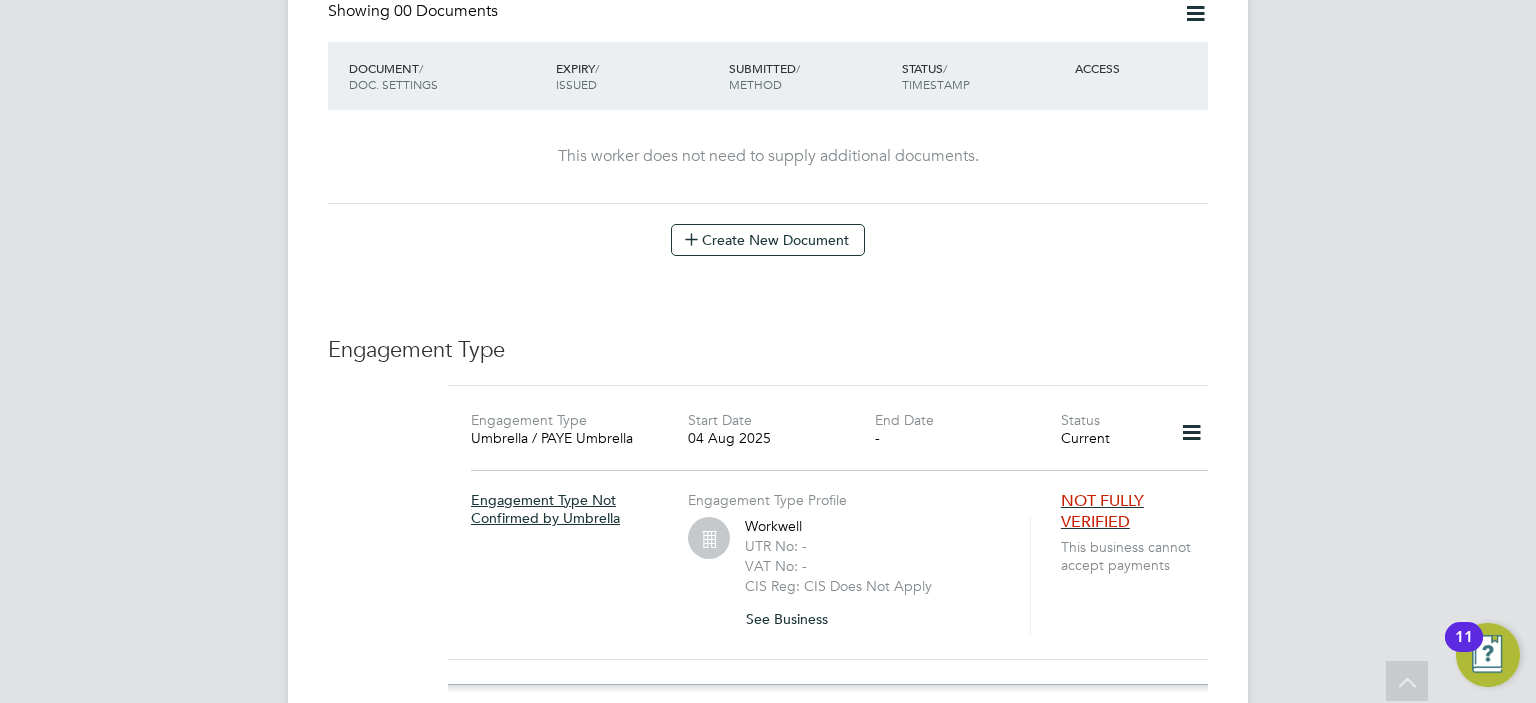 click 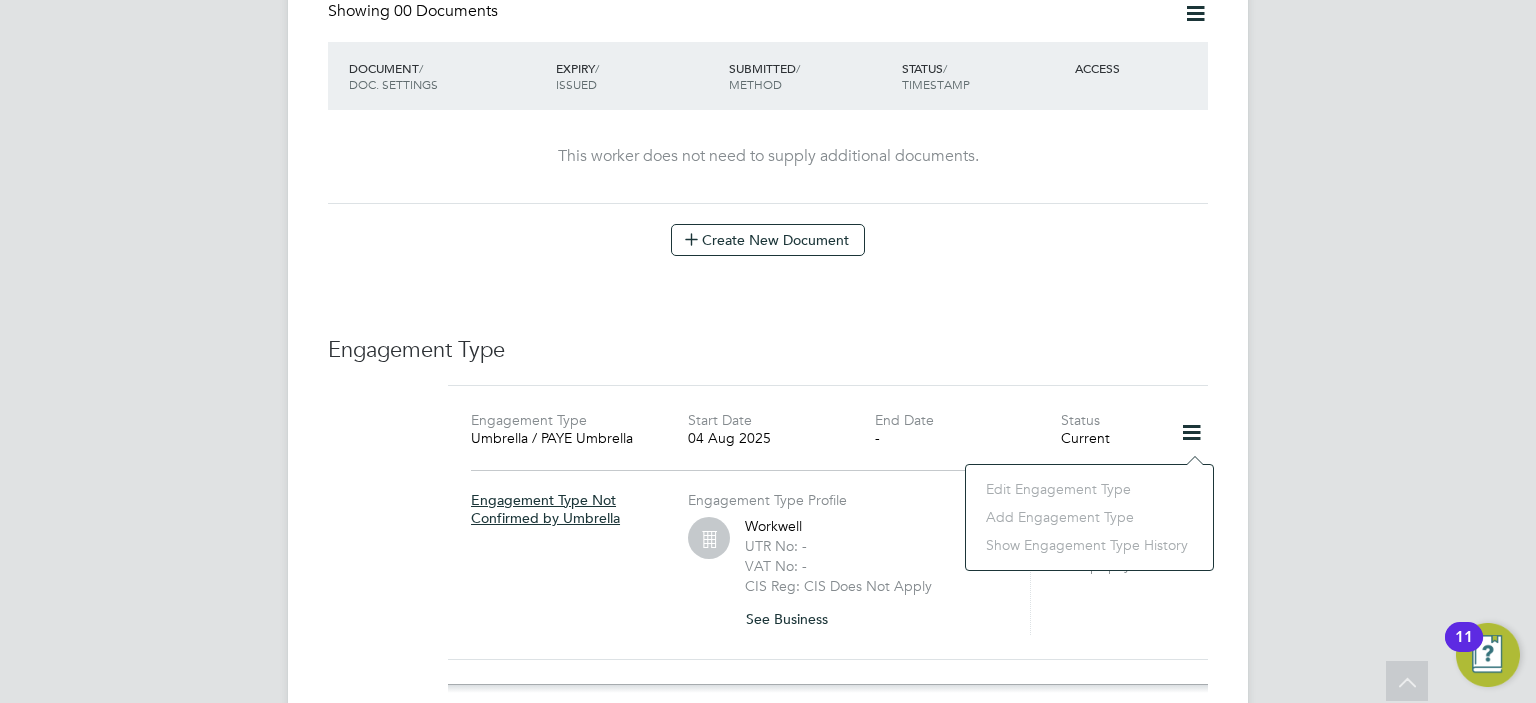 click on "Edit Engagement Type" 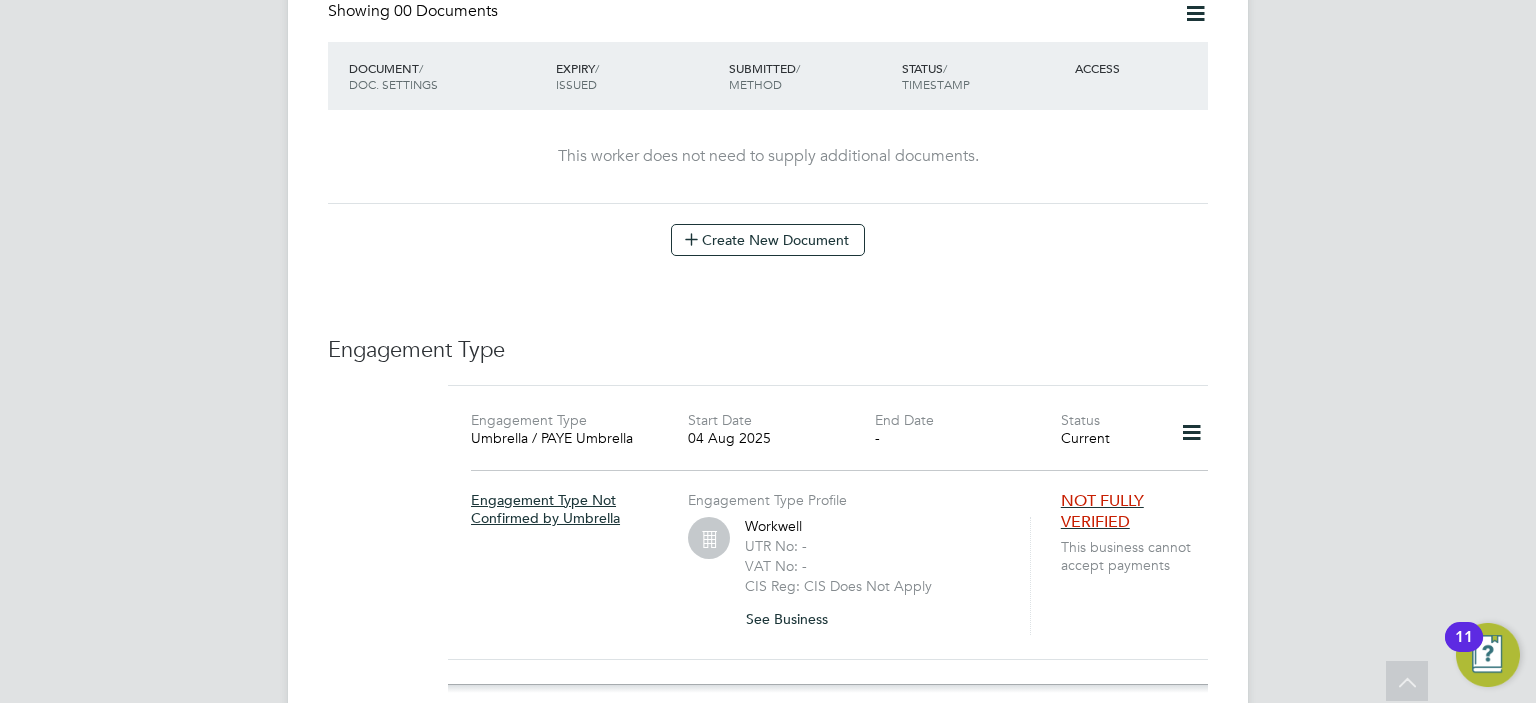 click on "NOT FULLY VERIFIED" 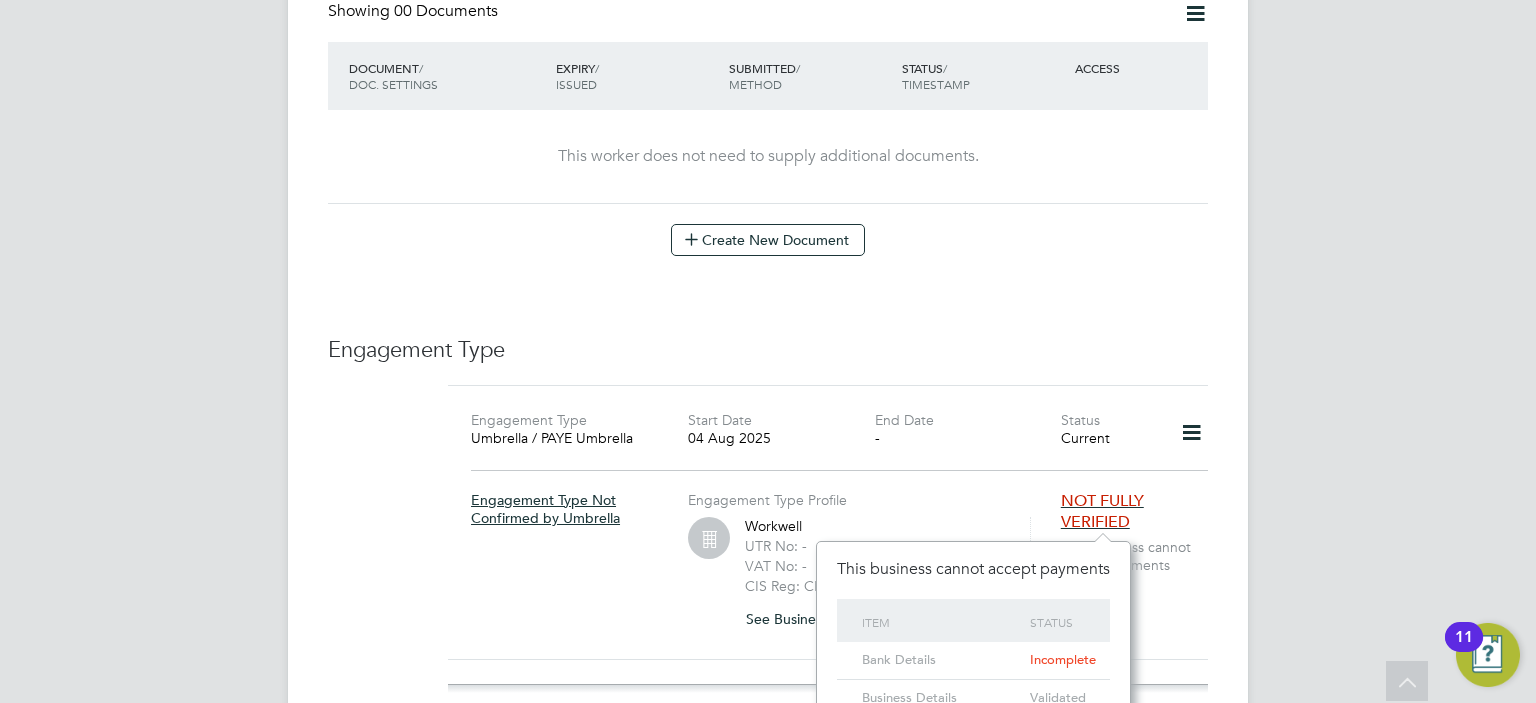 click on "Bank Details" 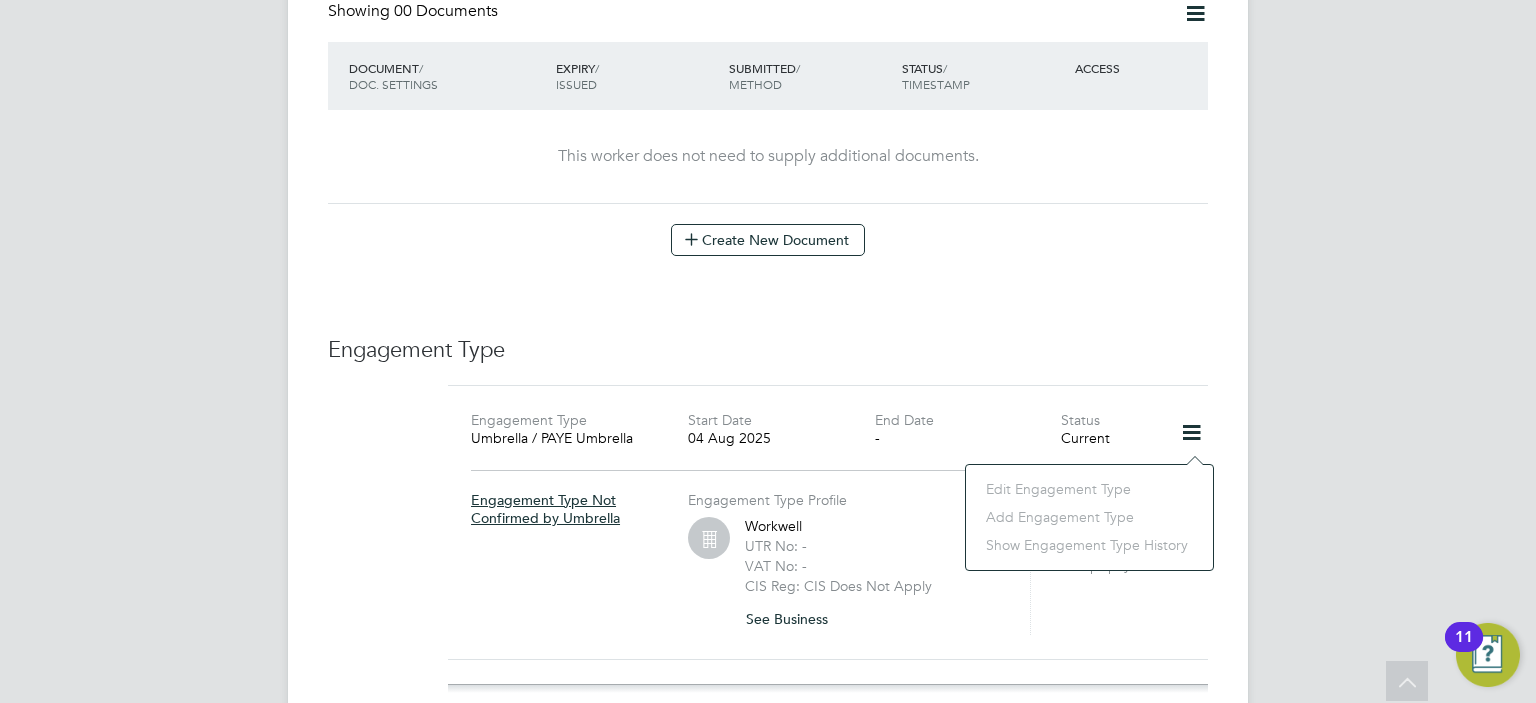 click on "Engagement Type Engagement Type Umbrella / PAYE Umbrella Start Date 04 Aug 2025 End Date - Status Current Engagement Type Not Confirmed by Umbrella Engagement Type Profile Workwell UTR No: - VAT No: - CIS Reg: CIS Does Not Apply See Business   NOT FULLY VERIFIED This business cannot accept payments Add Engagement Type Mandatory Fields Engagement Type   Umbrella Umbrella Business   Fair Pay Services Limited Umbrella’s Engagement Type   PAYE Umbrella Start Date   04 Aug 2025 End Date   Confirmation Auto The worker does not have to do anything. Manual The worker must confirm the engagement type during registration. Cancel   Add Engagement Type" 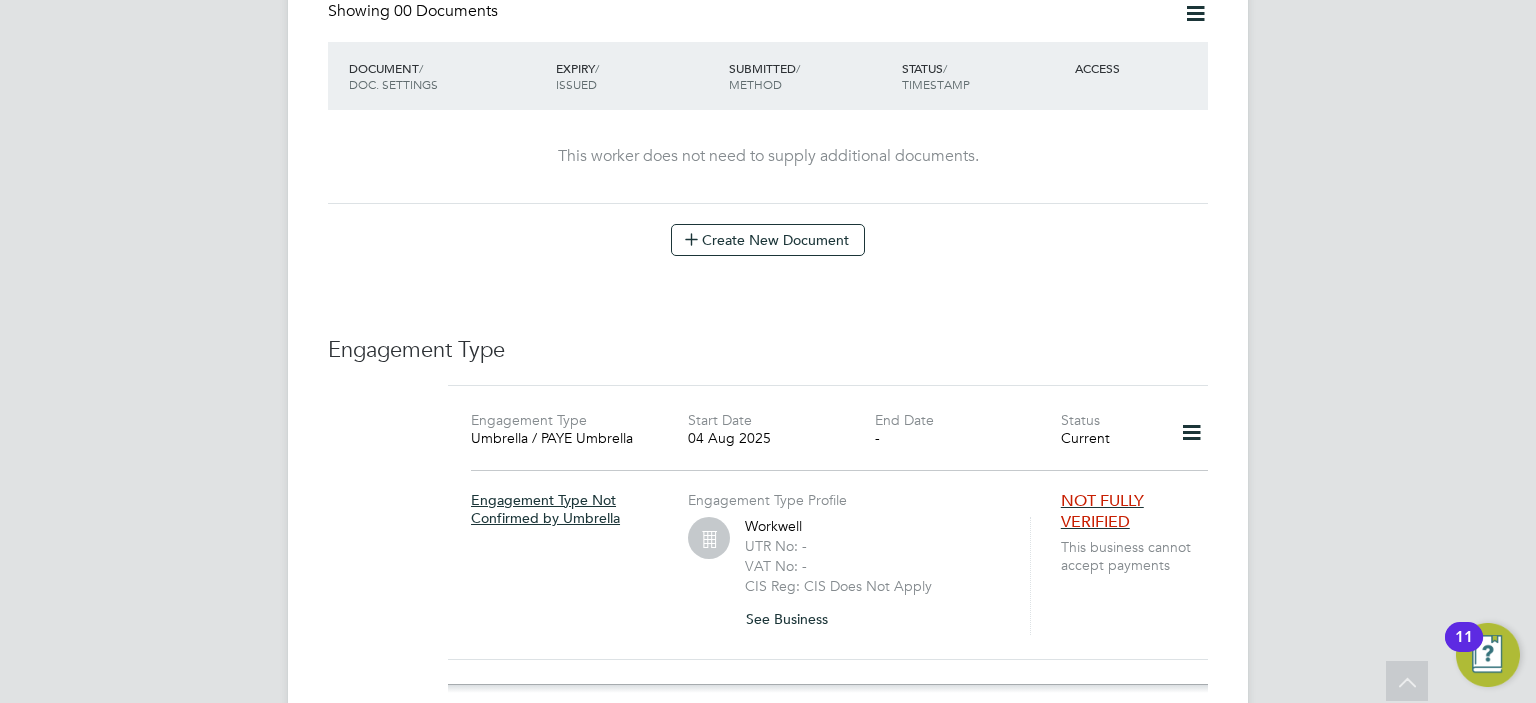 click on "AA   Afzal Ahmed   Notifications
Applications:   Tasks
Current page:   Network
Team Members   Businesses   Sites   Workers   Contacts   Jobs
Positions   Vacancies   Placements   Timesheets
Timesheets   Expenses   Finance
Invoices & Credit Notes   Statements   Payments   Reports
Margin Report   CIS Reports   Report Downloads   Preferences
My Business   Doc. Requirements   VMS Configurations   Notifications   Activity Logs
.st0{fill:#C0C1C2;}
Powered by Engage All Workers Worker   Payment History   Tasks   Activity Logs   Worker Tasks" at bounding box center (768, 260) 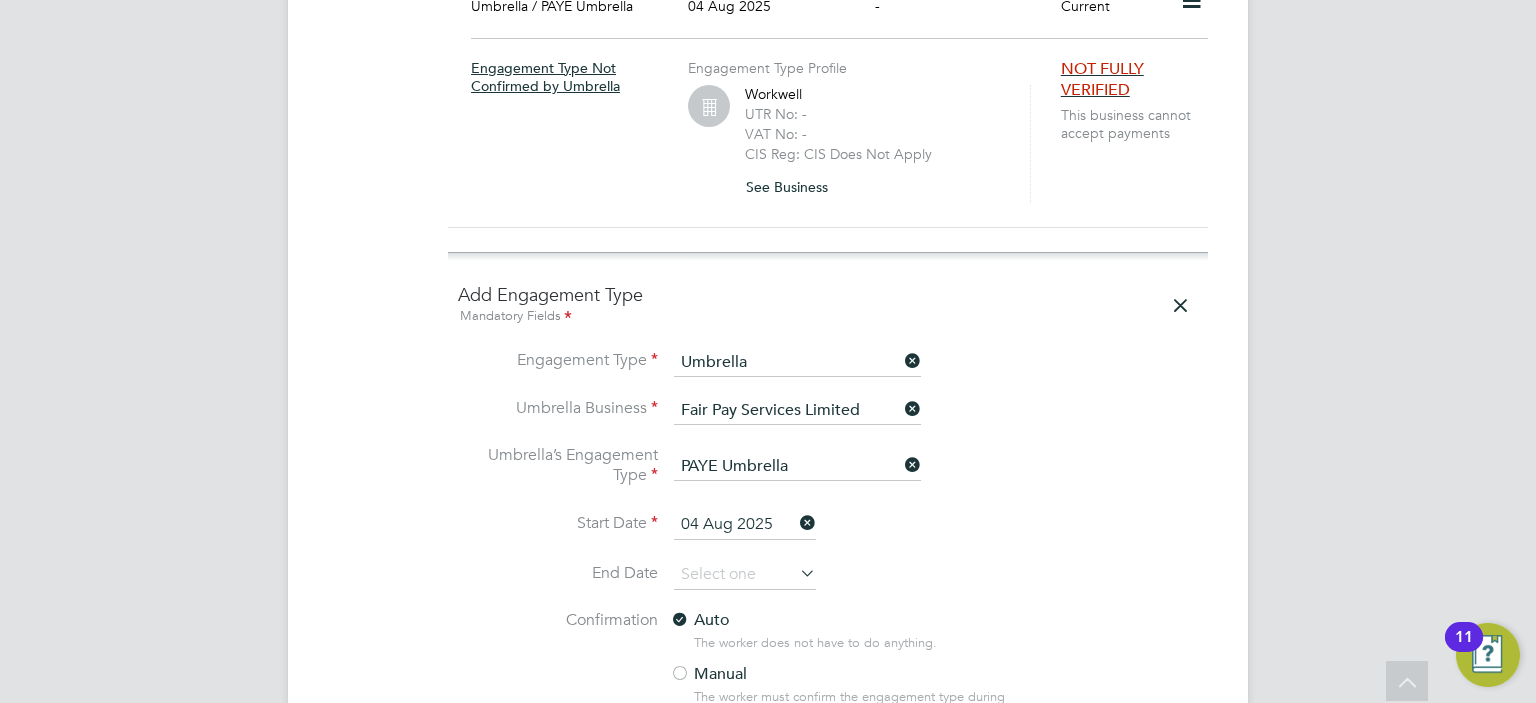 scroll, scrollTop: 1640, scrollLeft: 0, axis: vertical 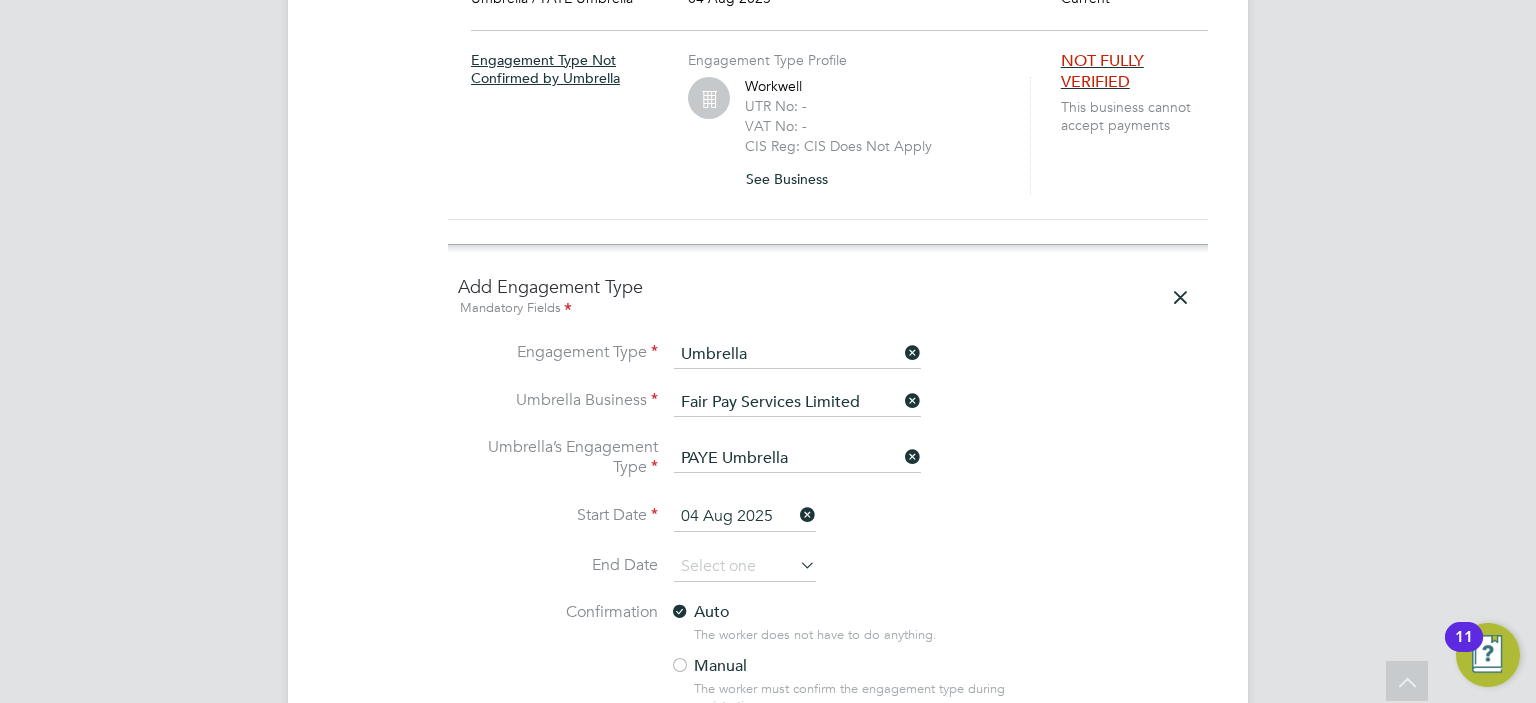 click 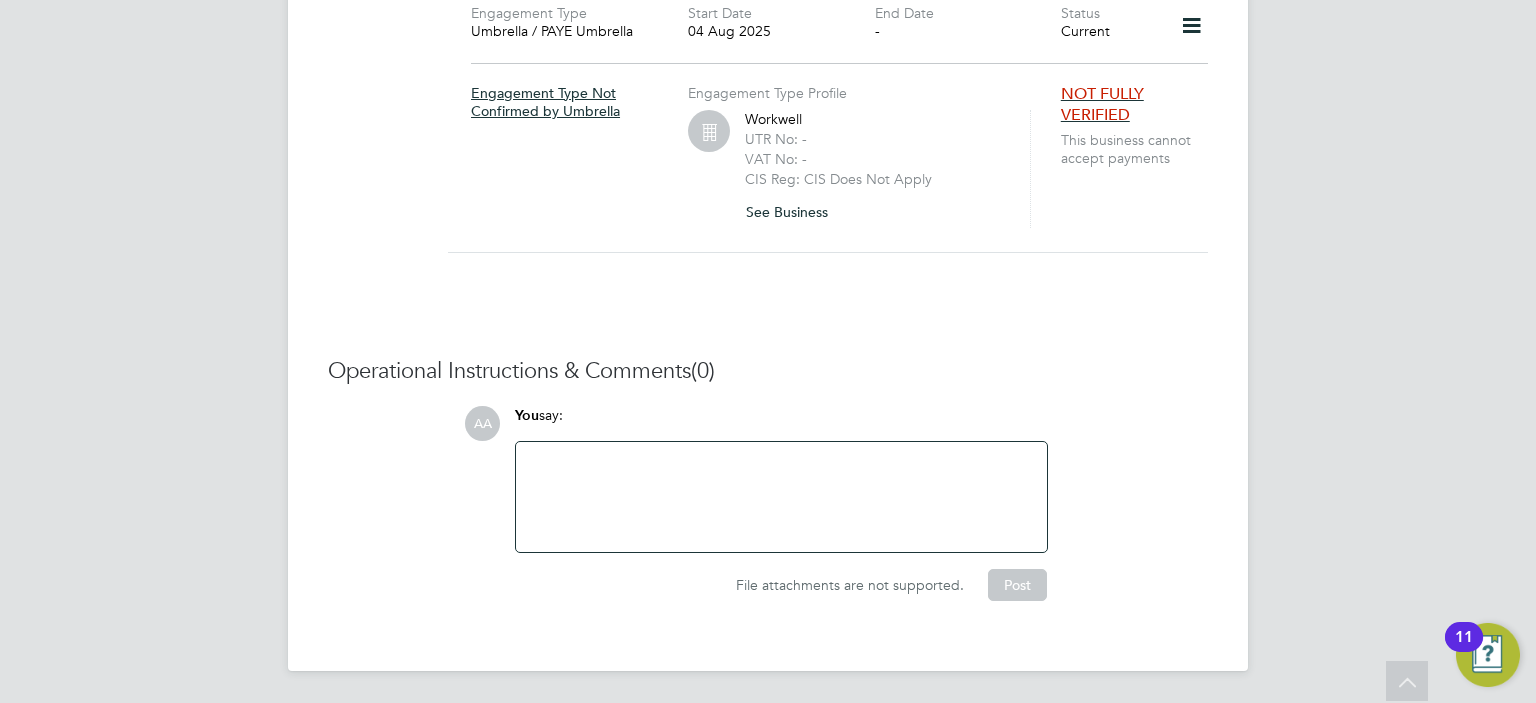 scroll, scrollTop: 1600, scrollLeft: 0, axis: vertical 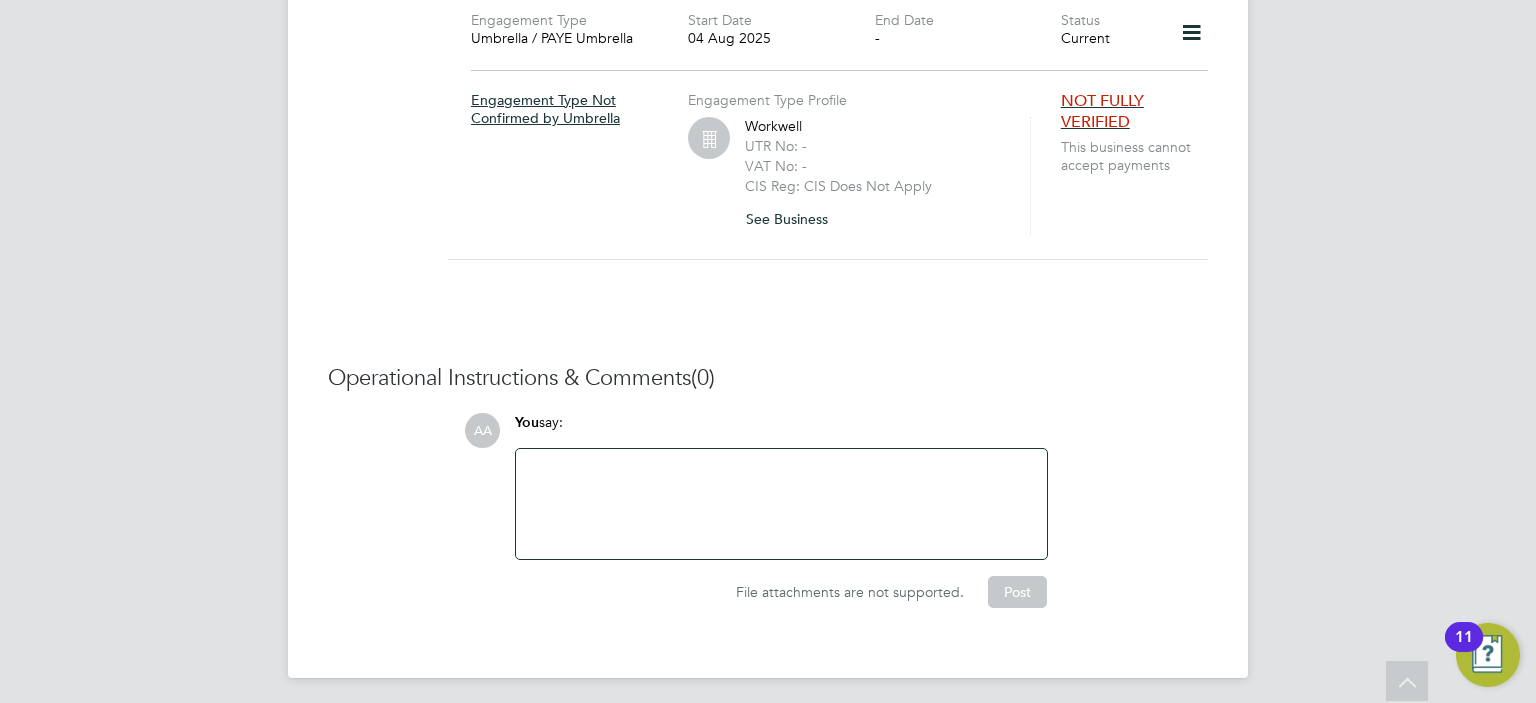 click 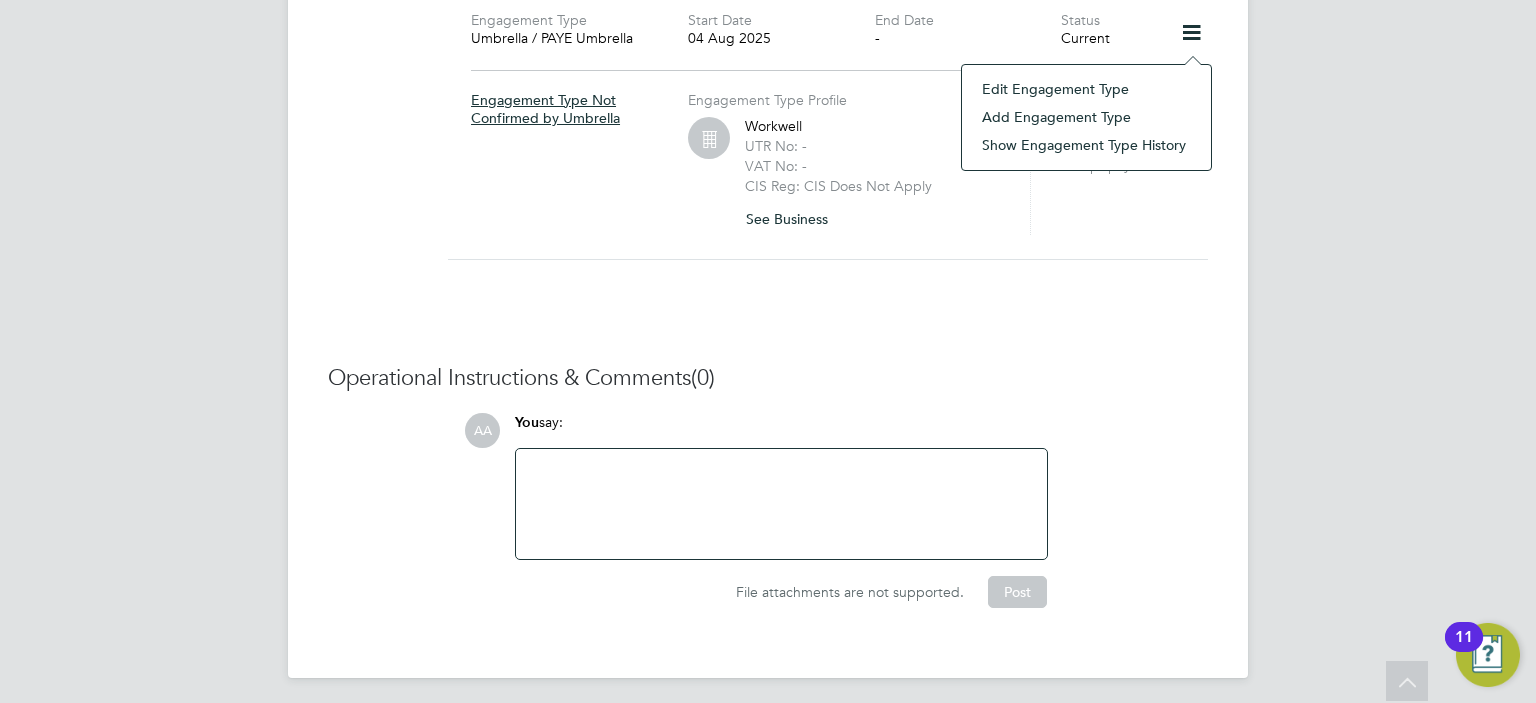 click on "Edit Engagement Type" 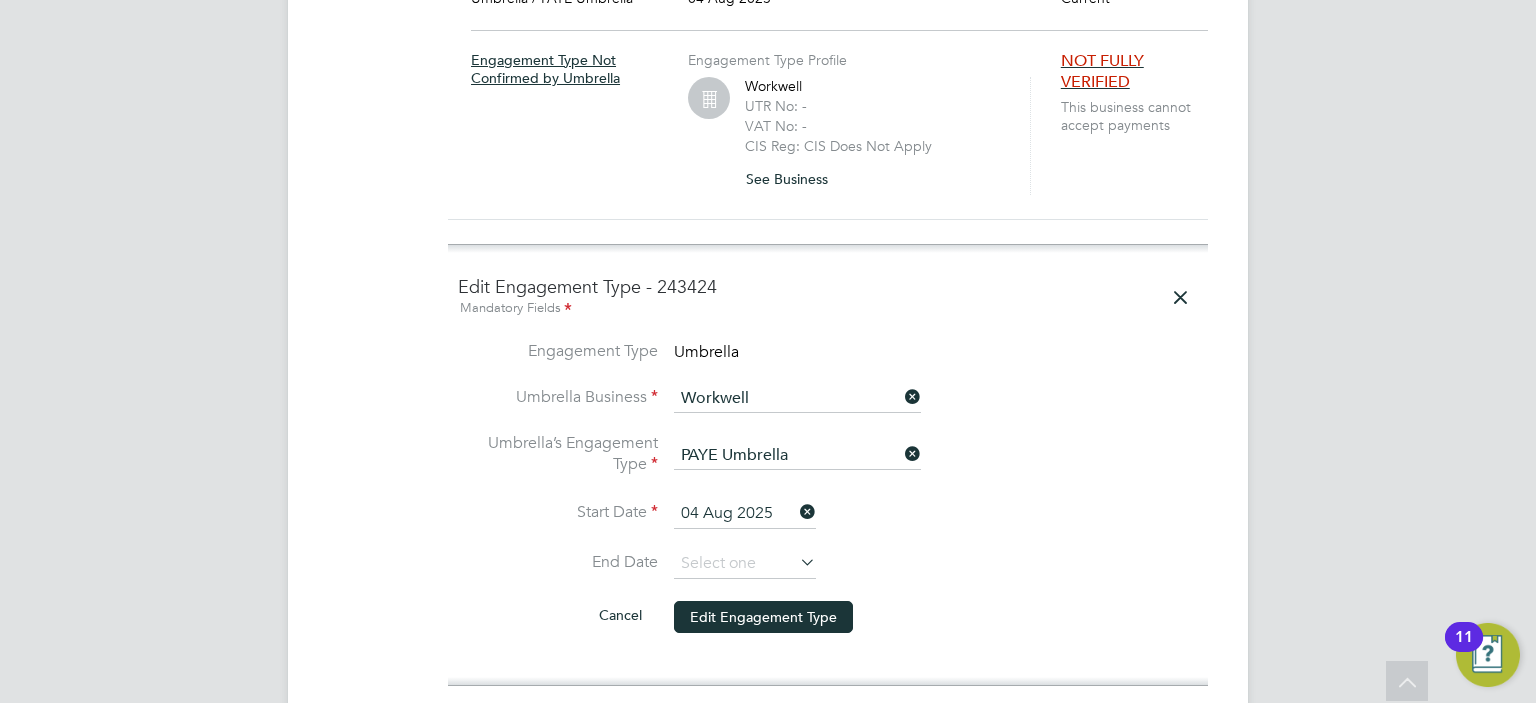 click 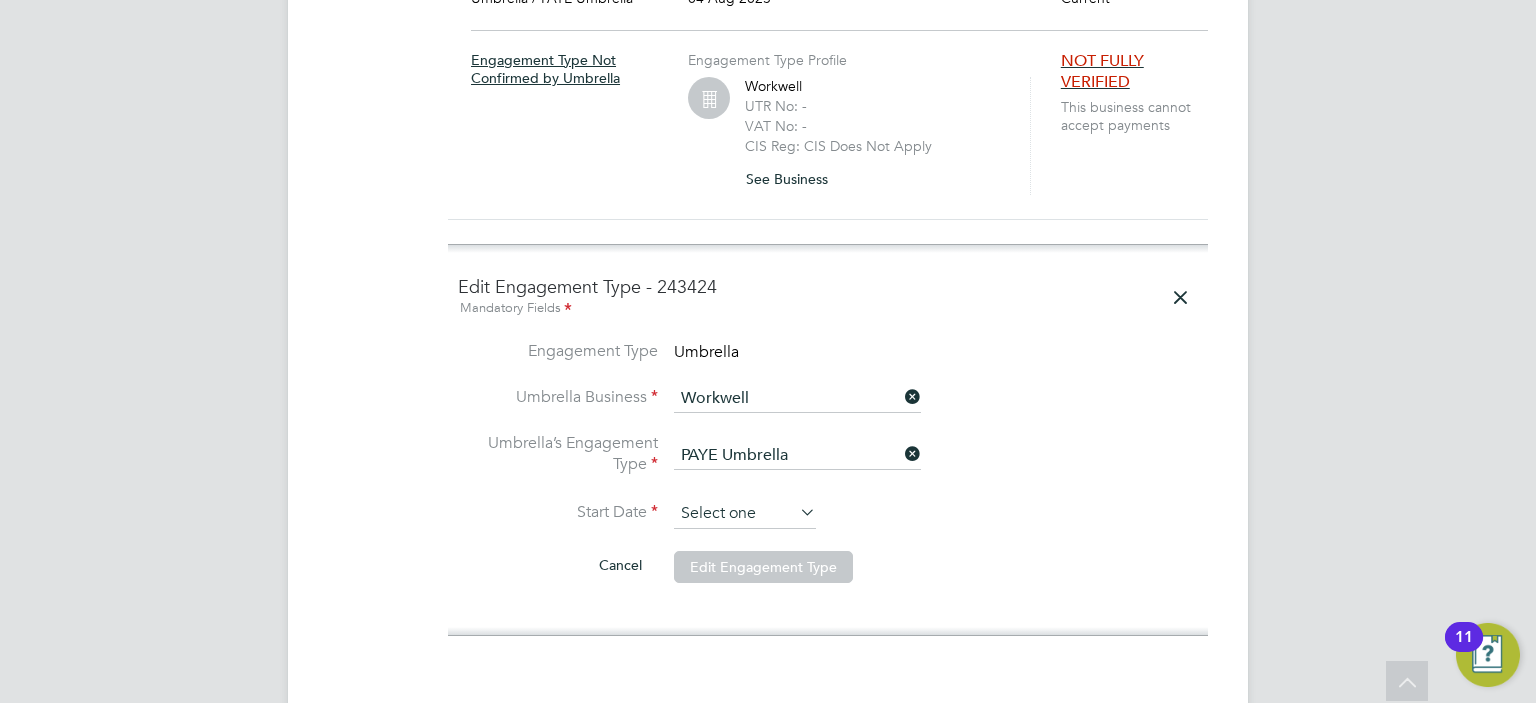 click 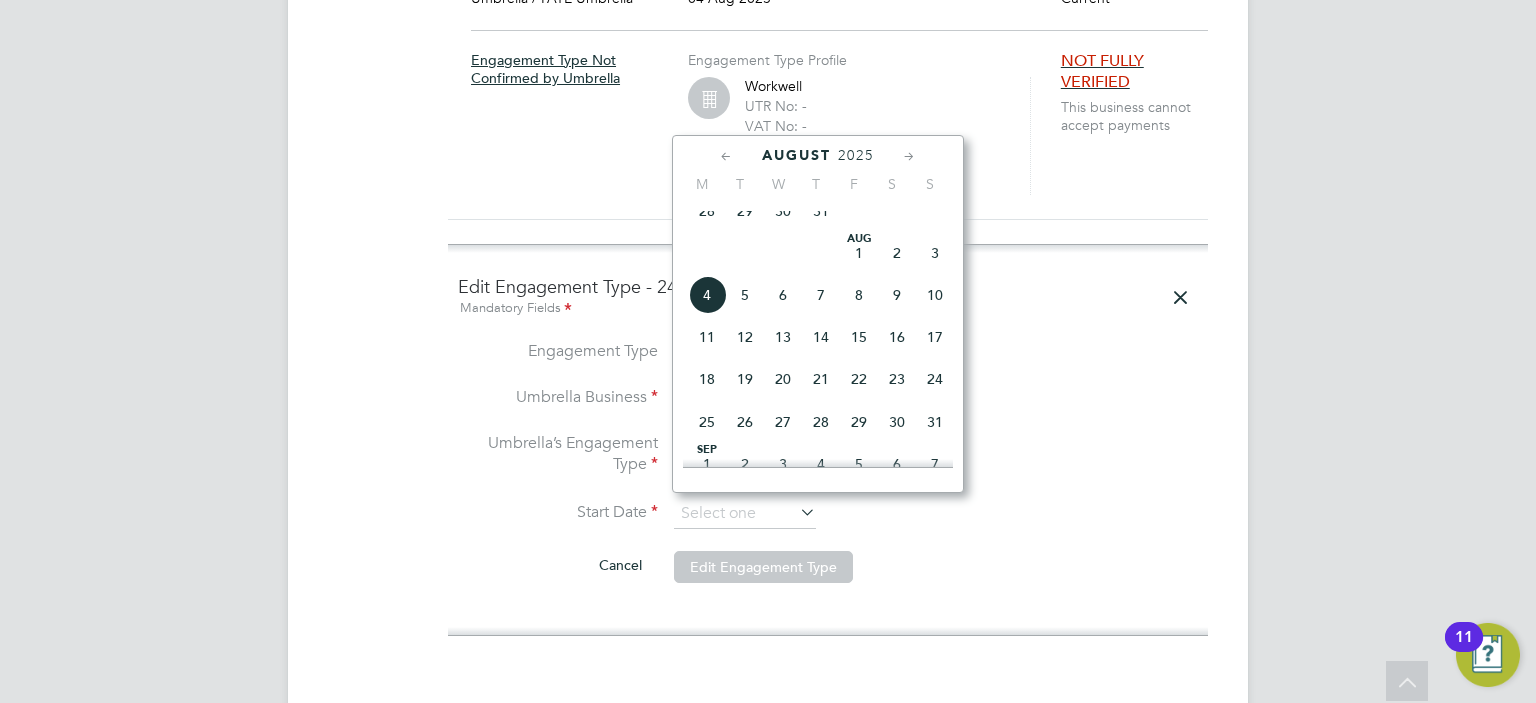click on "2025" 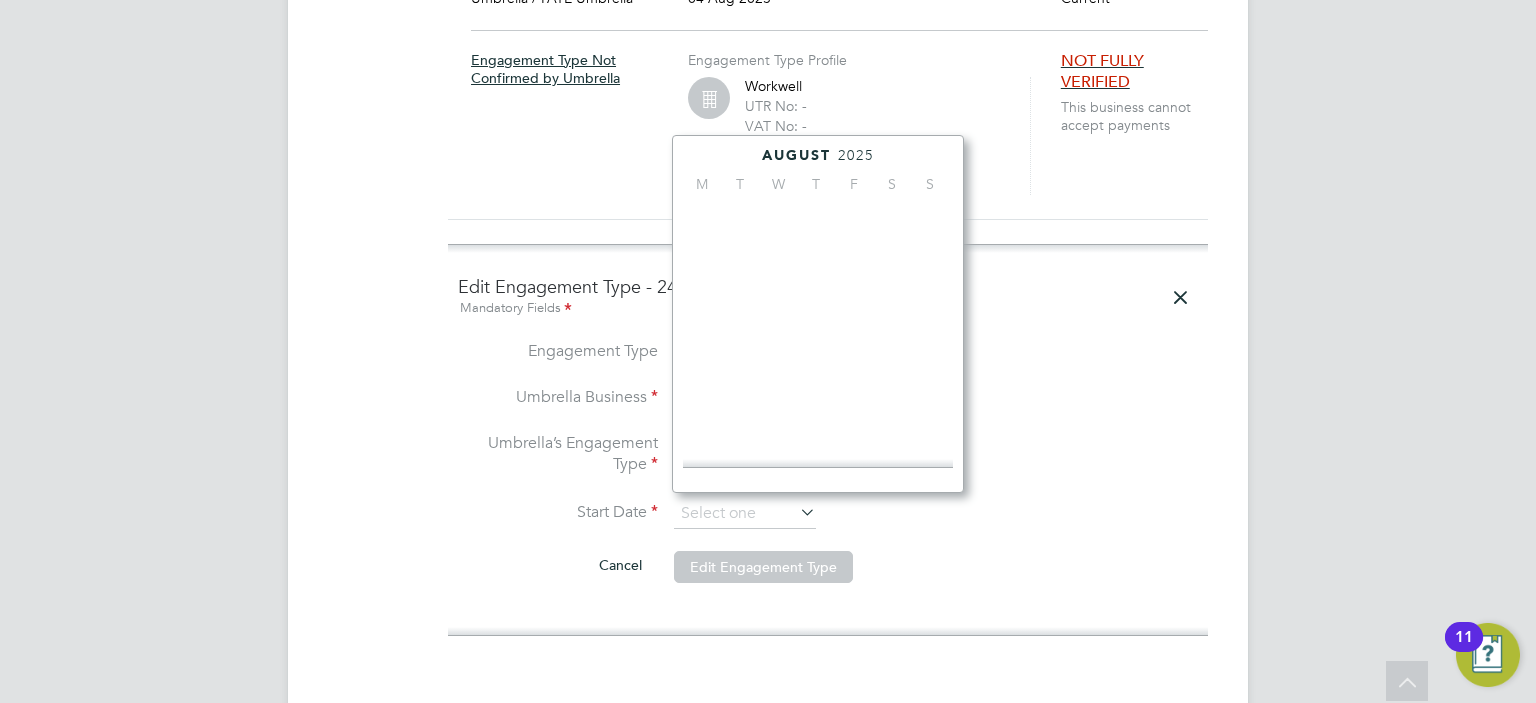 scroll, scrollTop: 535, scrollLeft: 0, axis: vertical 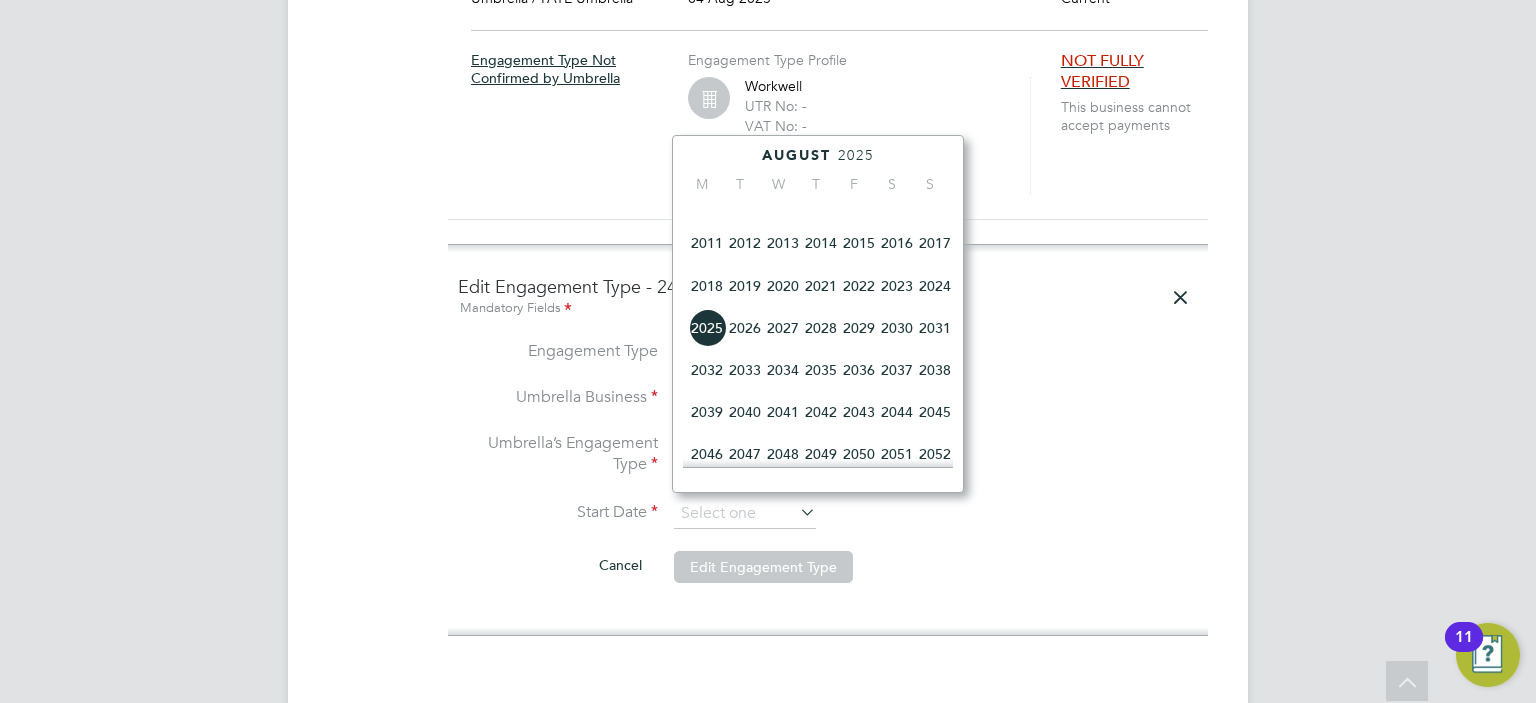 click on "2024" 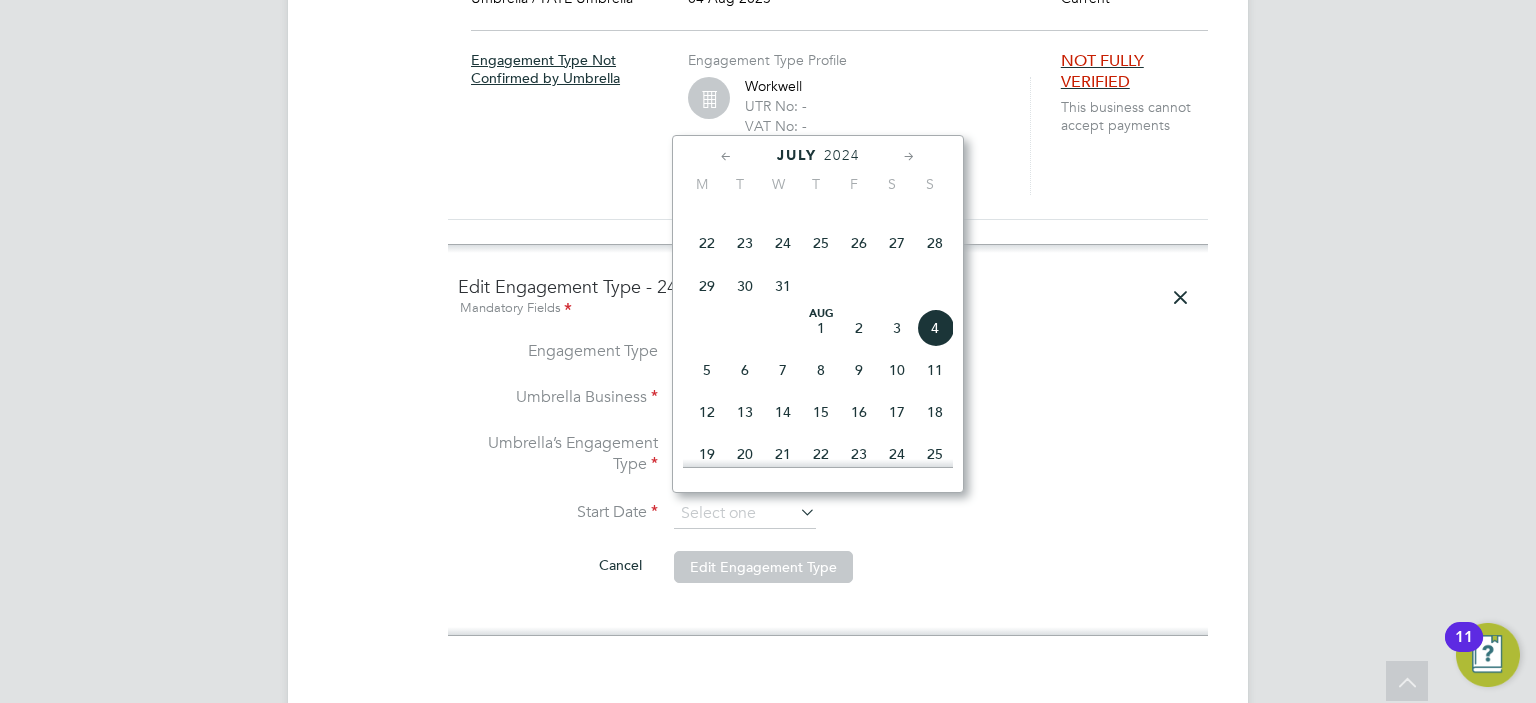 click on "July" 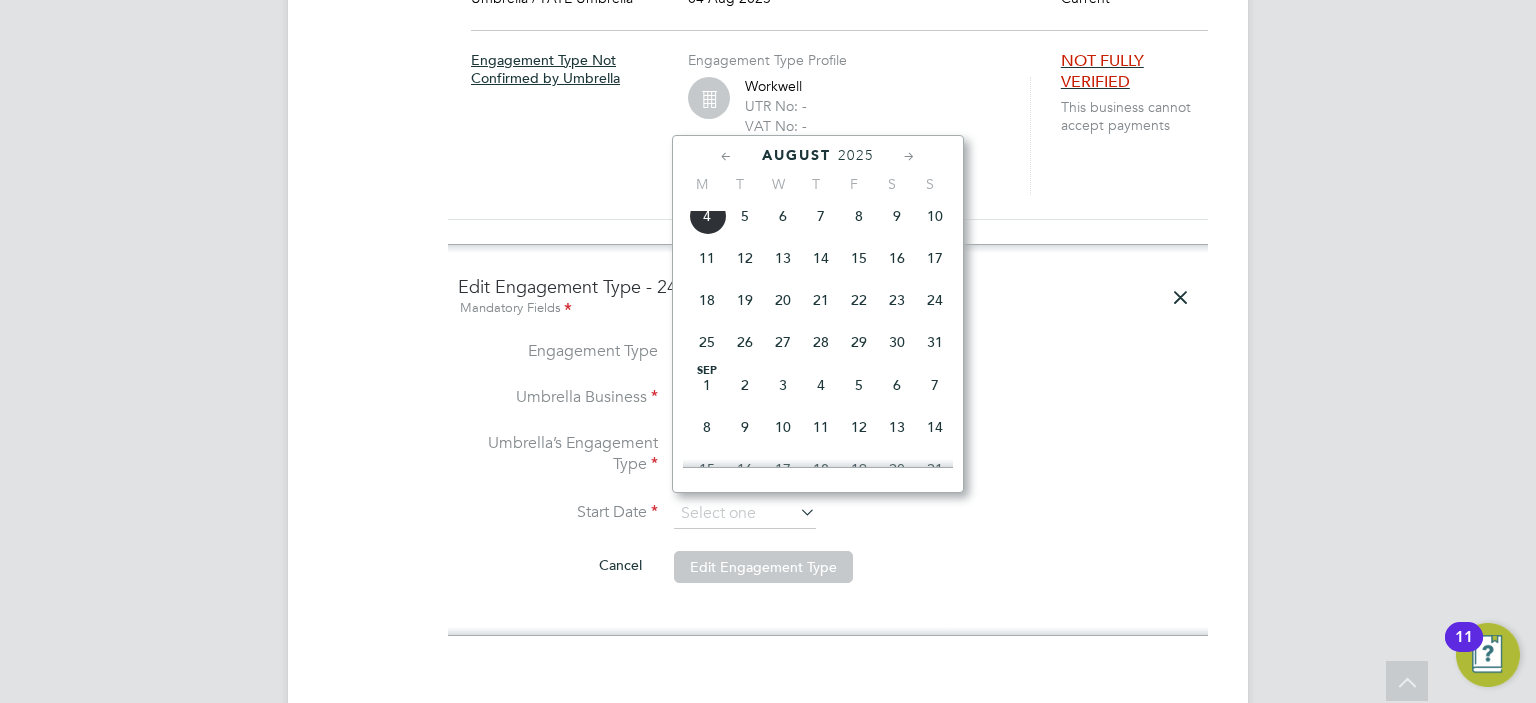 click 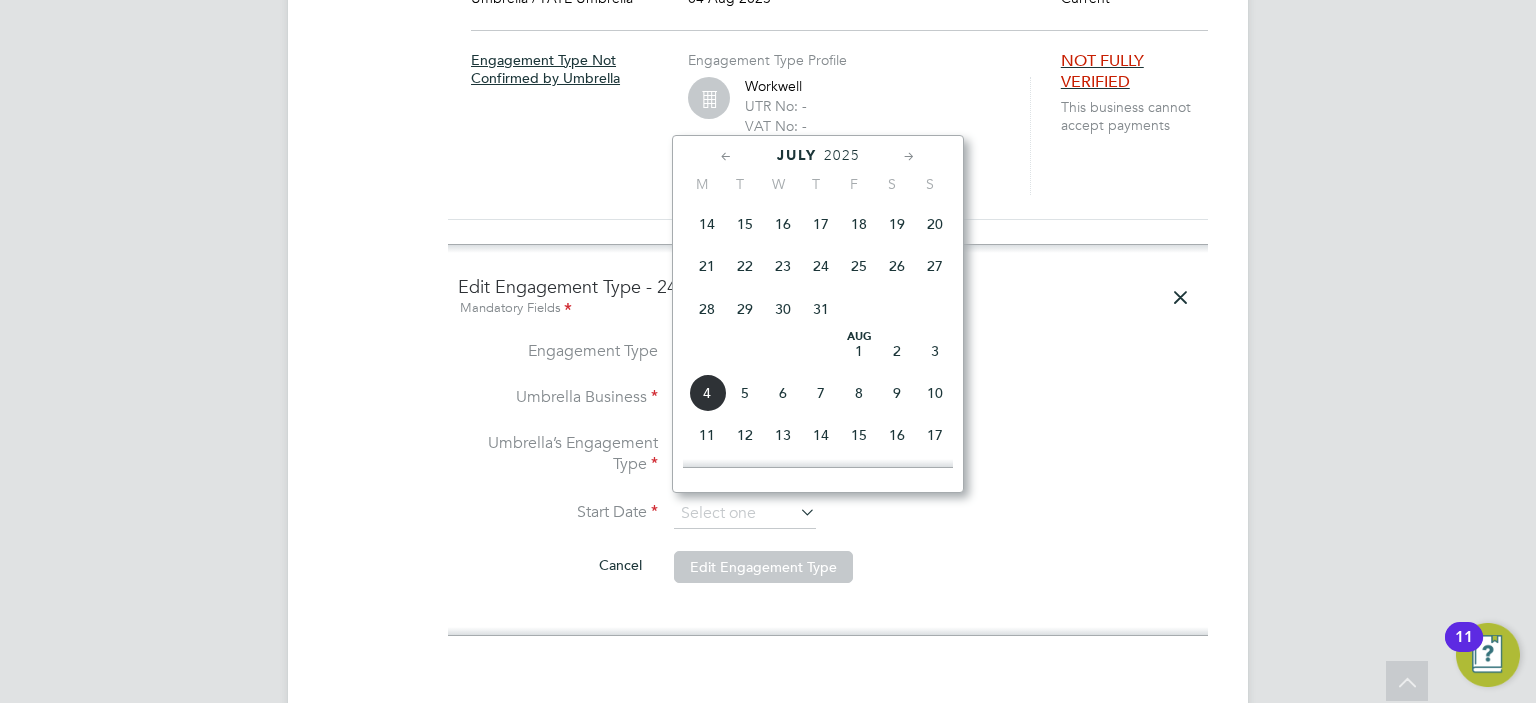 click 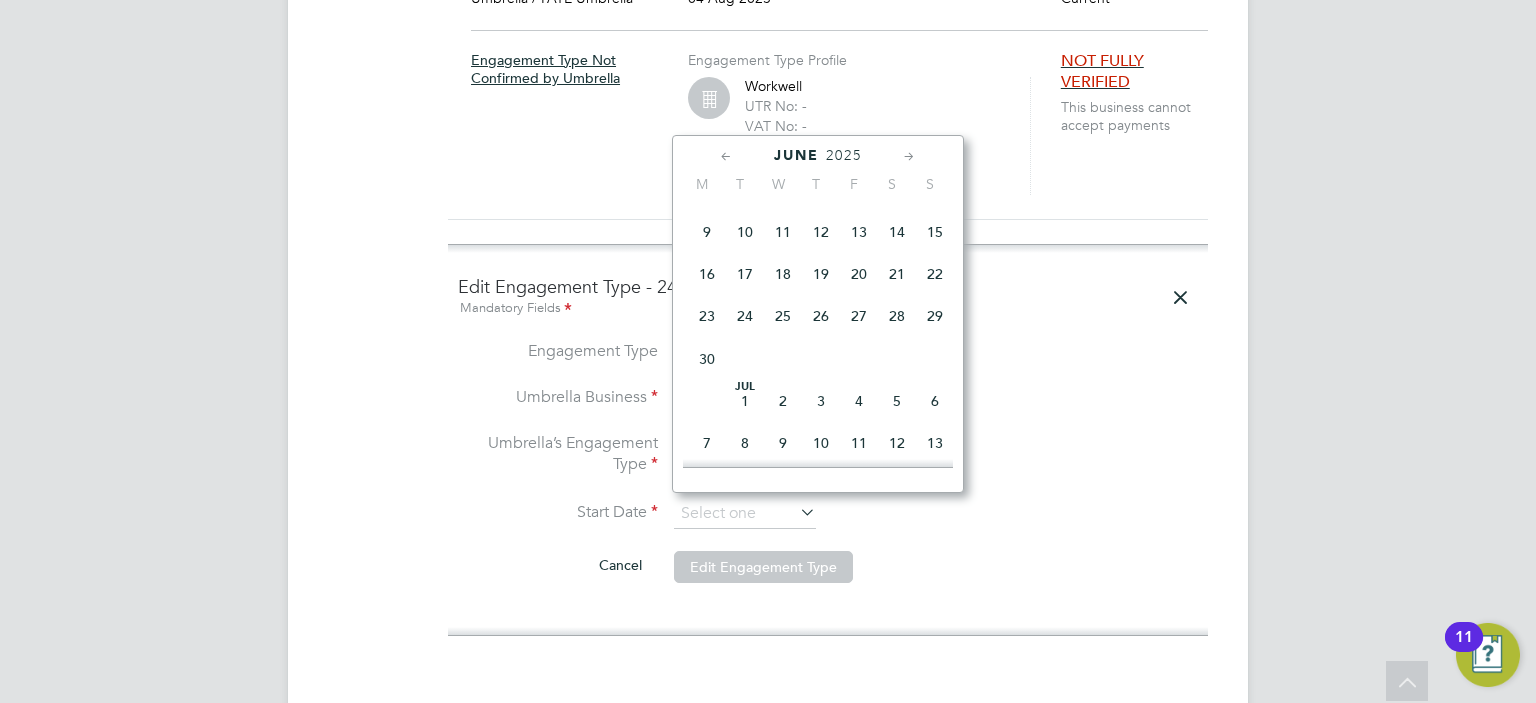 click 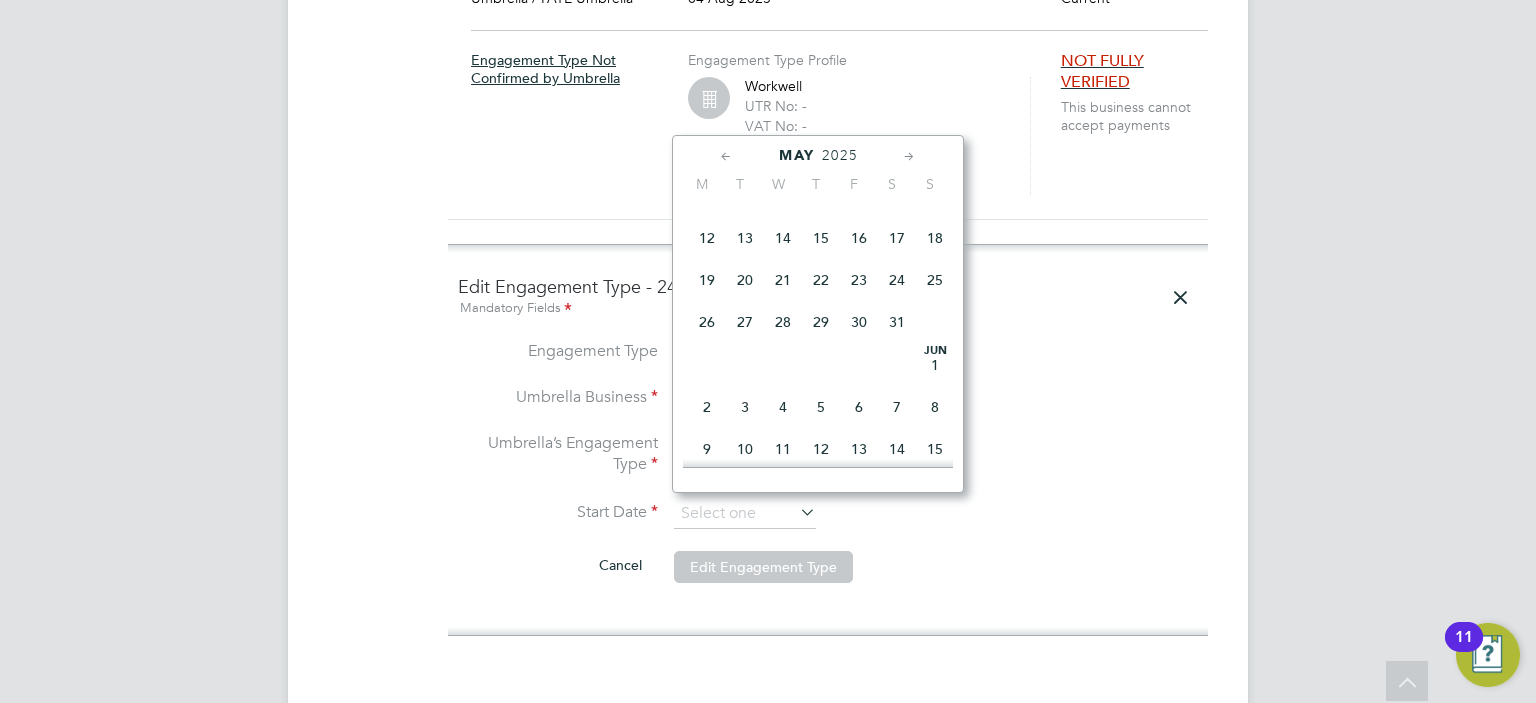 click 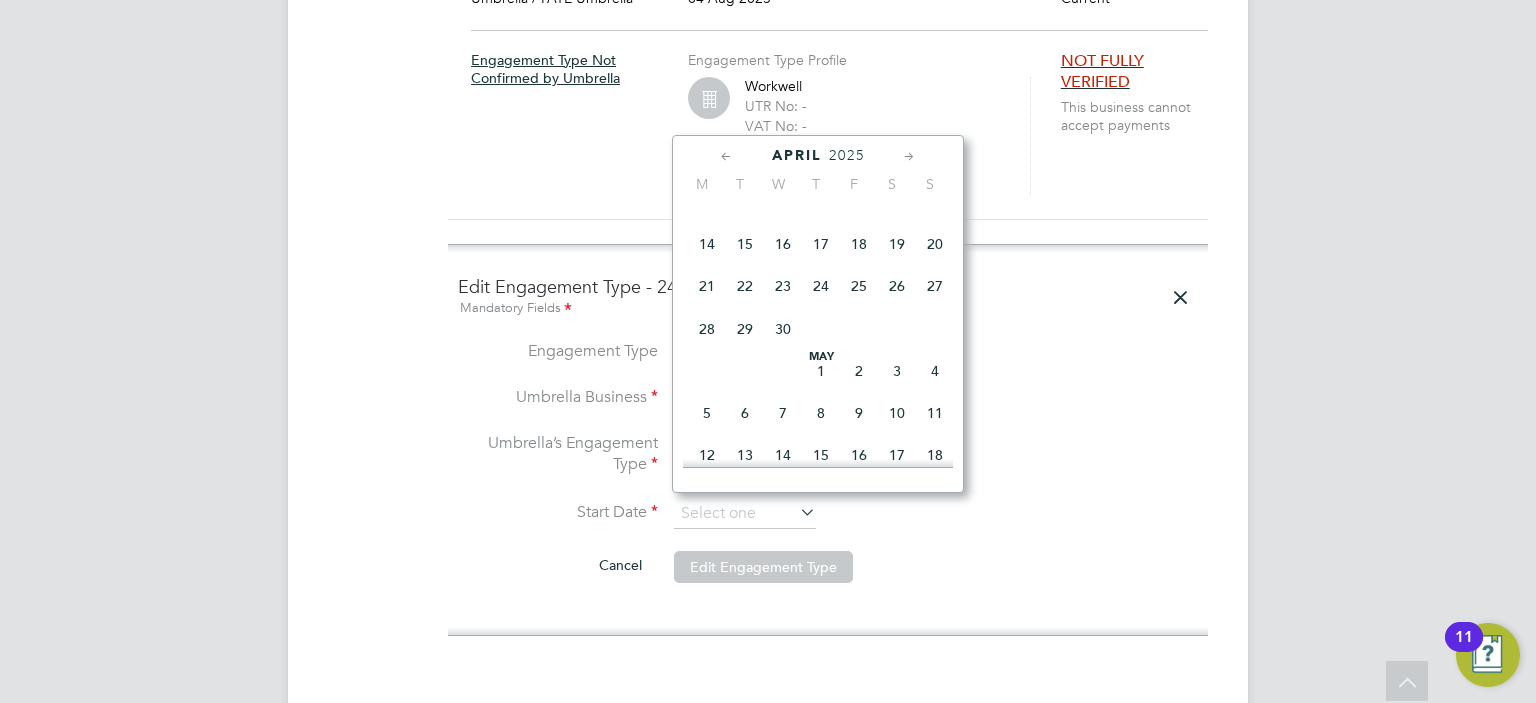 click 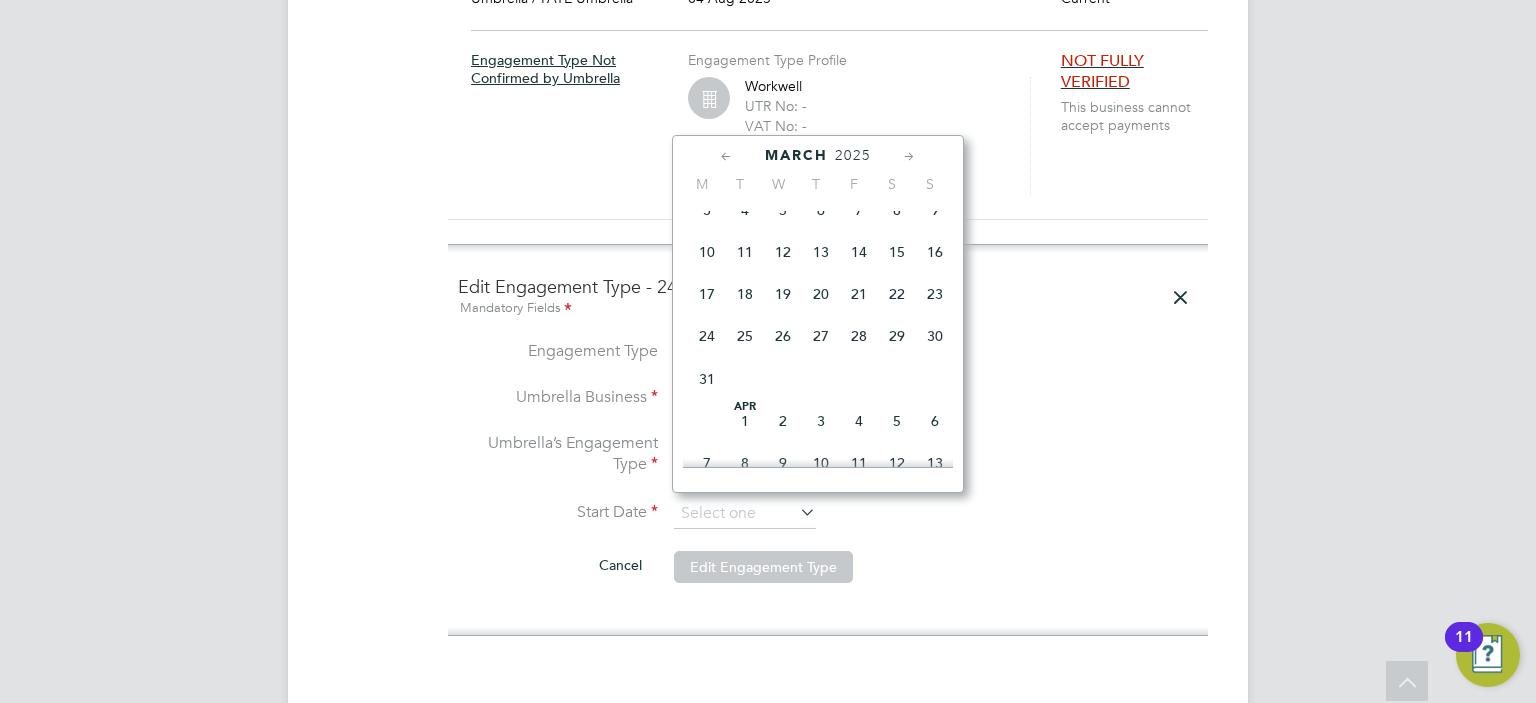 click 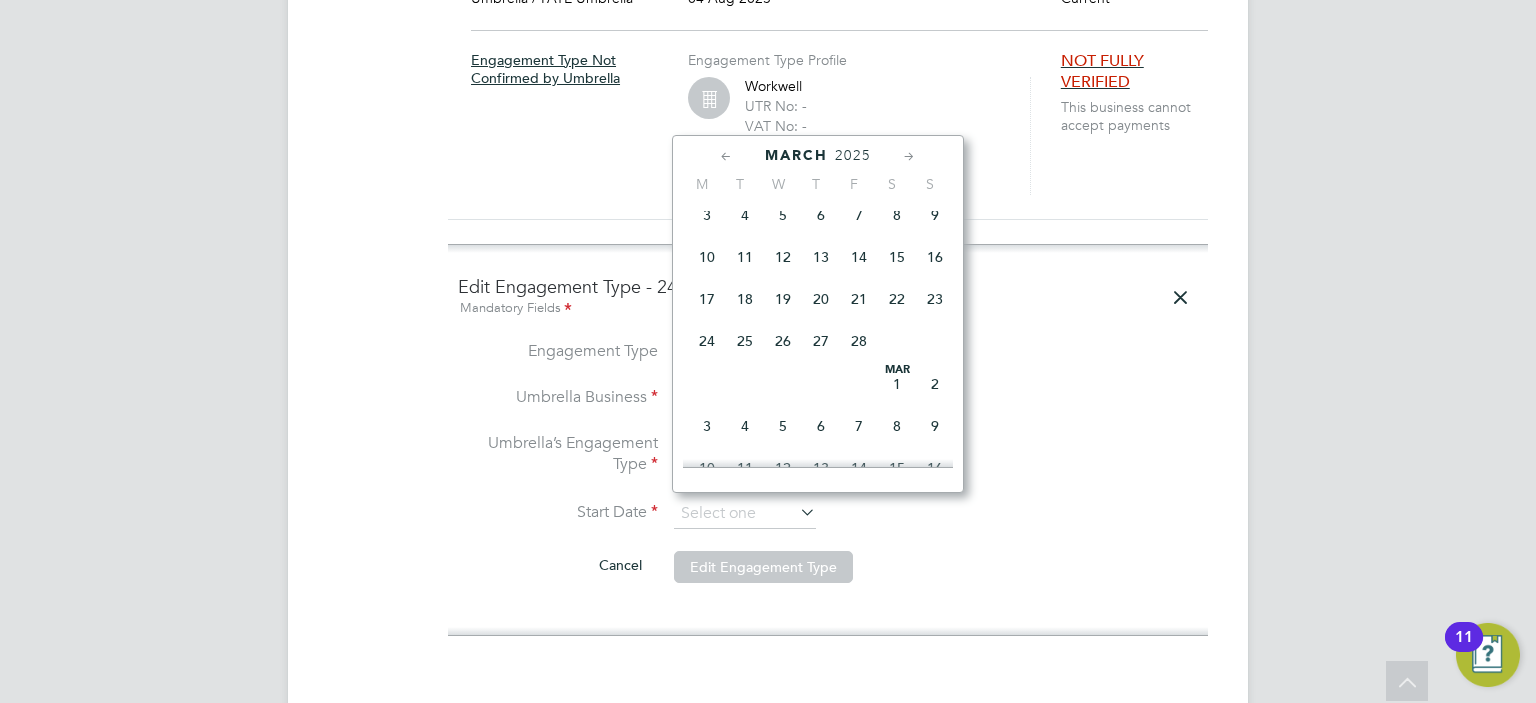 click 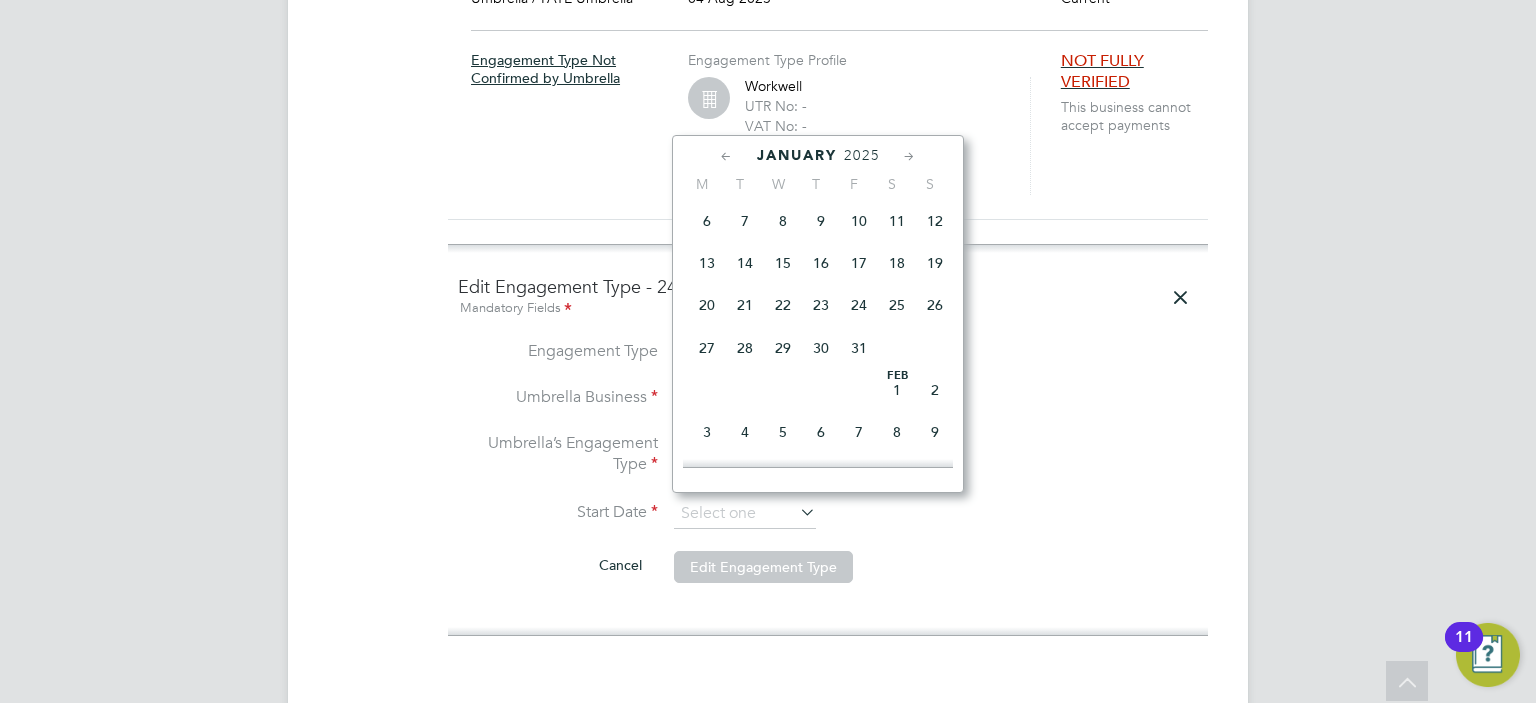 click 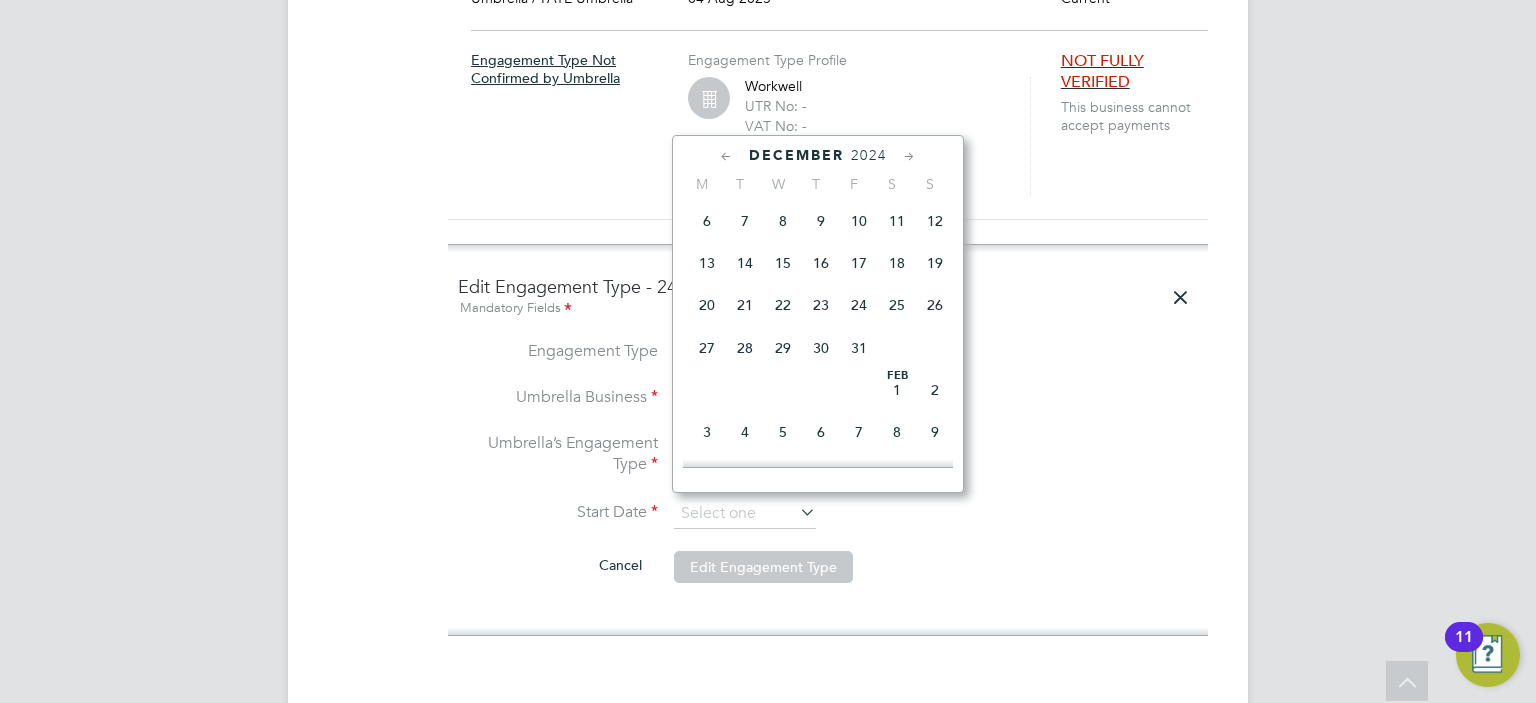 scroll, scrollTop: 1562, scrollLeft: 0, axis: vertical 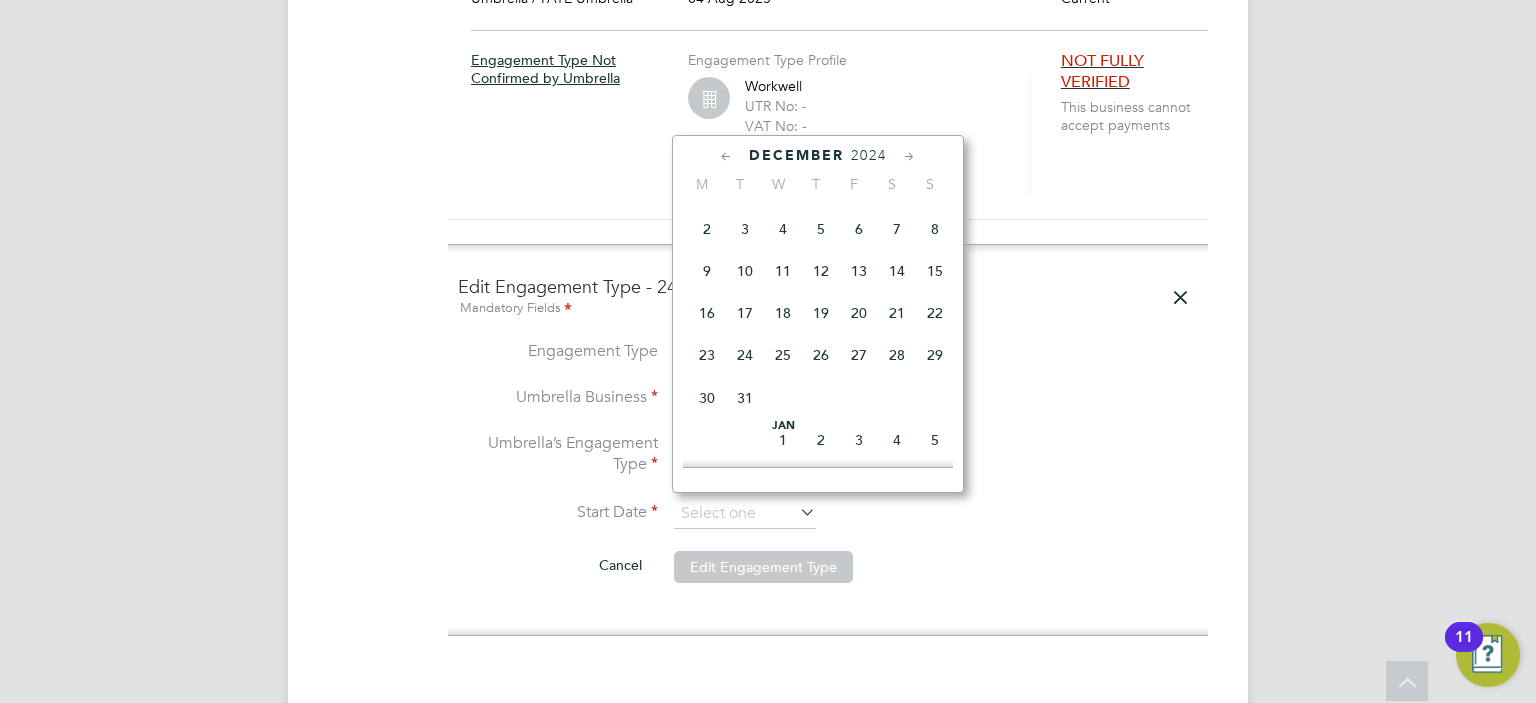 click 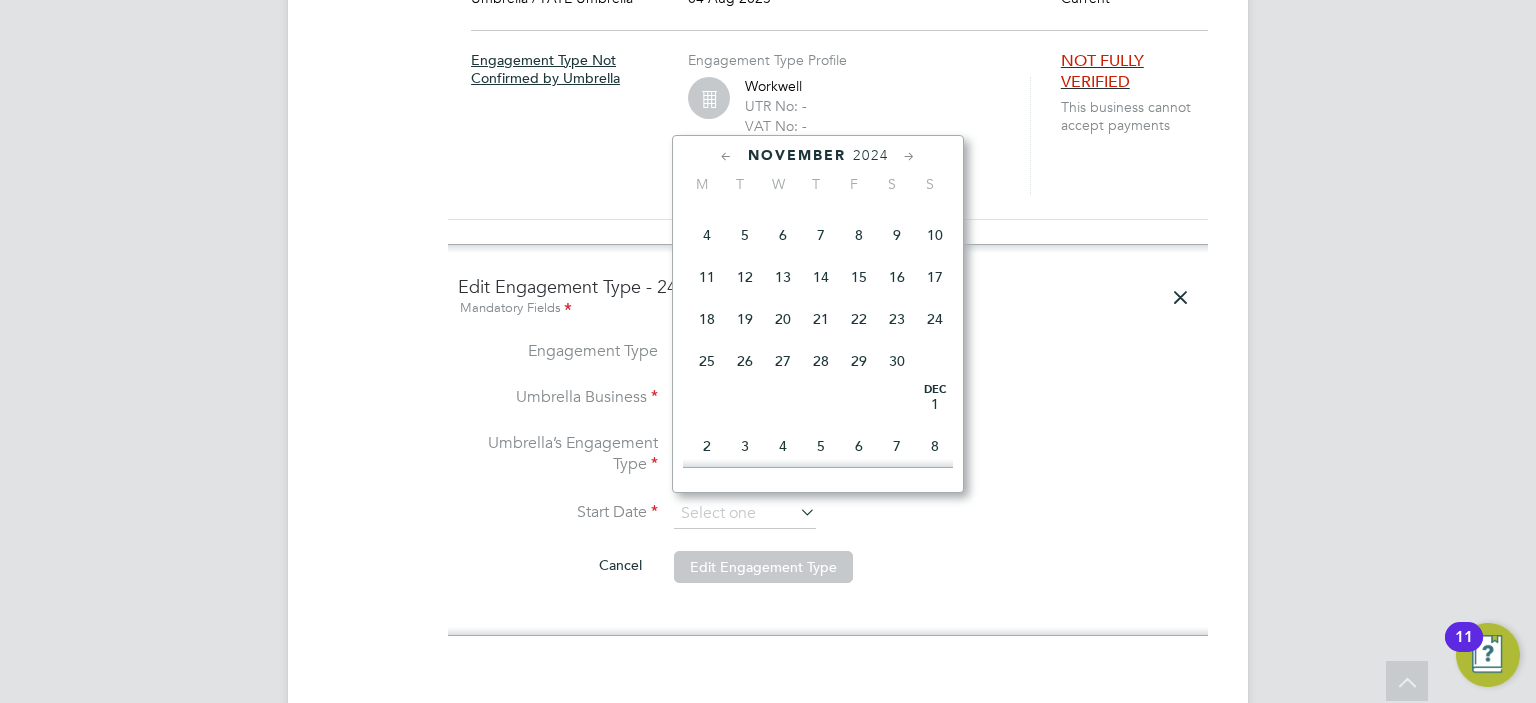 click 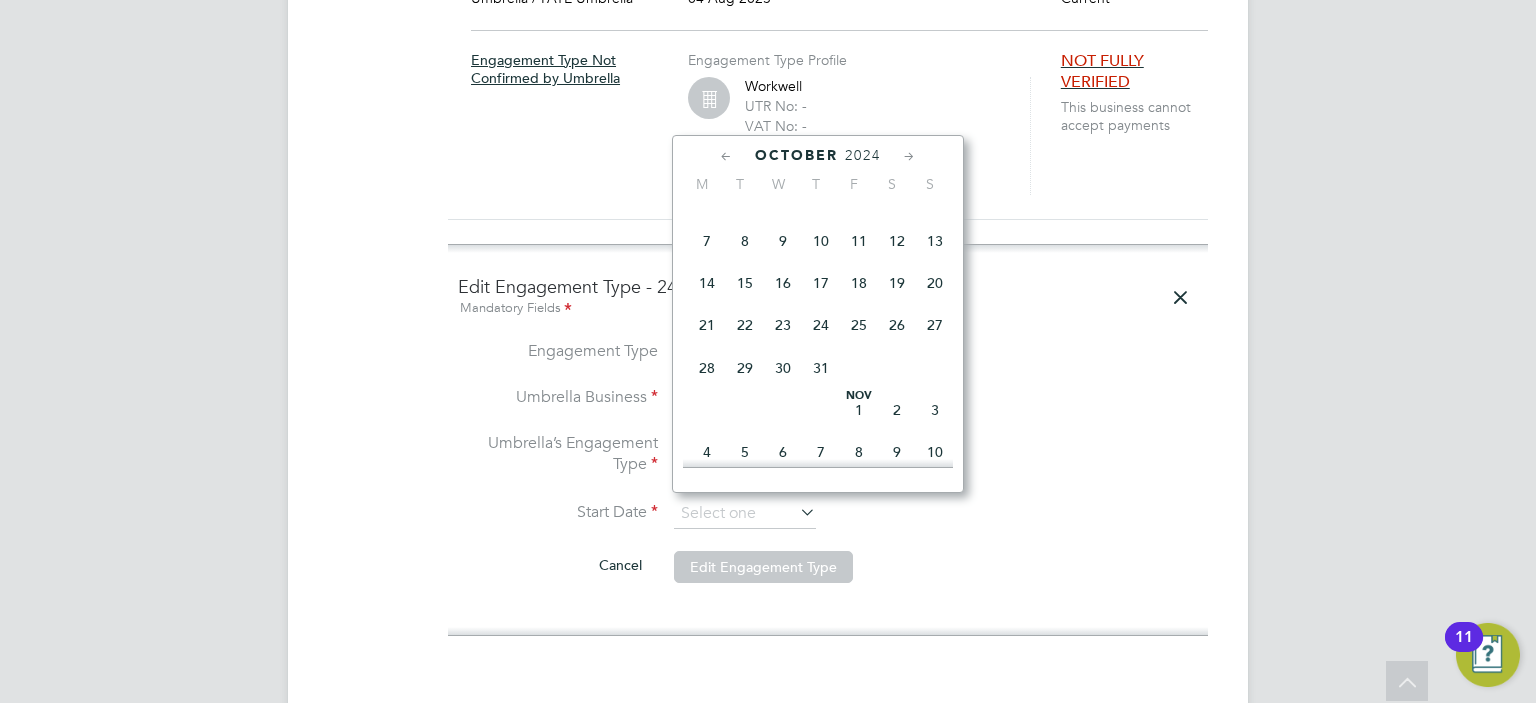 click 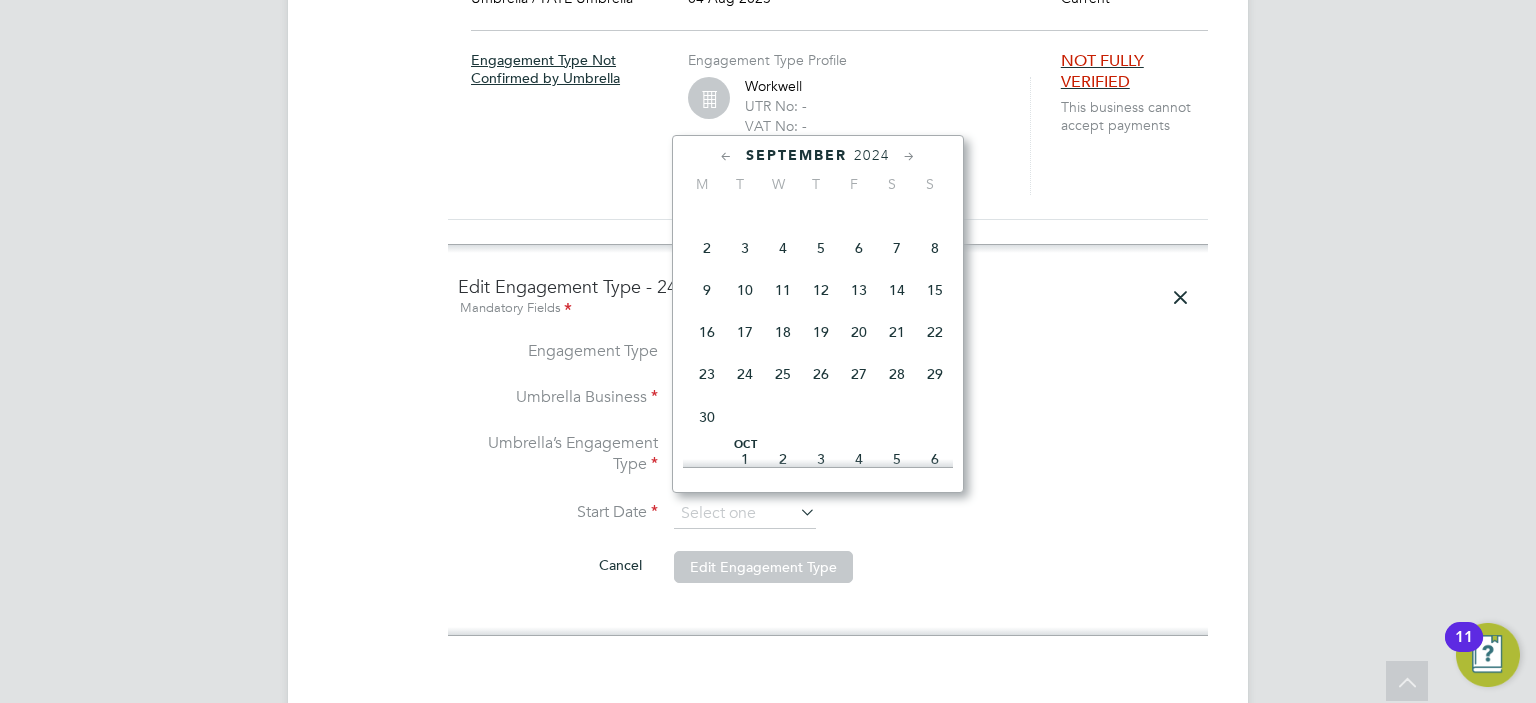 click 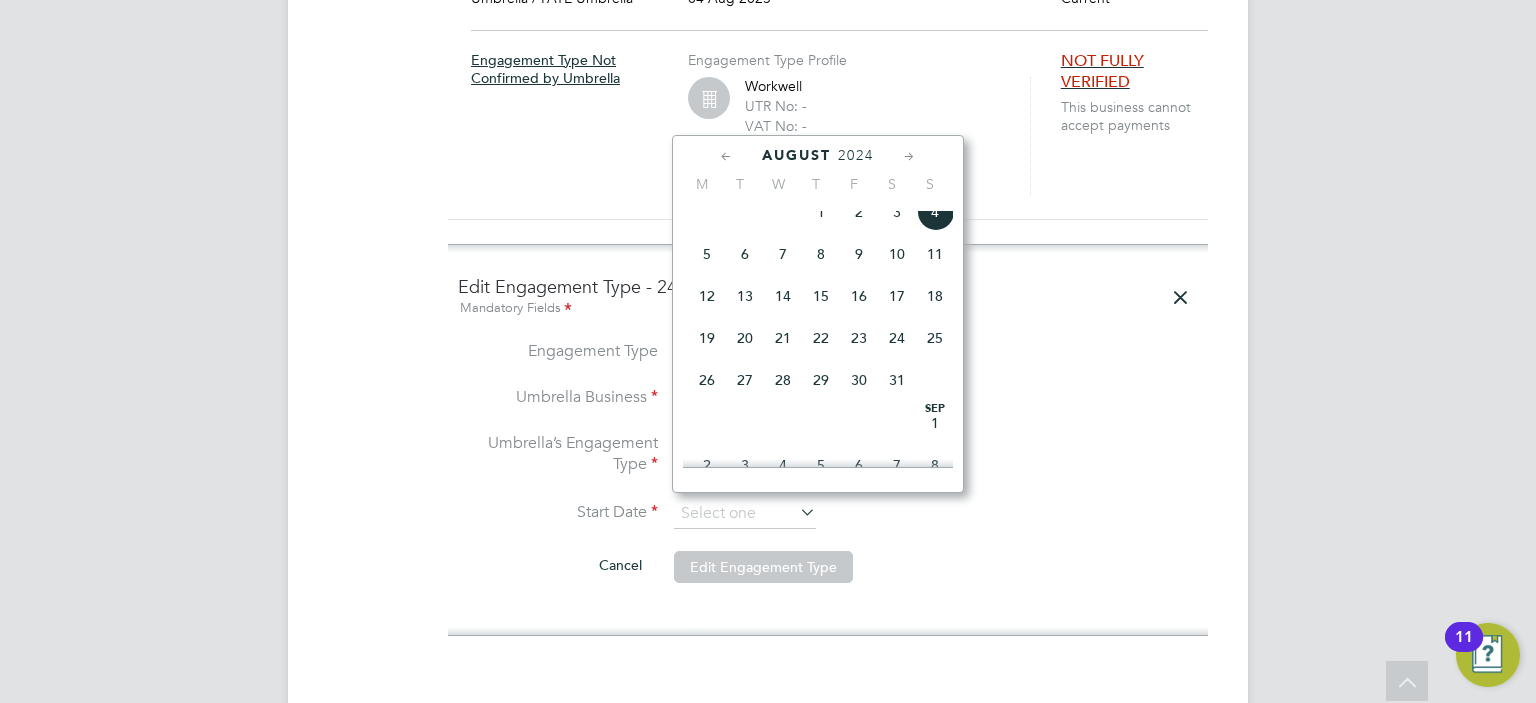 click 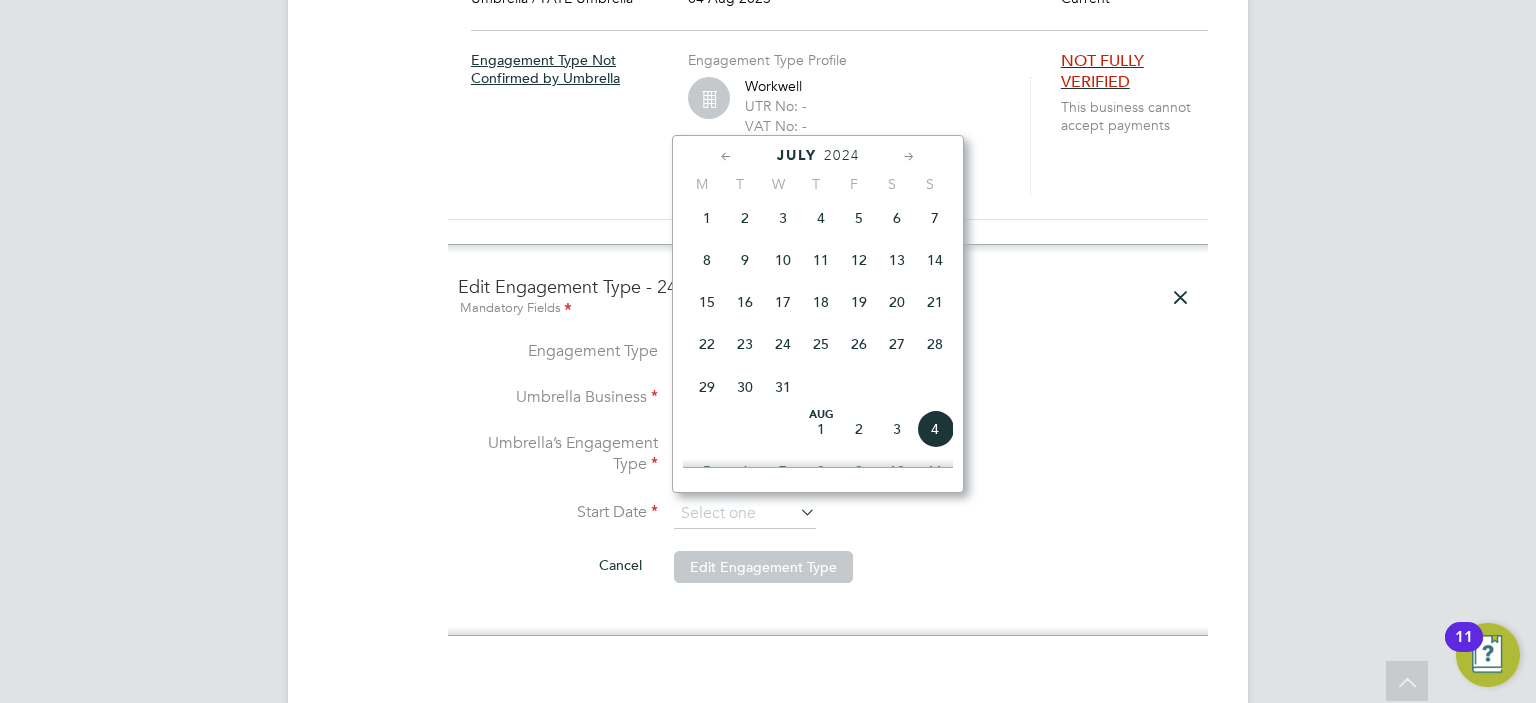 click 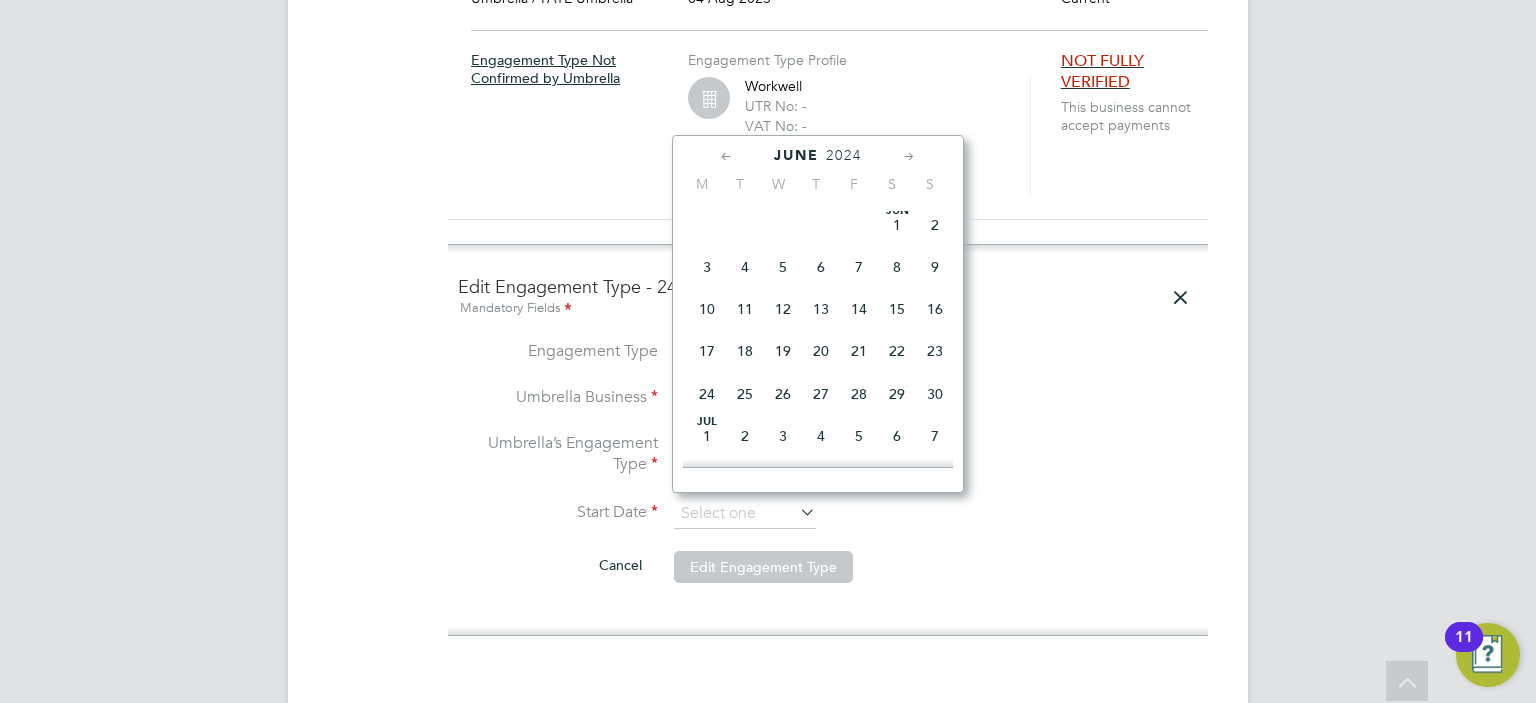 click 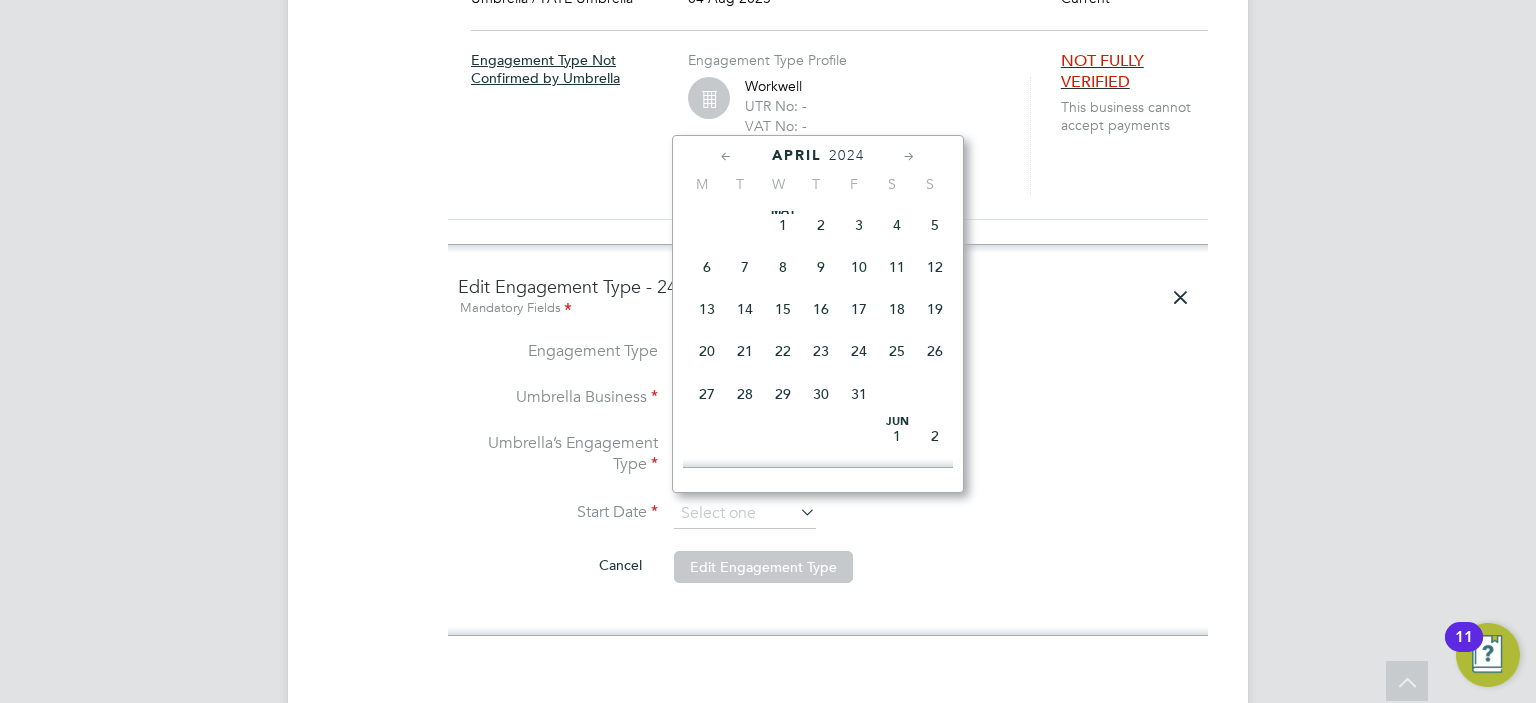 scroll, scrollTop: 0, scrollLeft: 0, axis: both 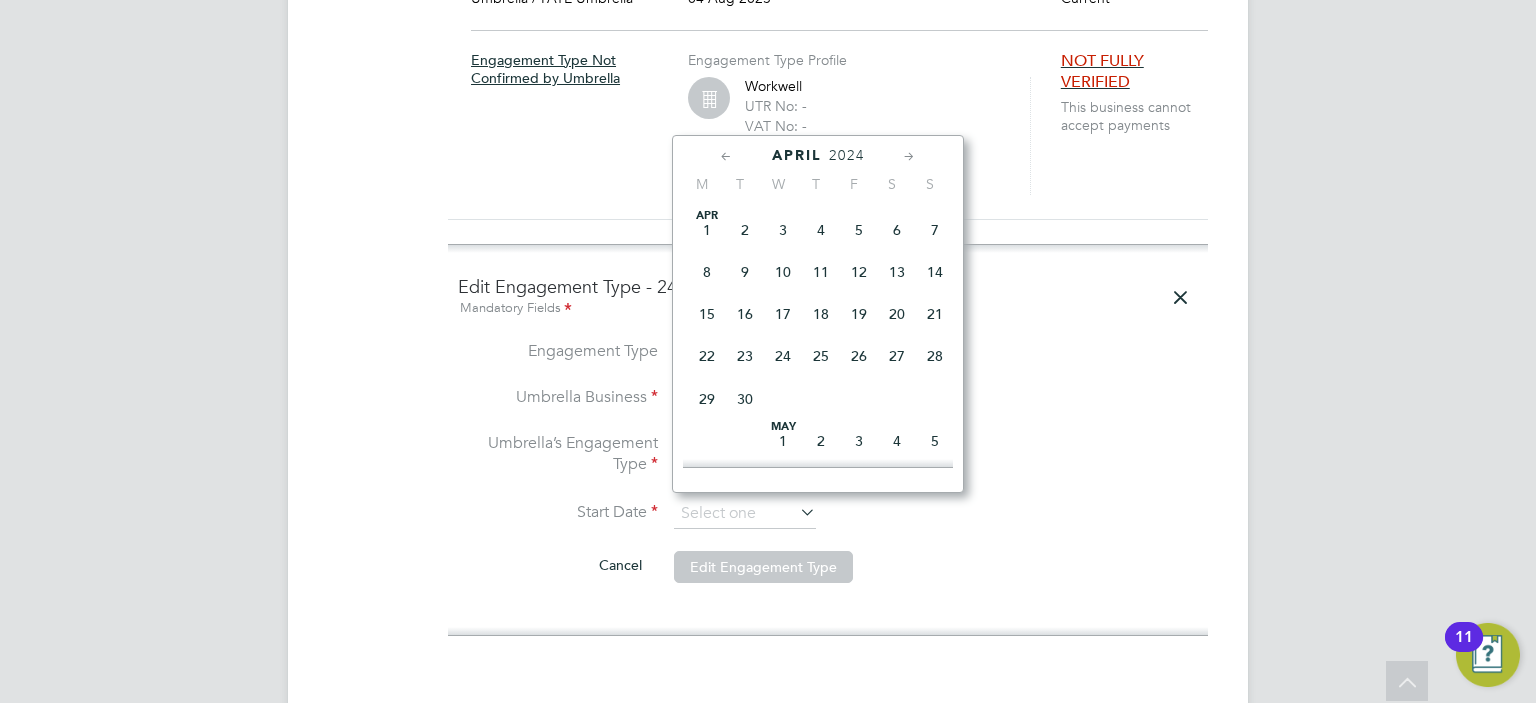 click 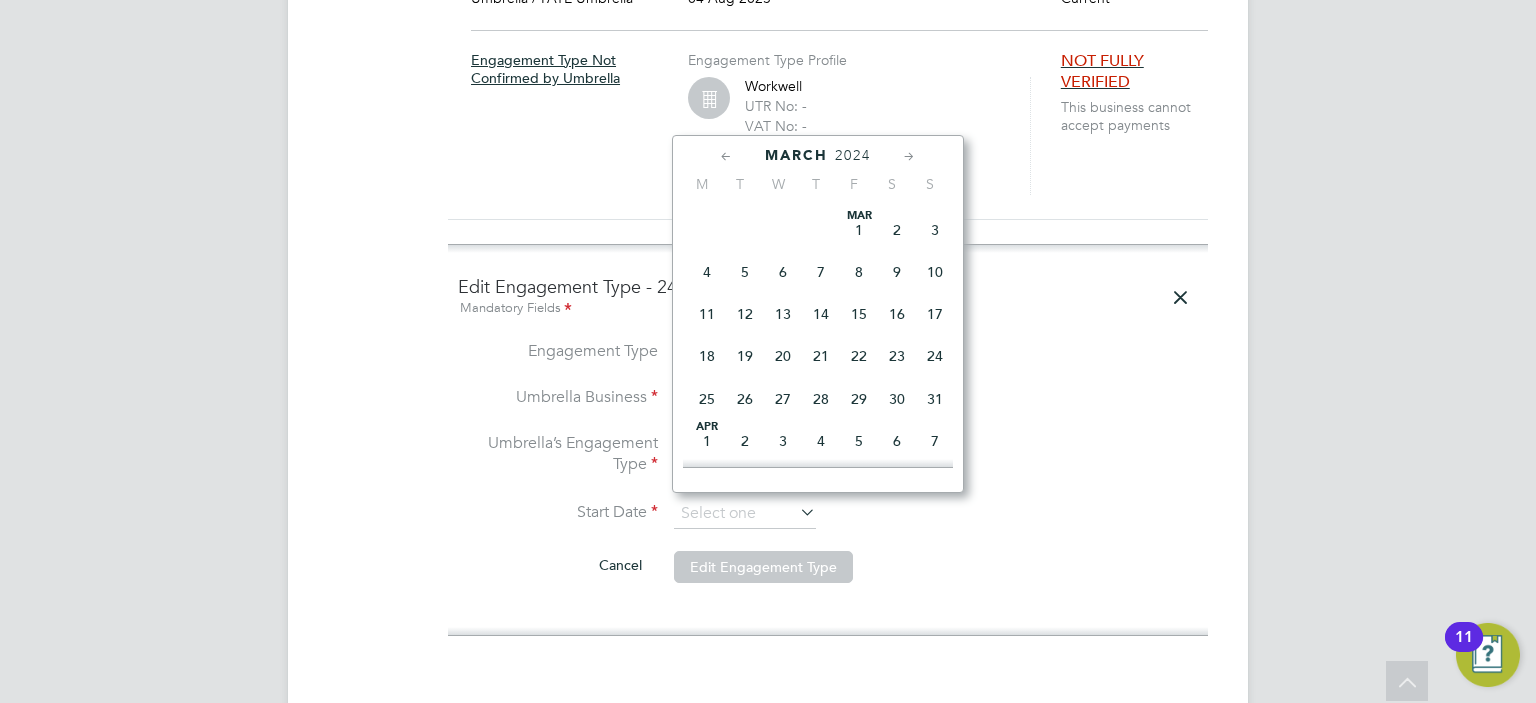 click on "5" 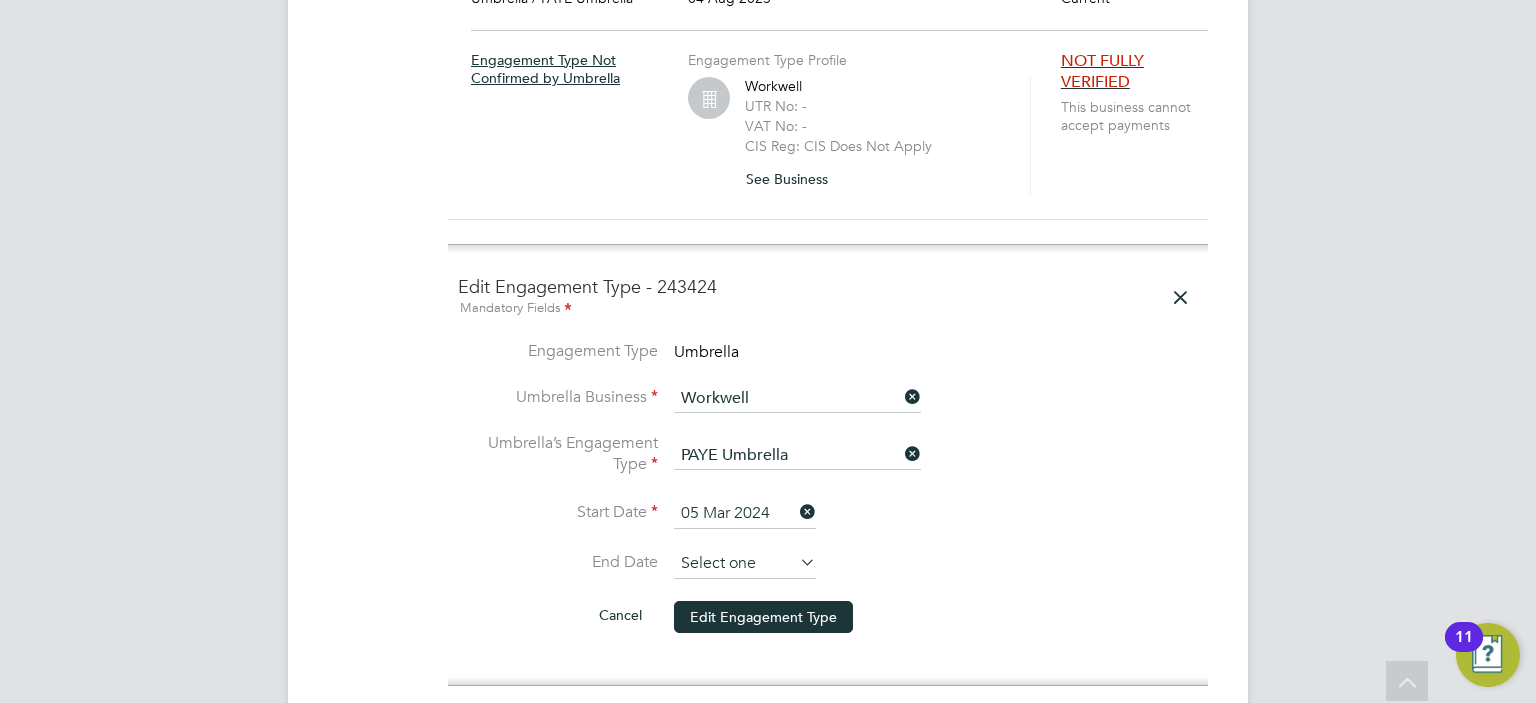 click 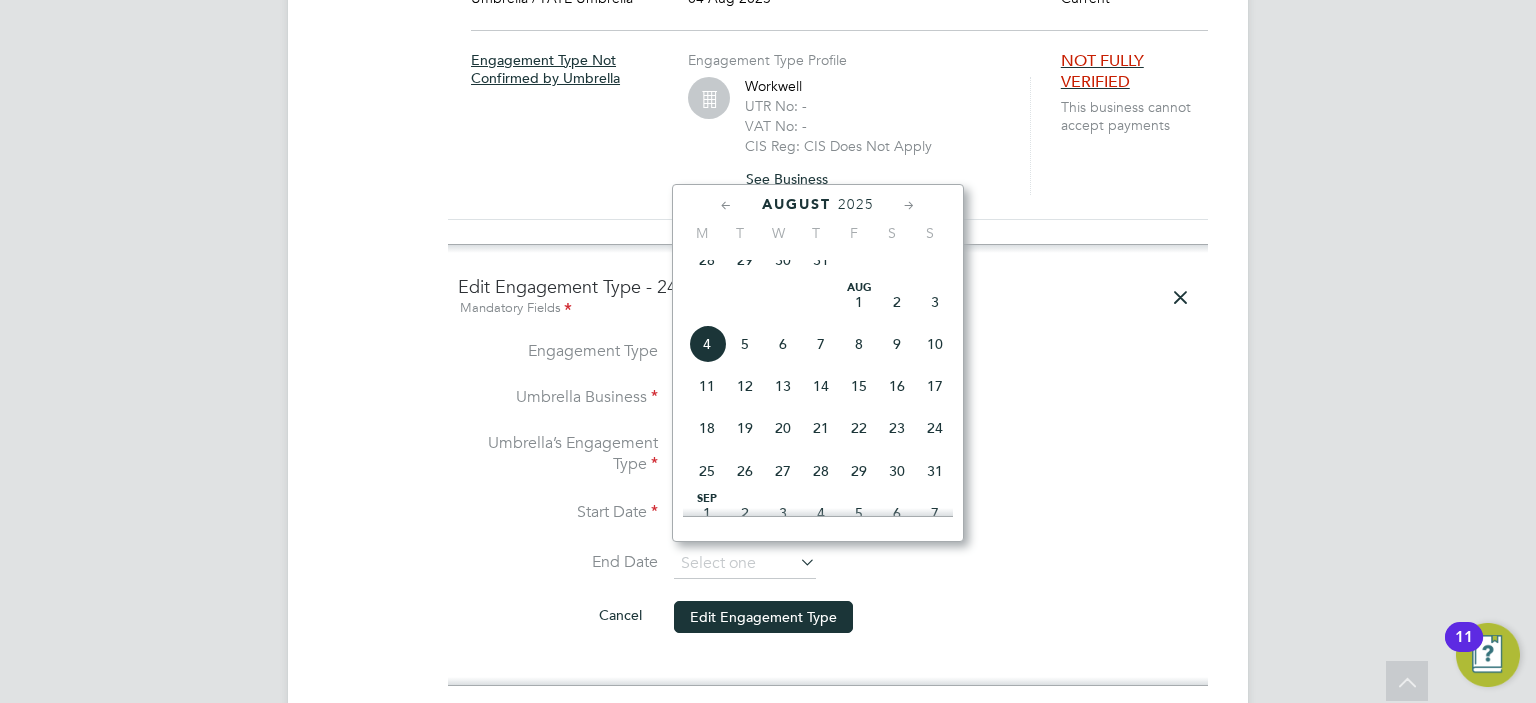 click on "August" 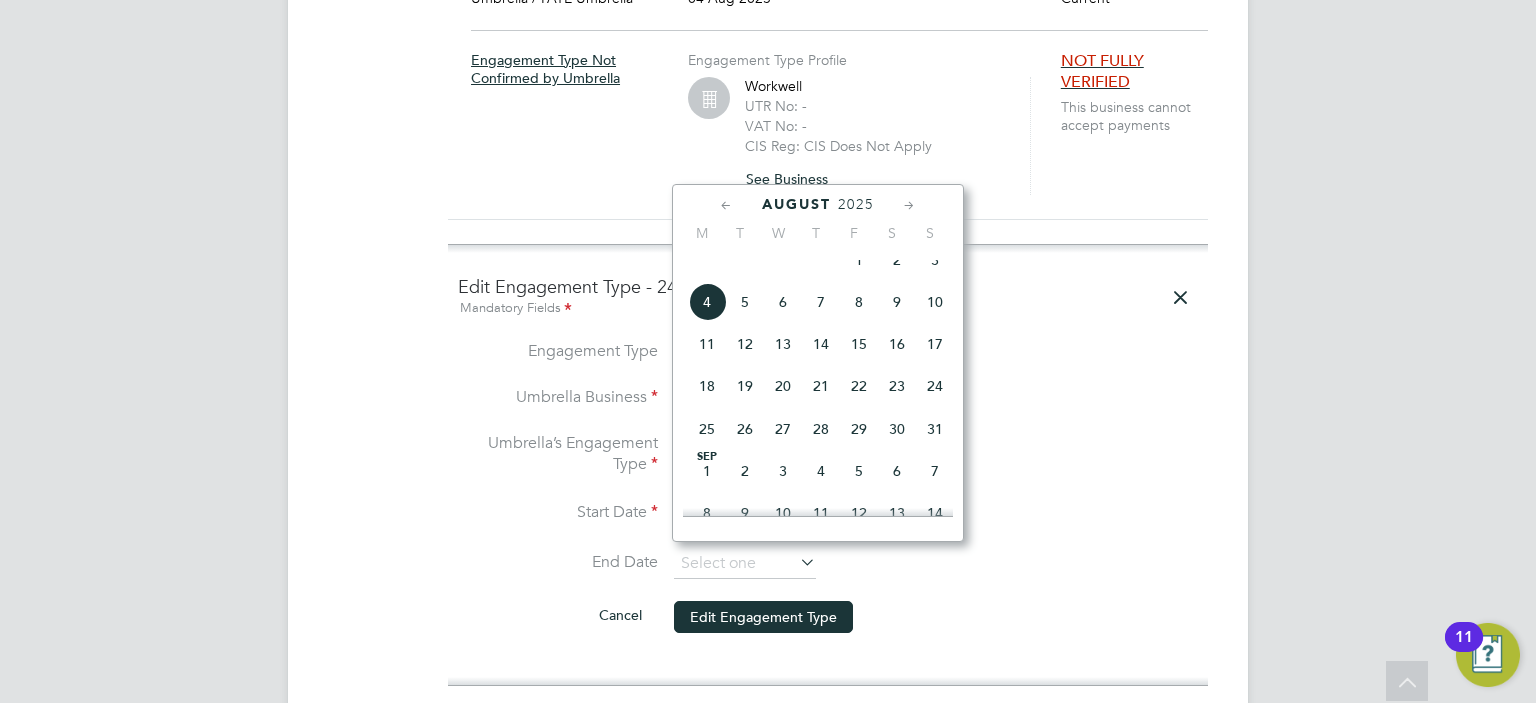 click 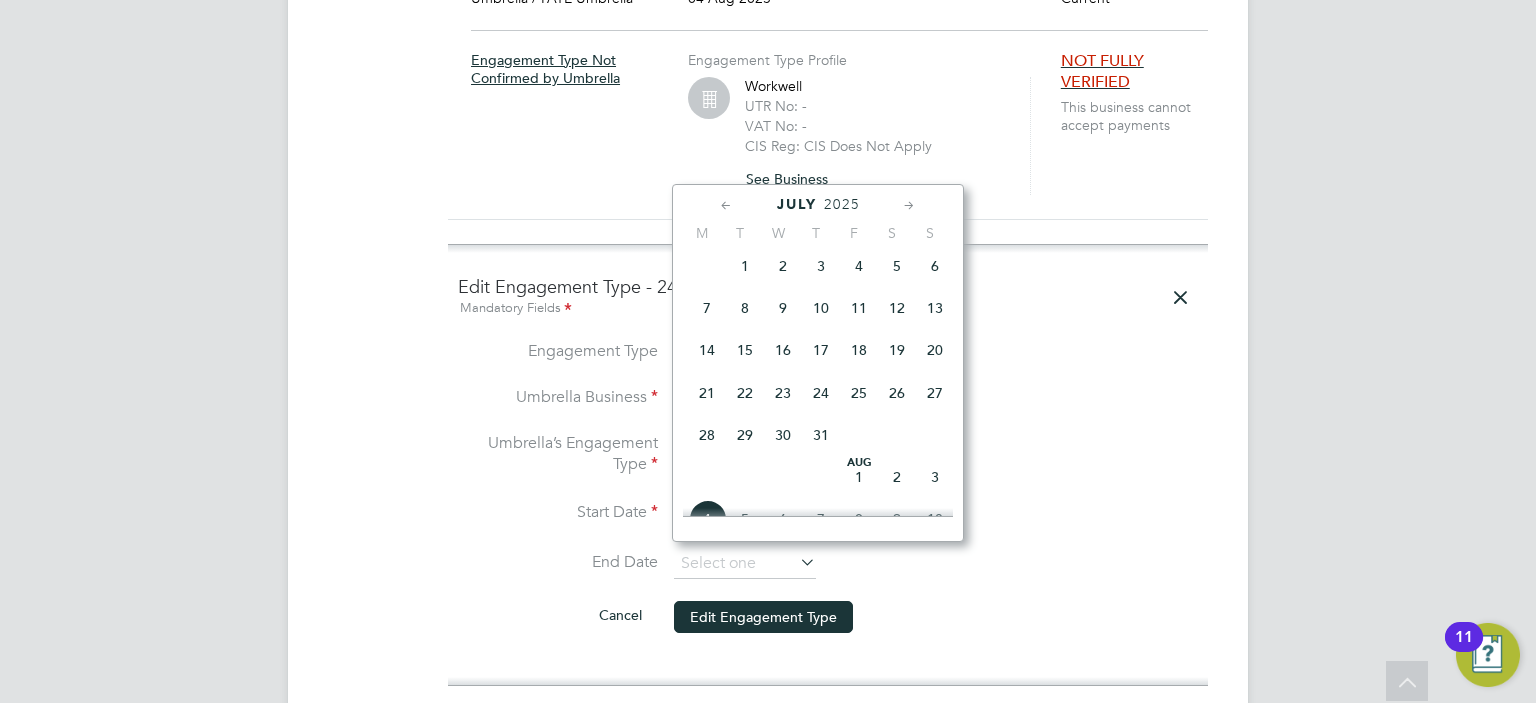 click 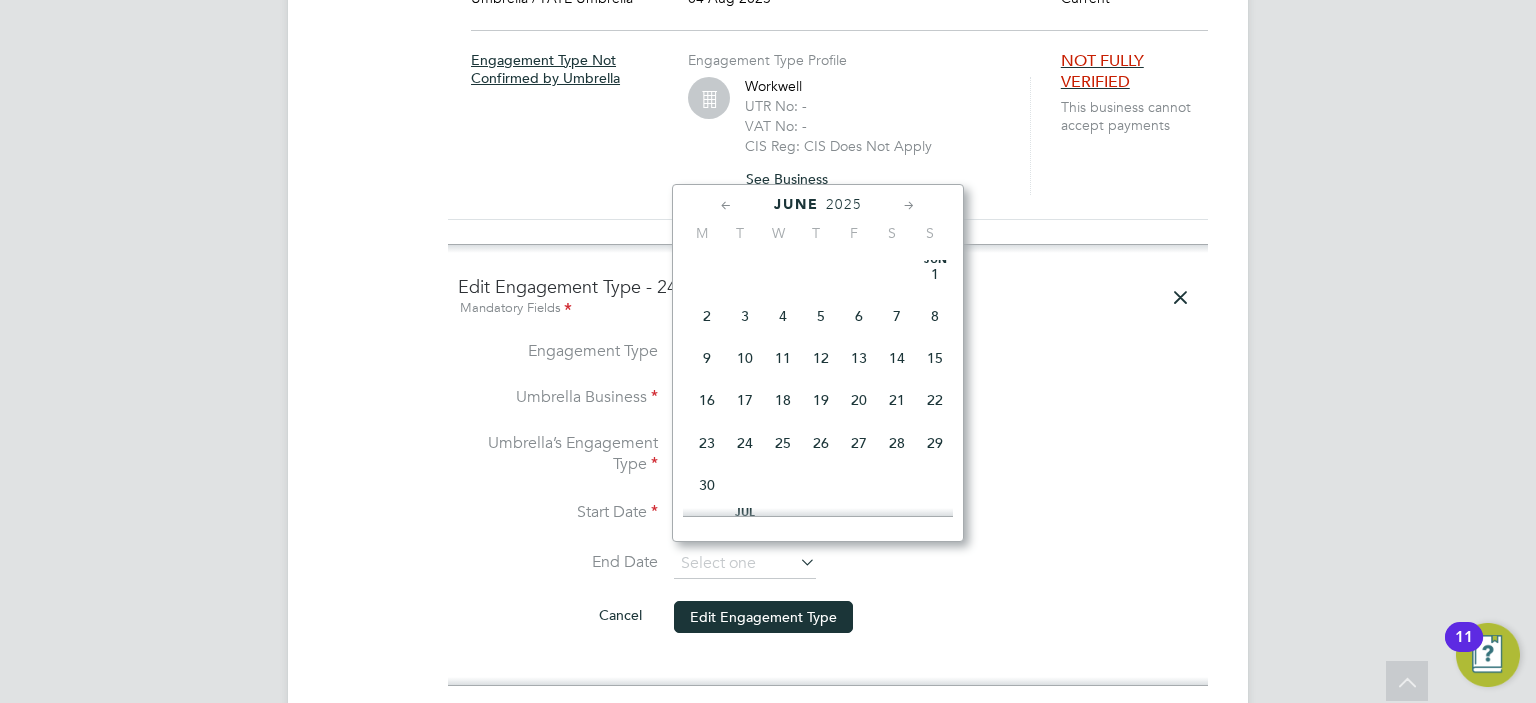 click 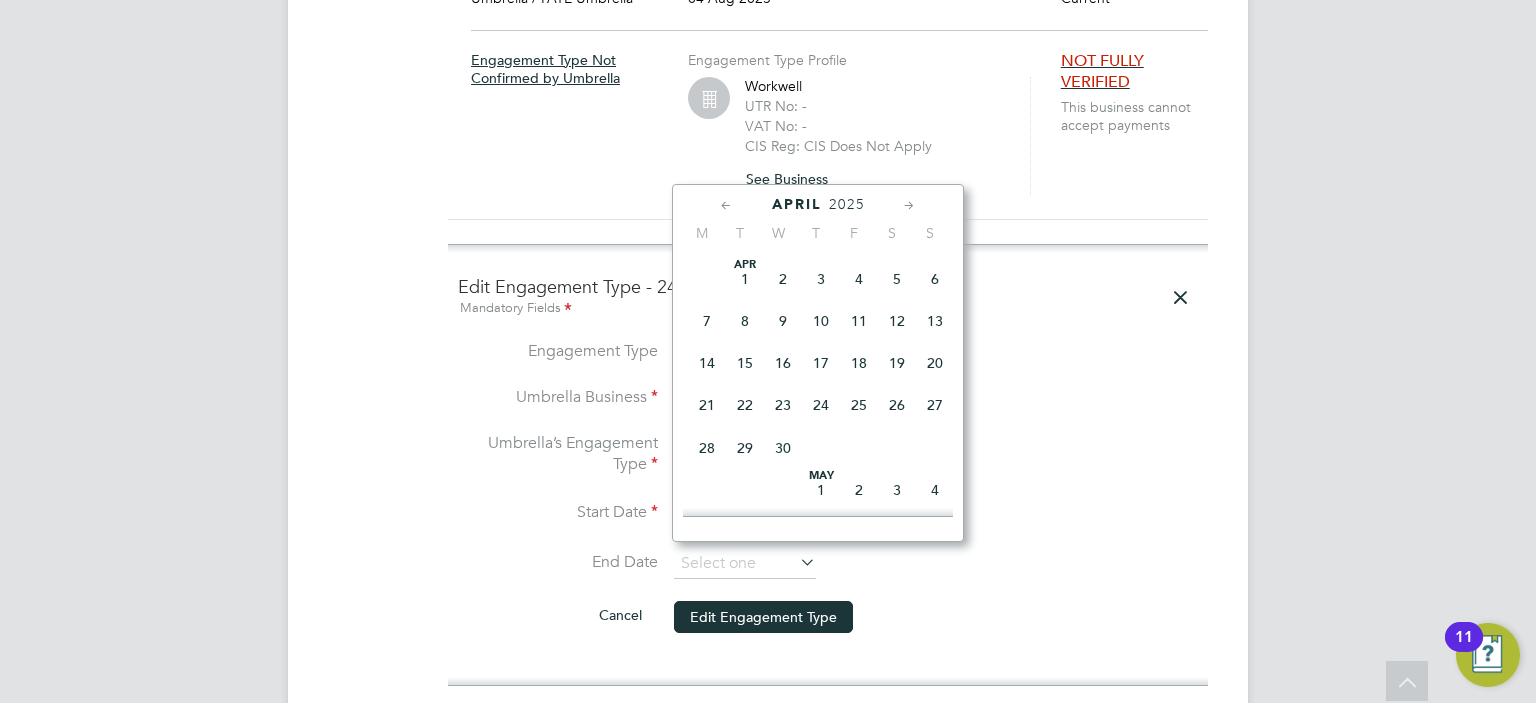 click 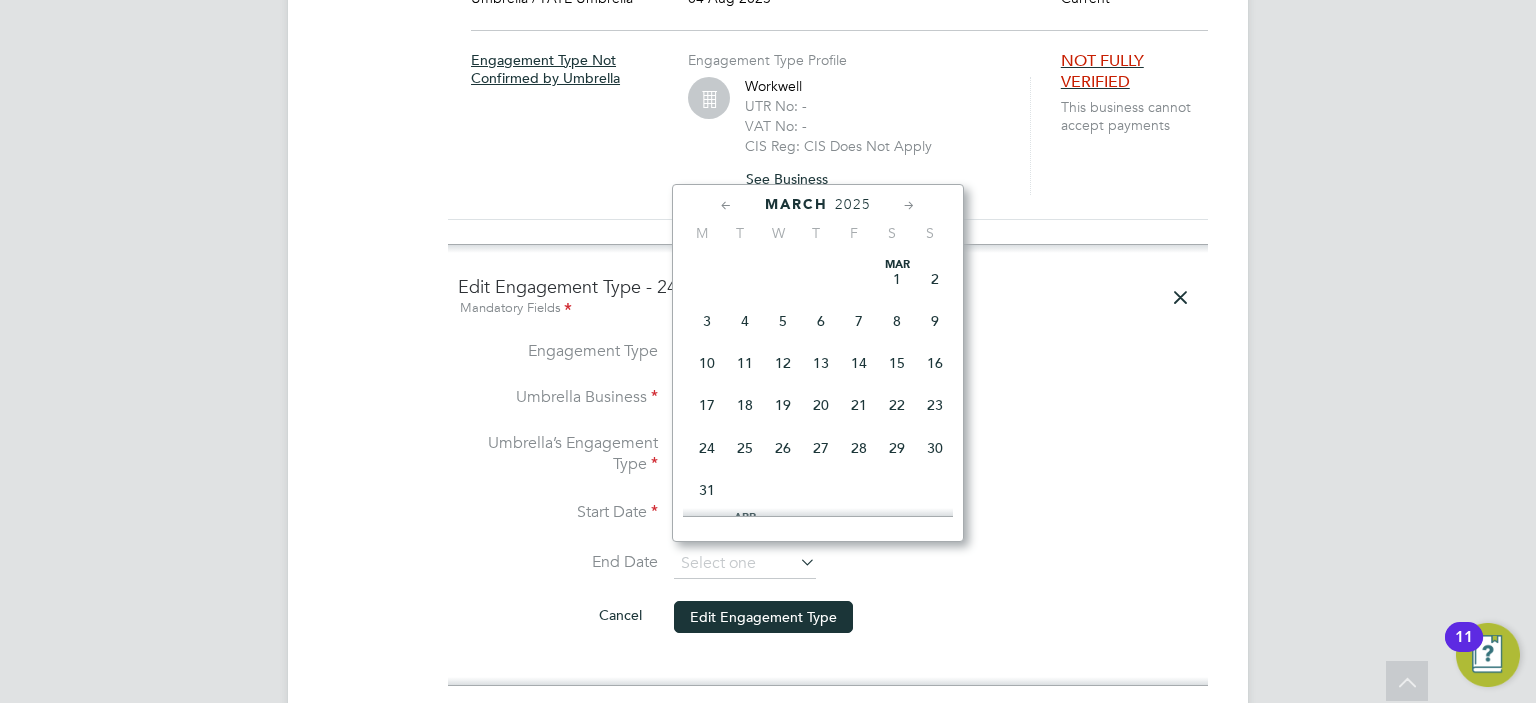 click on "28" 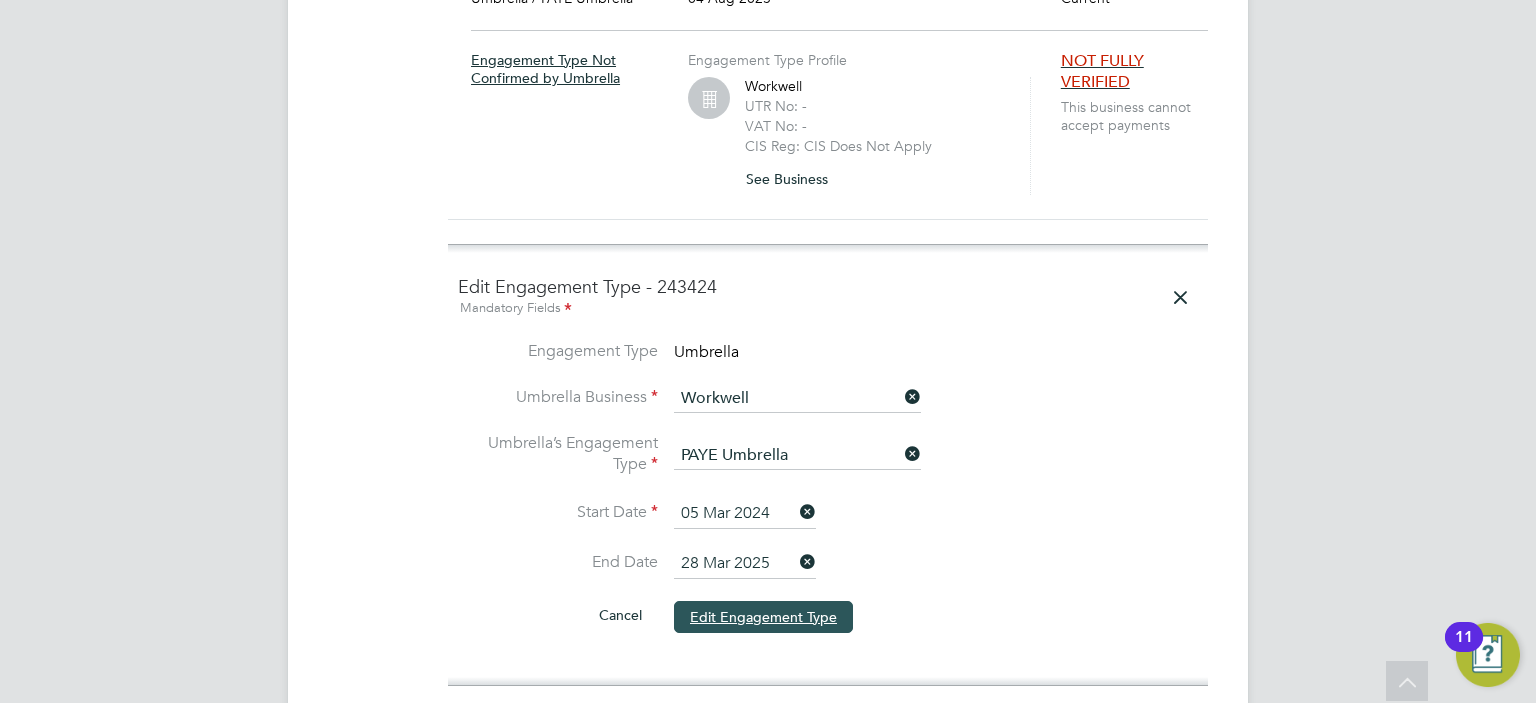 click on "Edit Engagement Type" 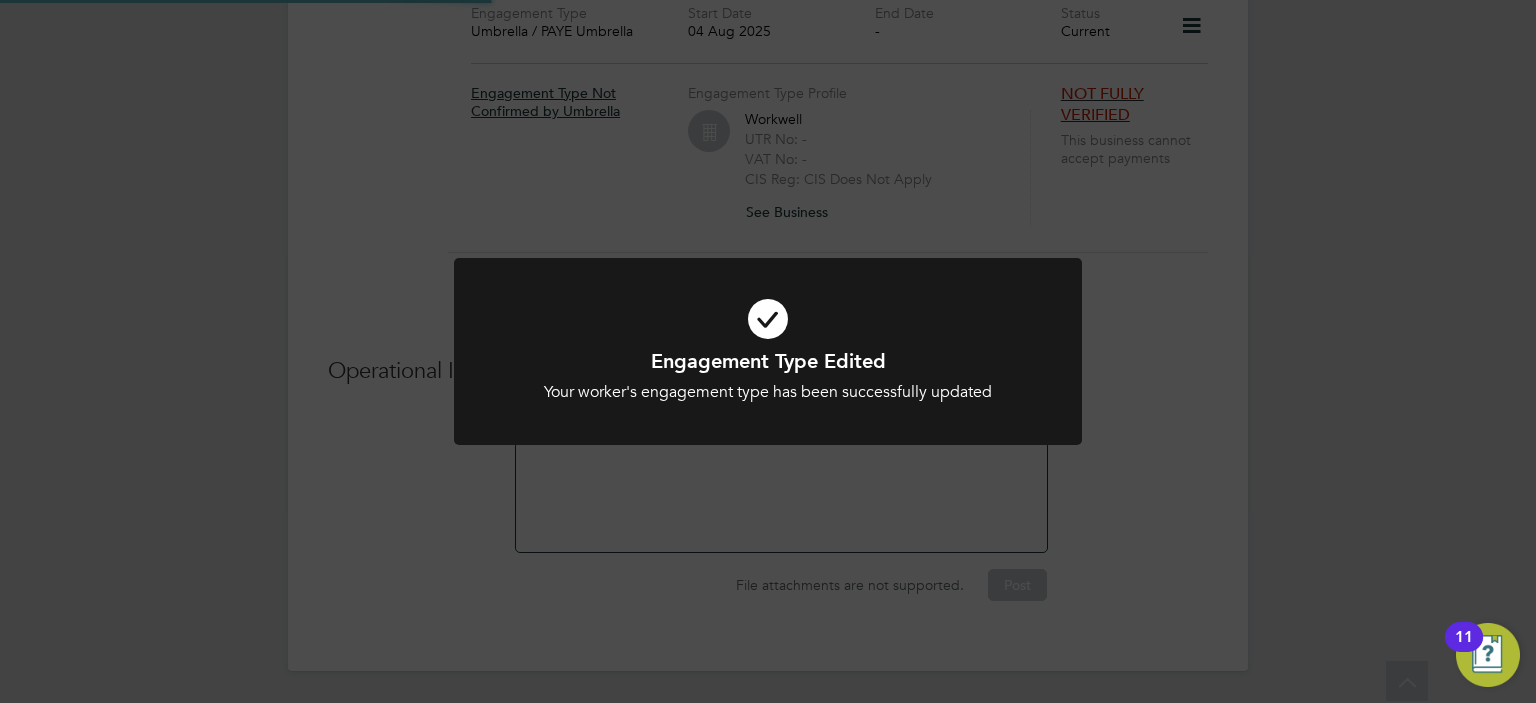 scroll, scrollTop: 1600, scrollLeft: 0, axis: vertical 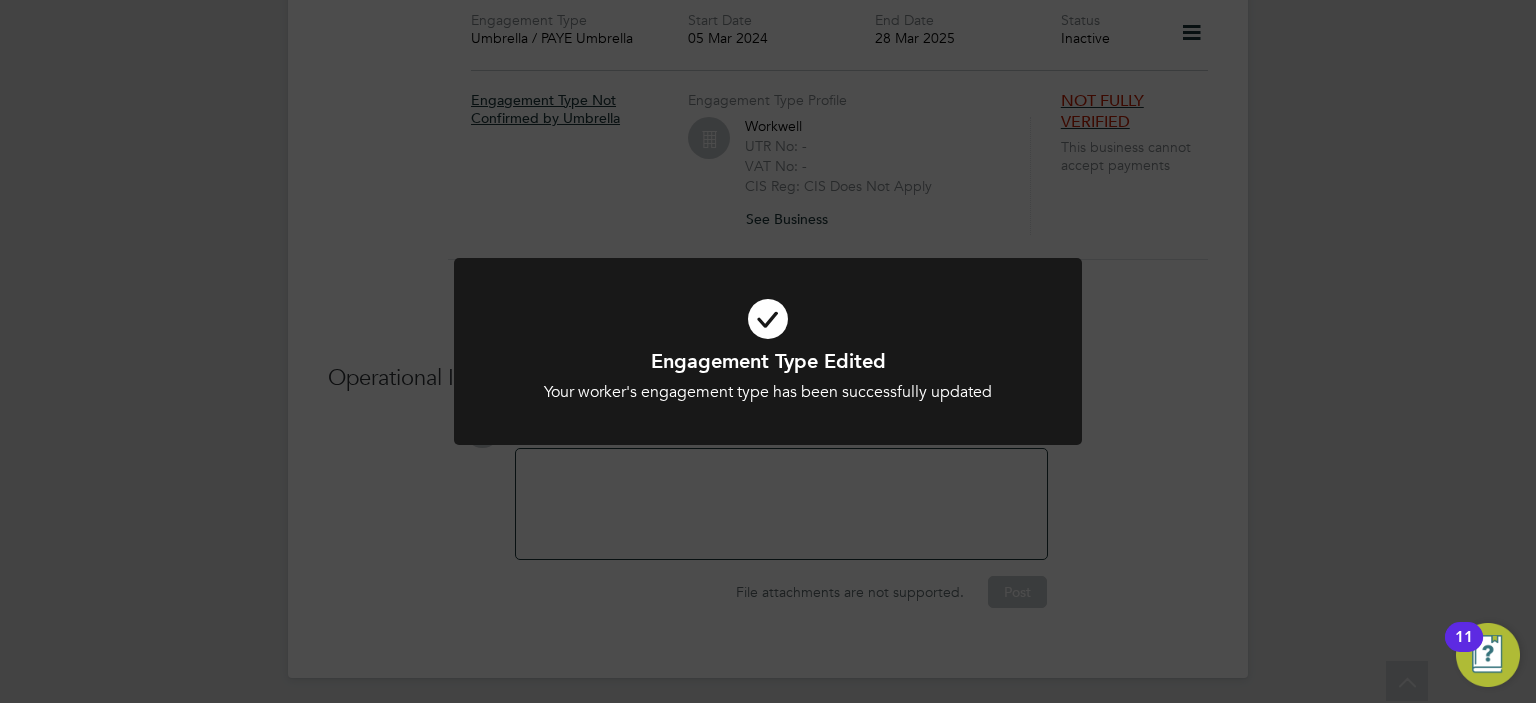 click on "Engagement Type Edited Your worker's engagement type has been successfully updated Cancel Okay" 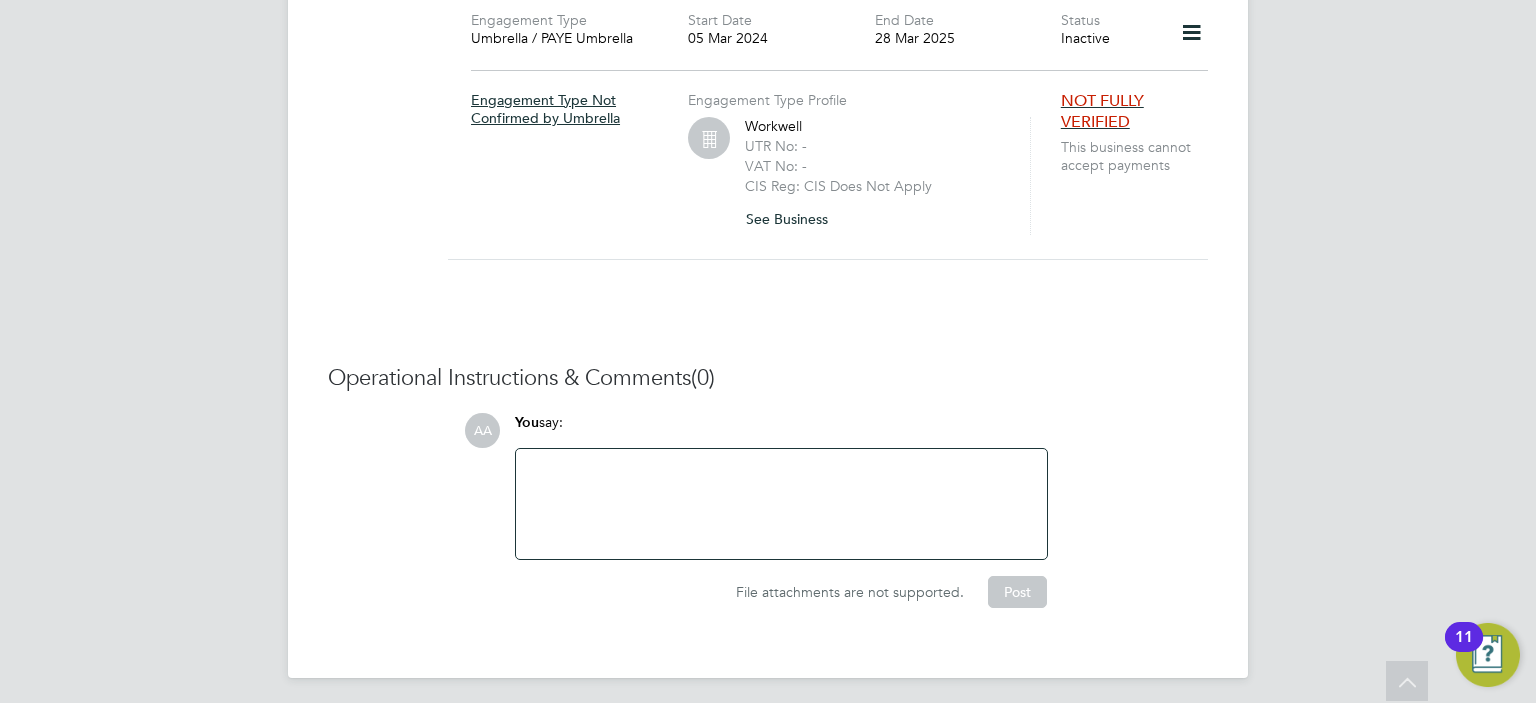 click 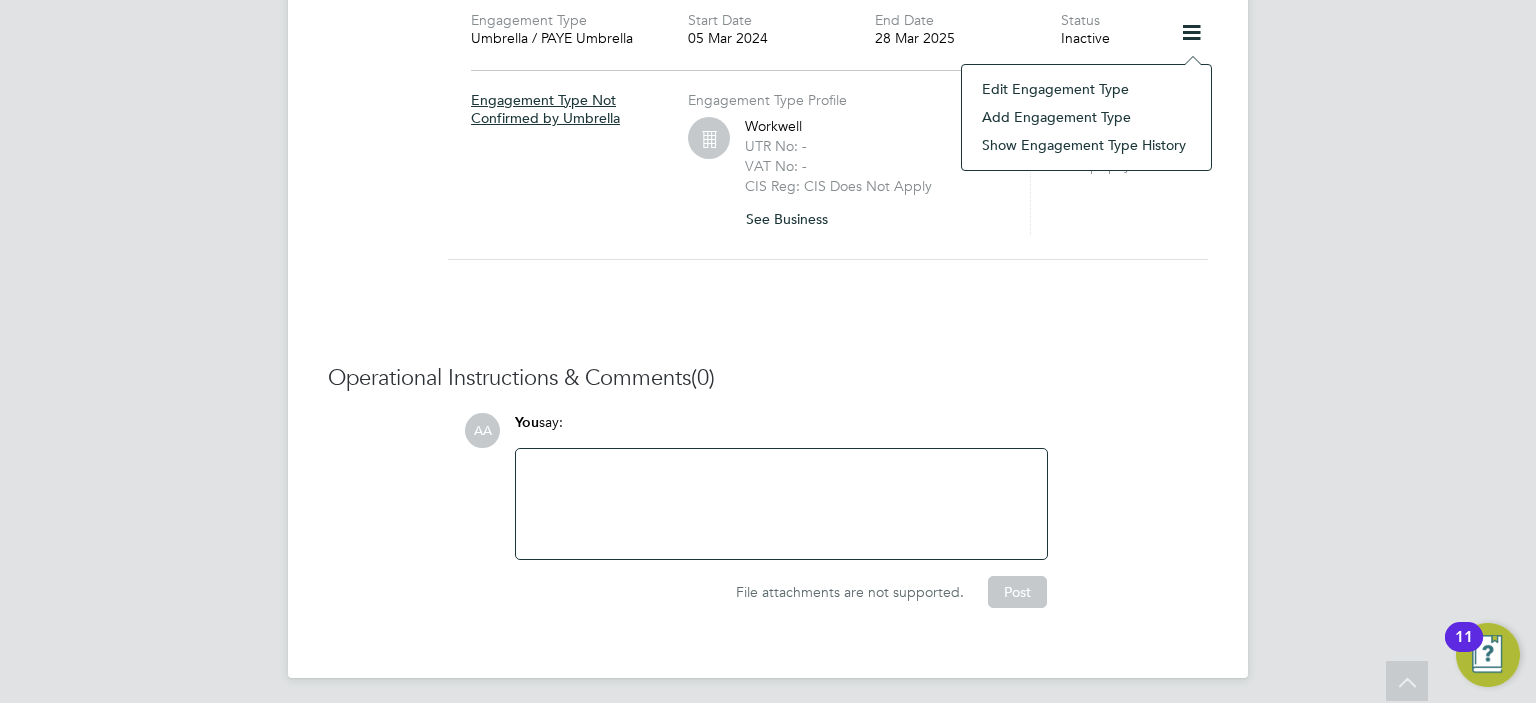 click on "Add Engagement Type" 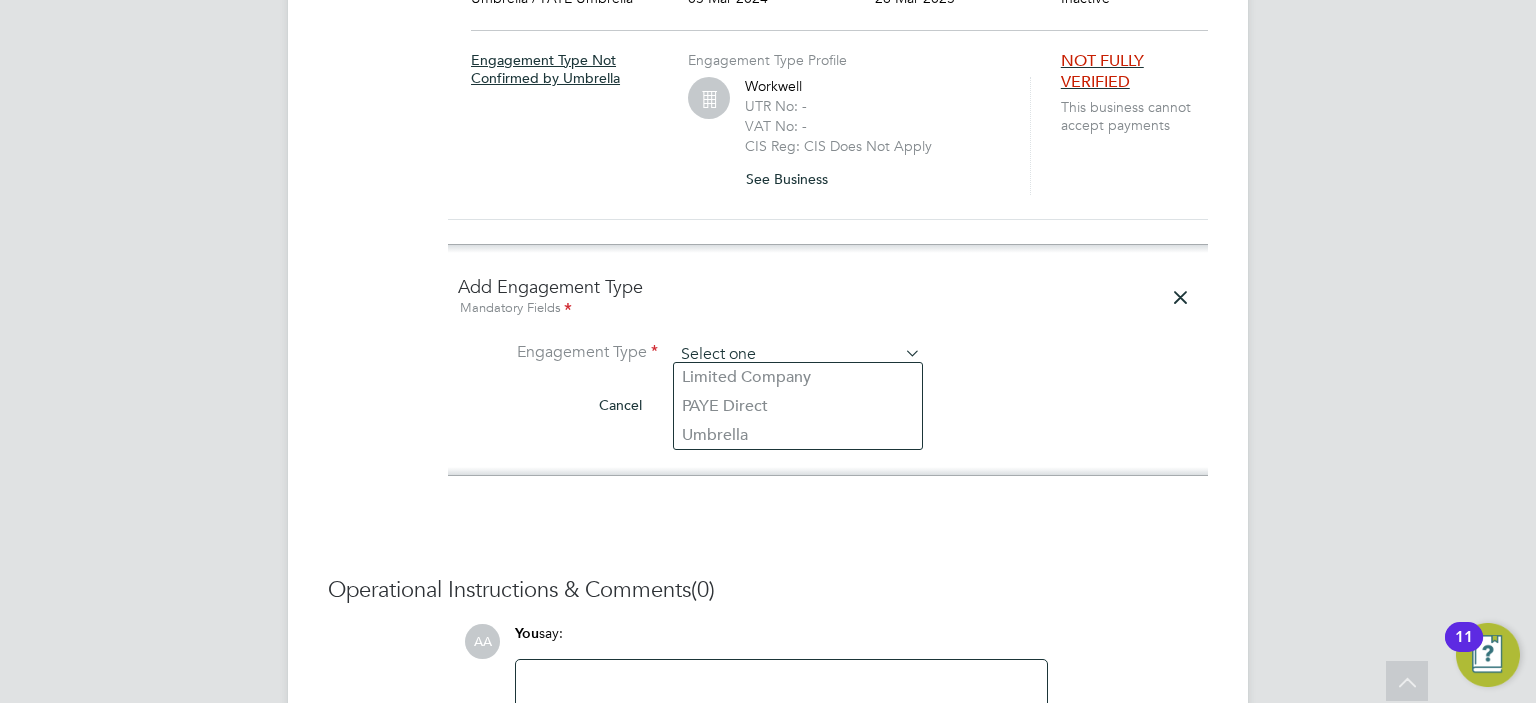 click 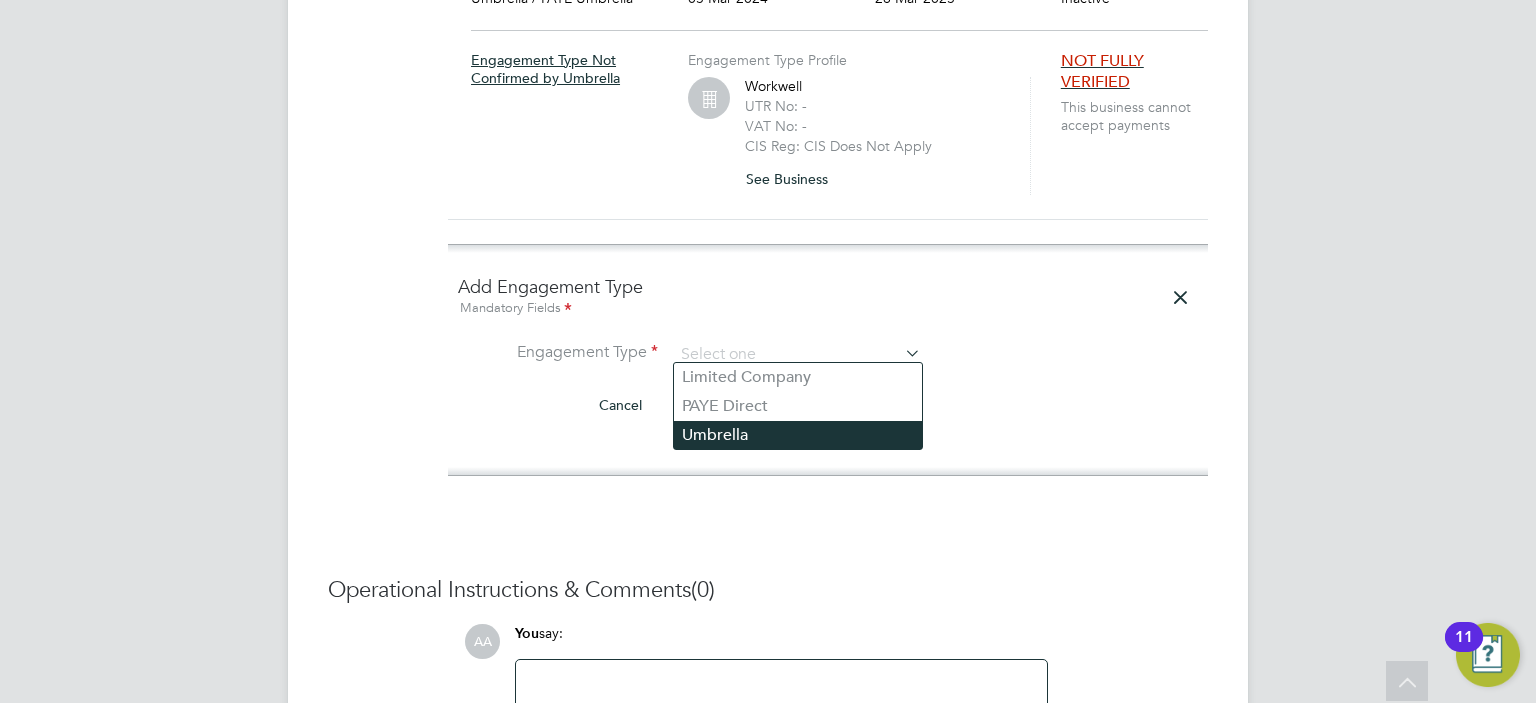click on "Umbrella" 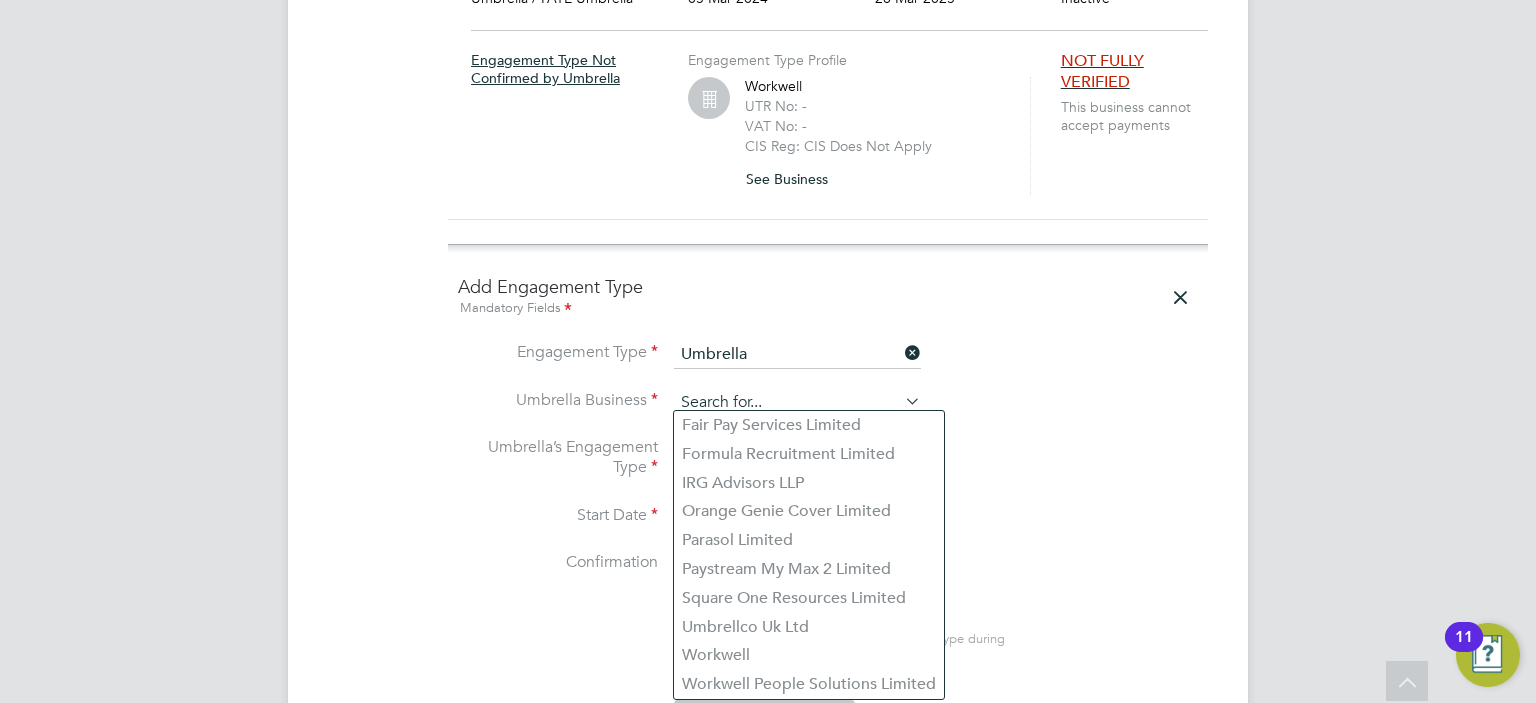 click 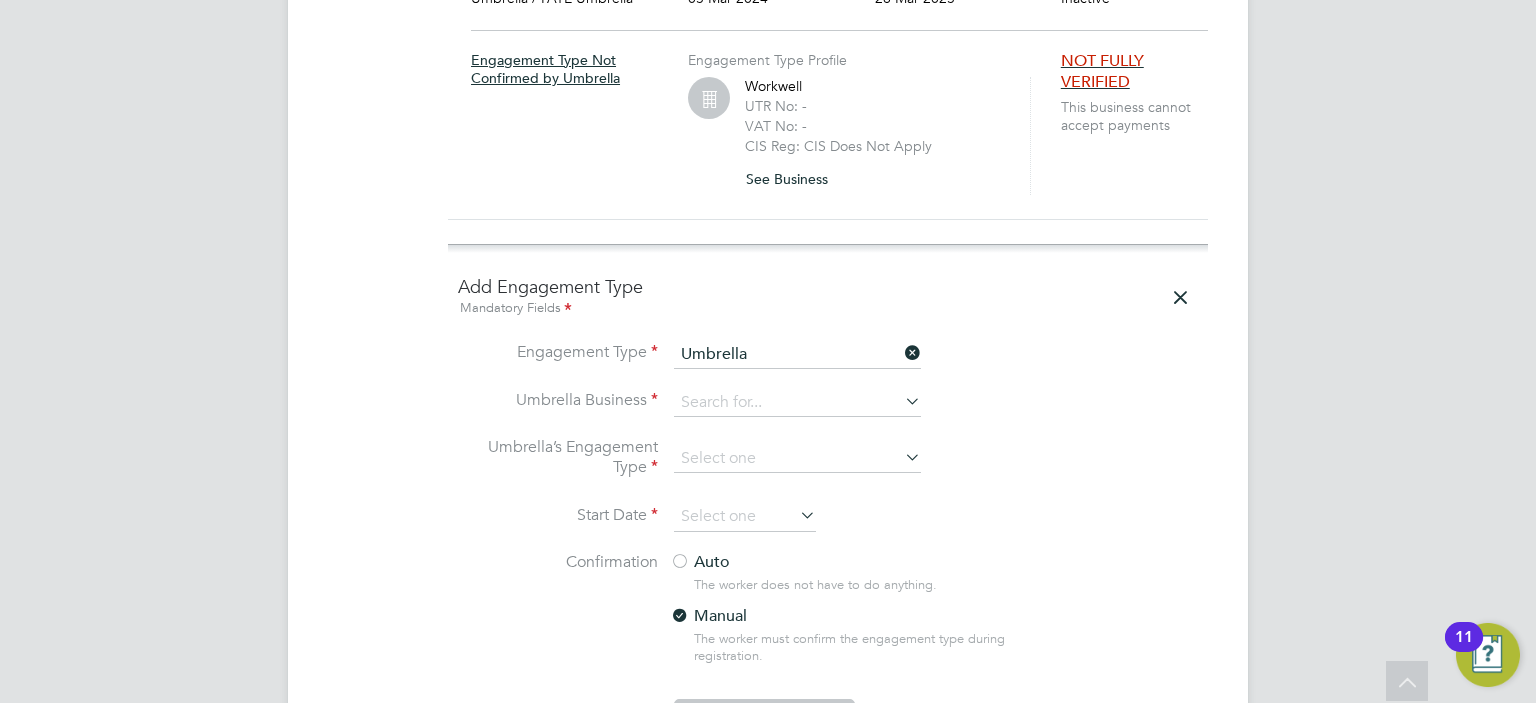click on "Fair Pay Services Limited" 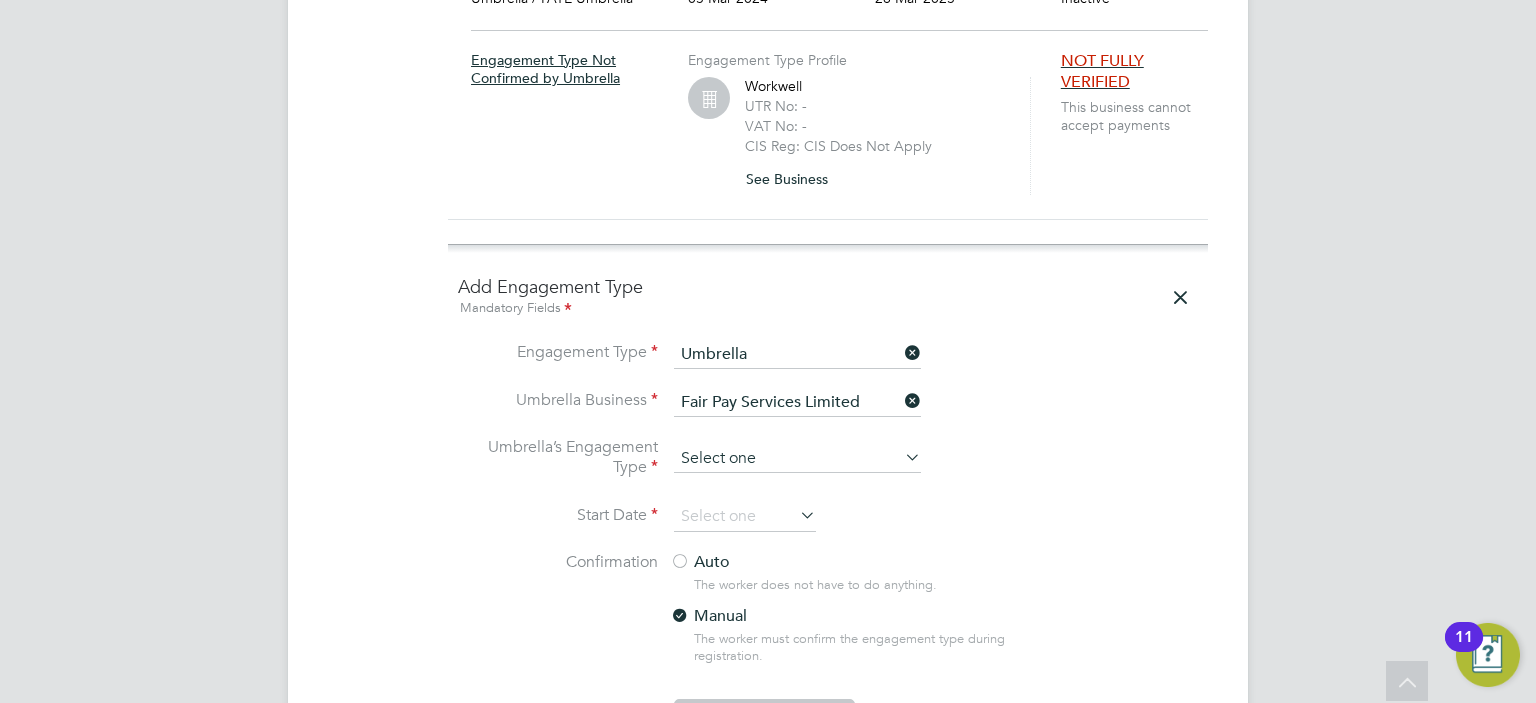 click 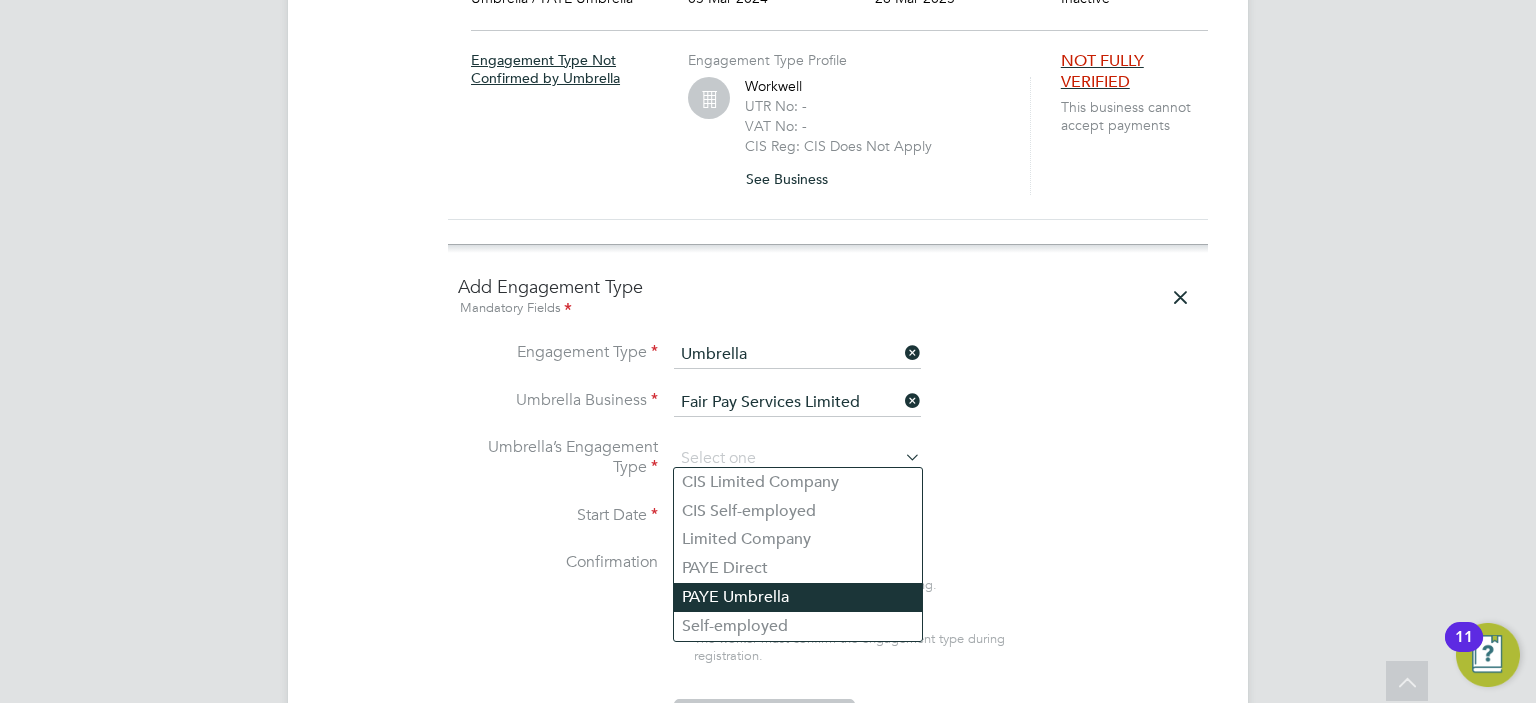 click on "PAYE Umbrella" 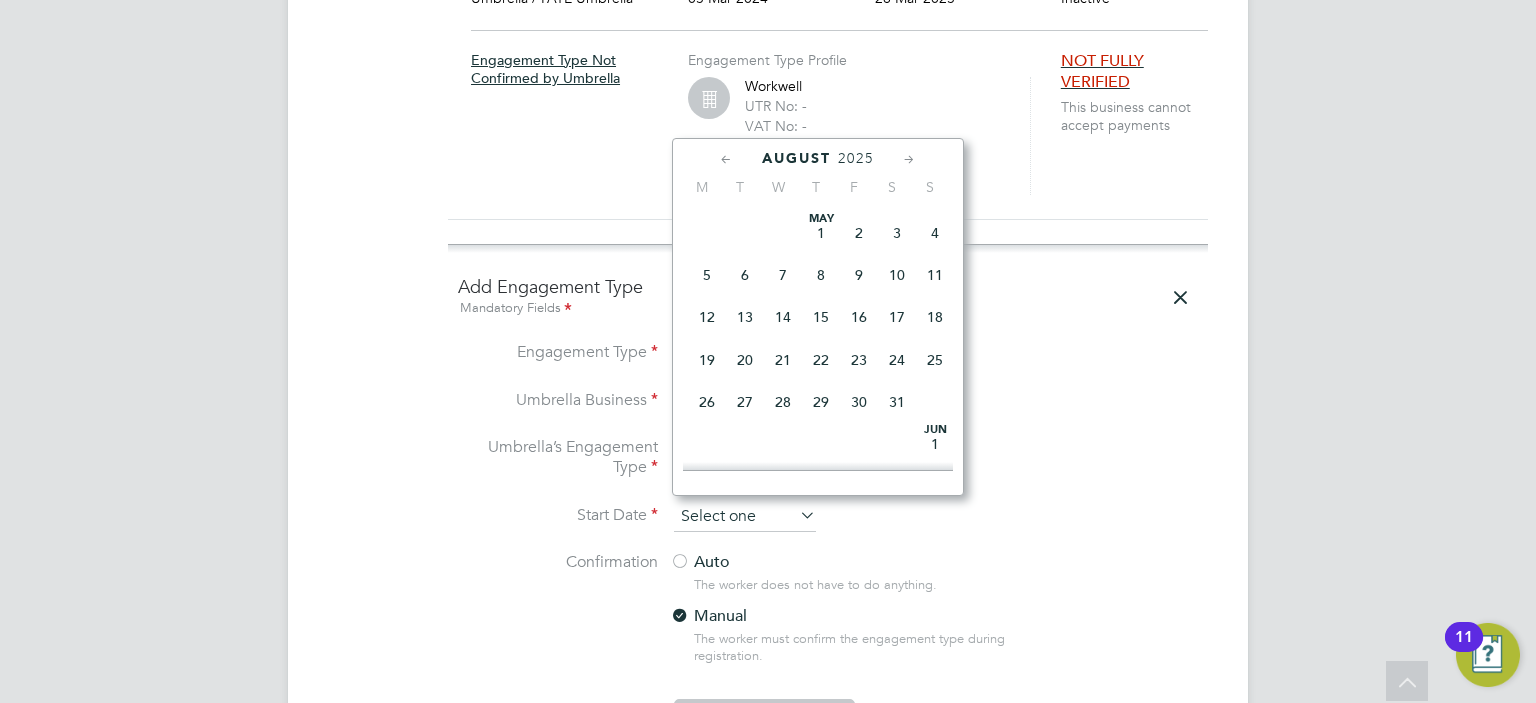 scroll, scrollTop: 652, scrollLeft: 0, axis: vertical 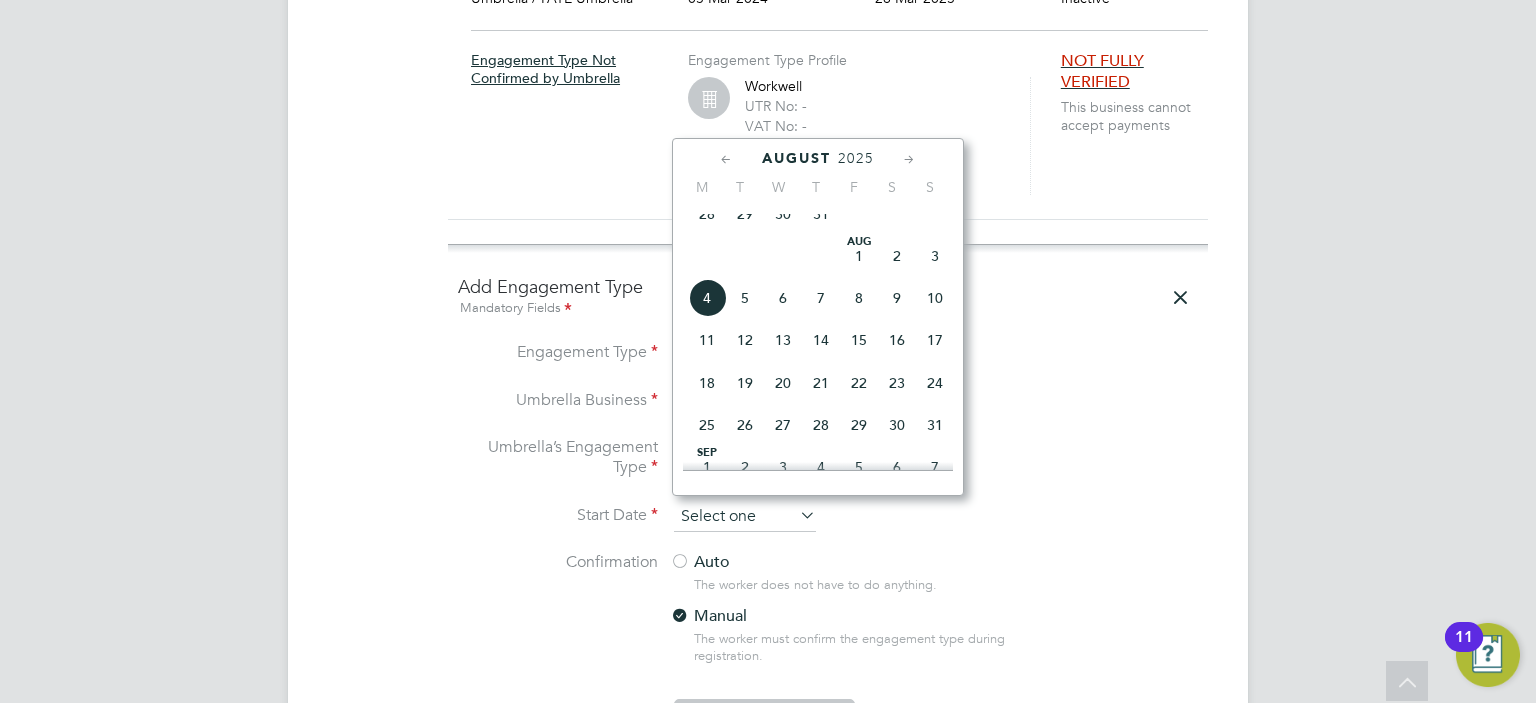 click 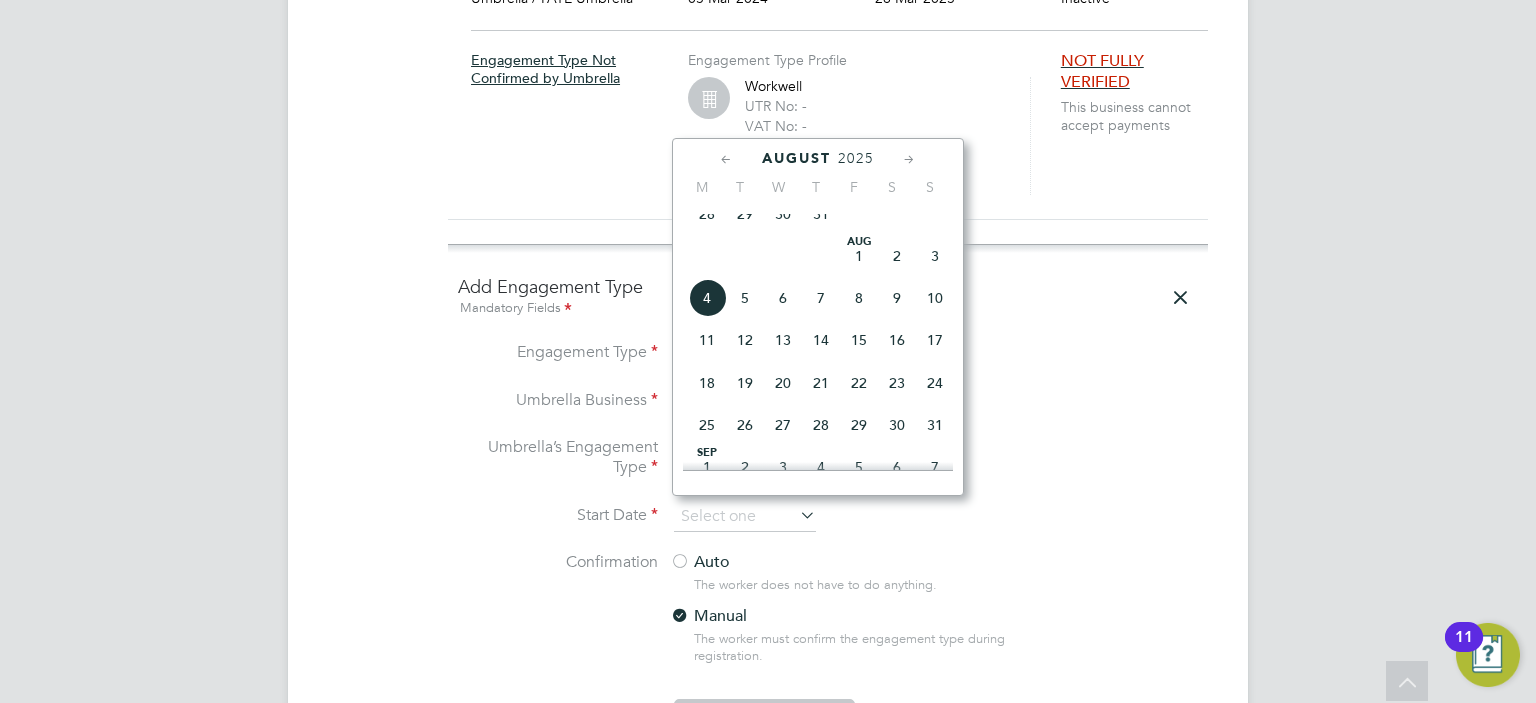 click on "4" 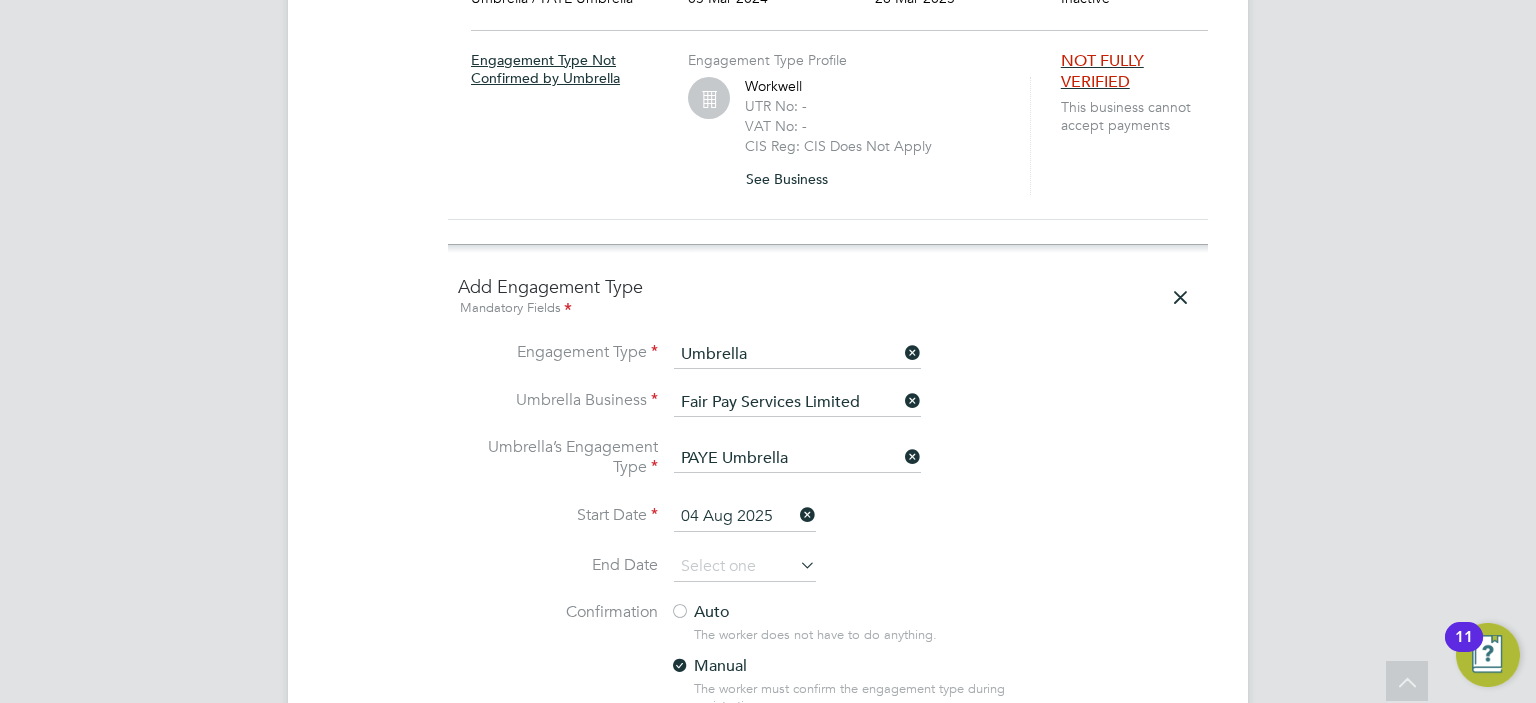 click on "Start Date   04 Aug 2025" 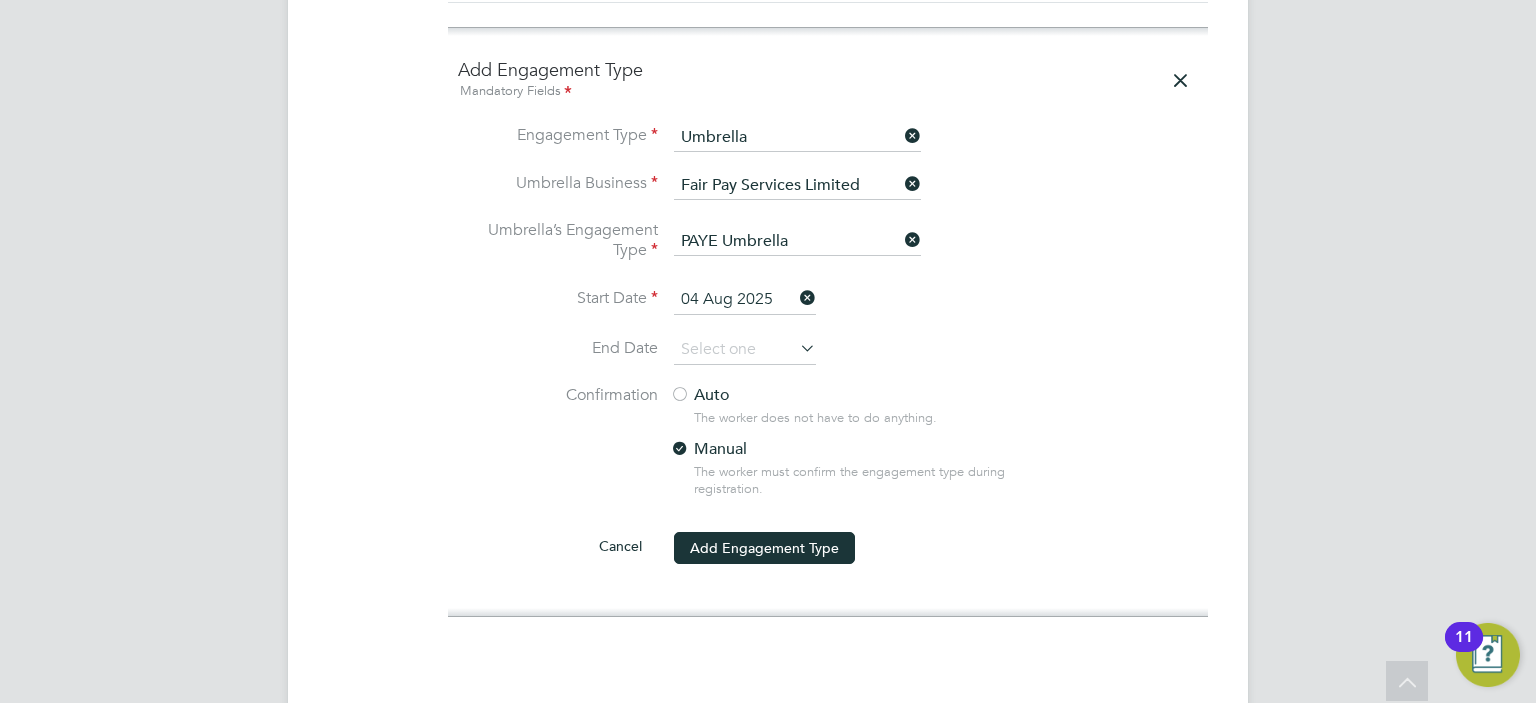 scroll, scrollTop: 1880, scrollLeft: 0, axis: vertical 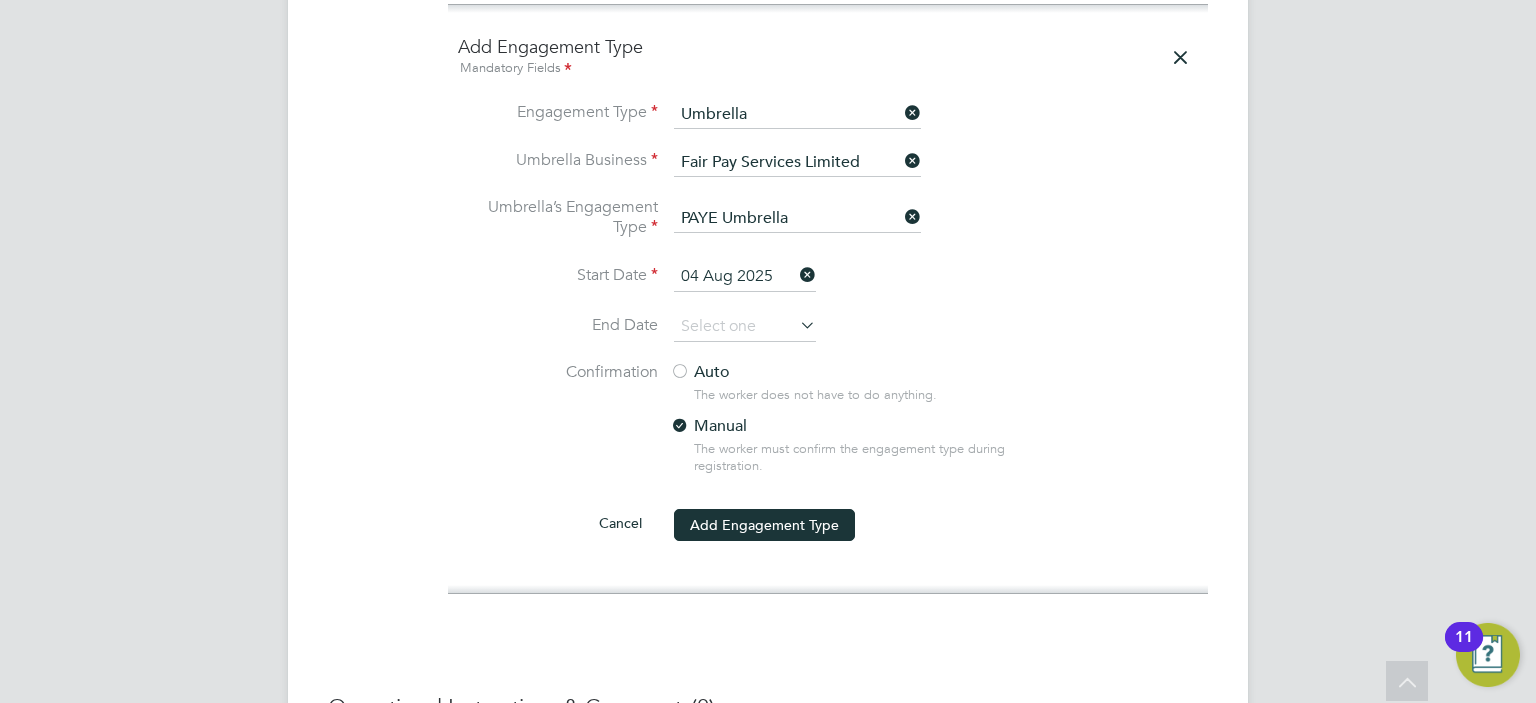 click 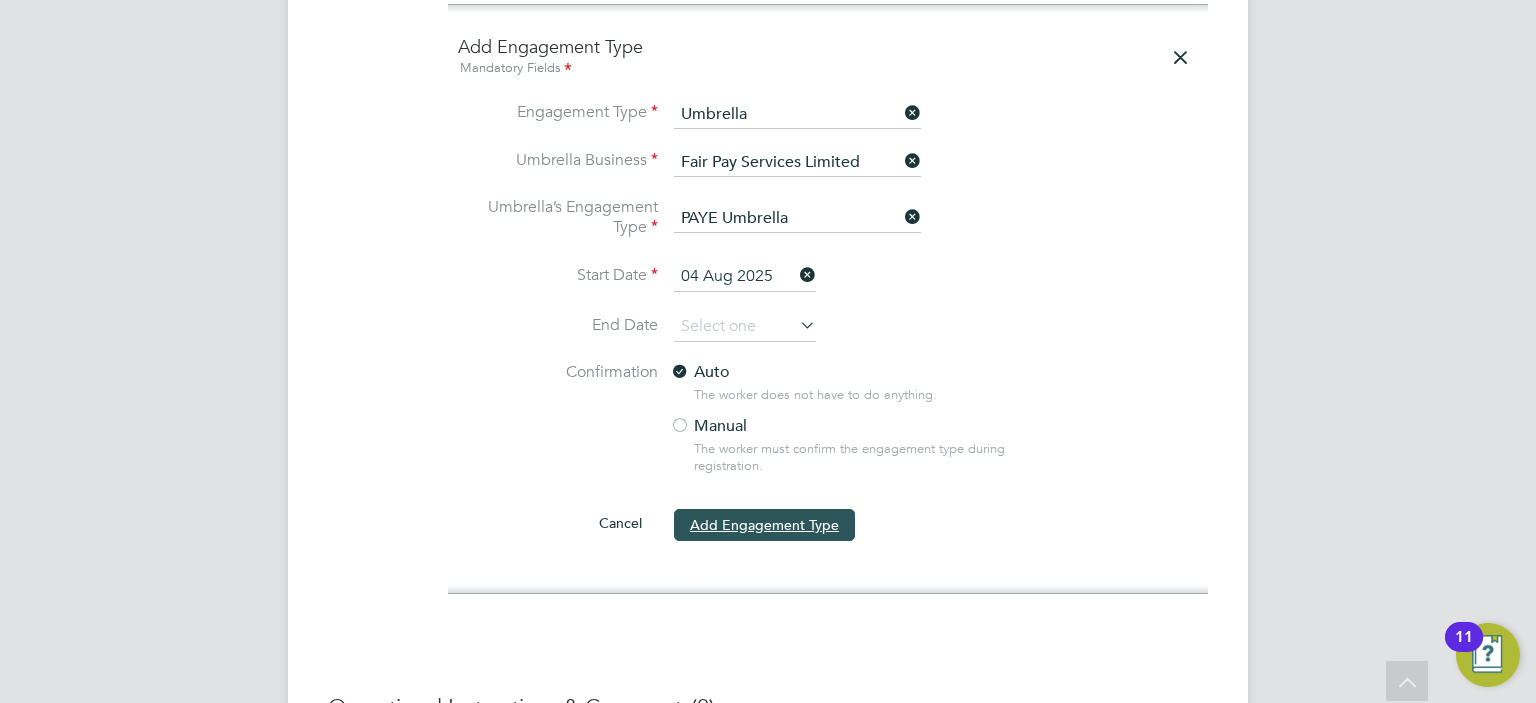 click on "Add Engagement Type" 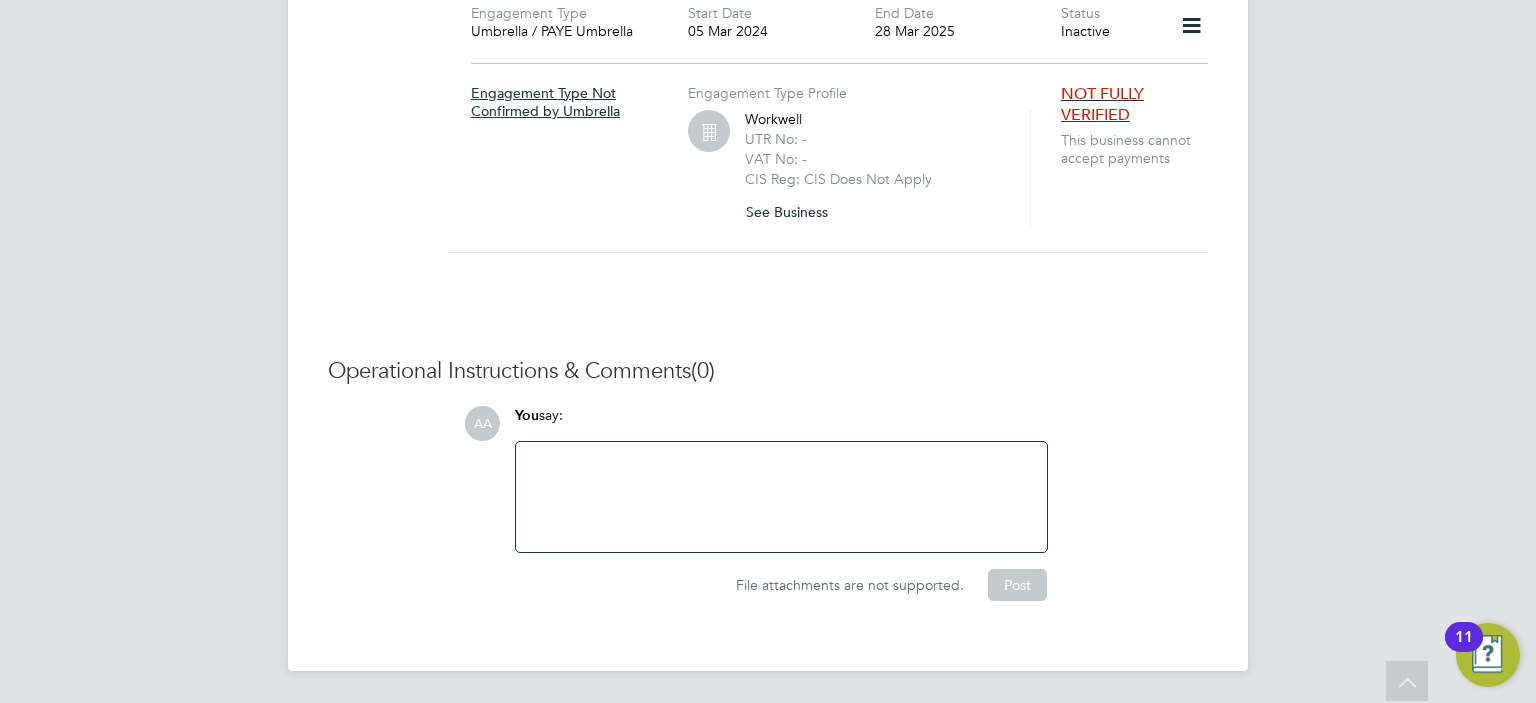 scroll, scrollTop: 1600, scrollLeft: 0, axis: vertical 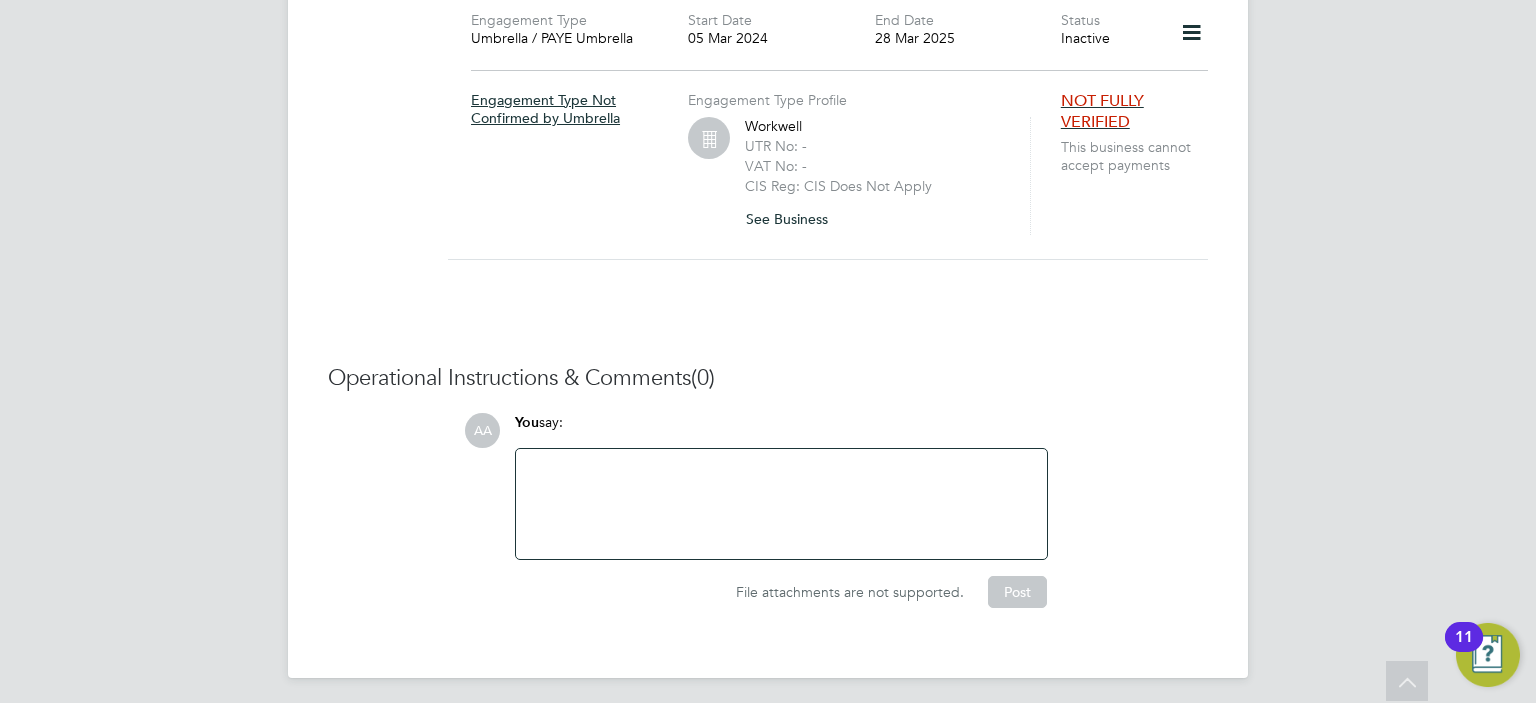 click on "AA   Afzal Ahmed   Notifications
Applications:   Tasks
Current page:   Network
Team Members   Businesses   Sites   Workers   Contacts   Jobs
Positions   Vacancies   Placements   Timesheets
Timesheets   Expenses   Finance
Invoices & Credit Notes   Statements   Payments   Reports
Margin Report   CIS Reports   Report Downloads   Preferences
My Business   Doc. Requirements   VMS Configurations   Notifications   Activity Logs
.st0{fill:#C0C1C2;}
Powered by Engage All Workers Worker   Payment History   Tasks   Activity Logs   Worker Tasks" at bounding box center (768, -445) 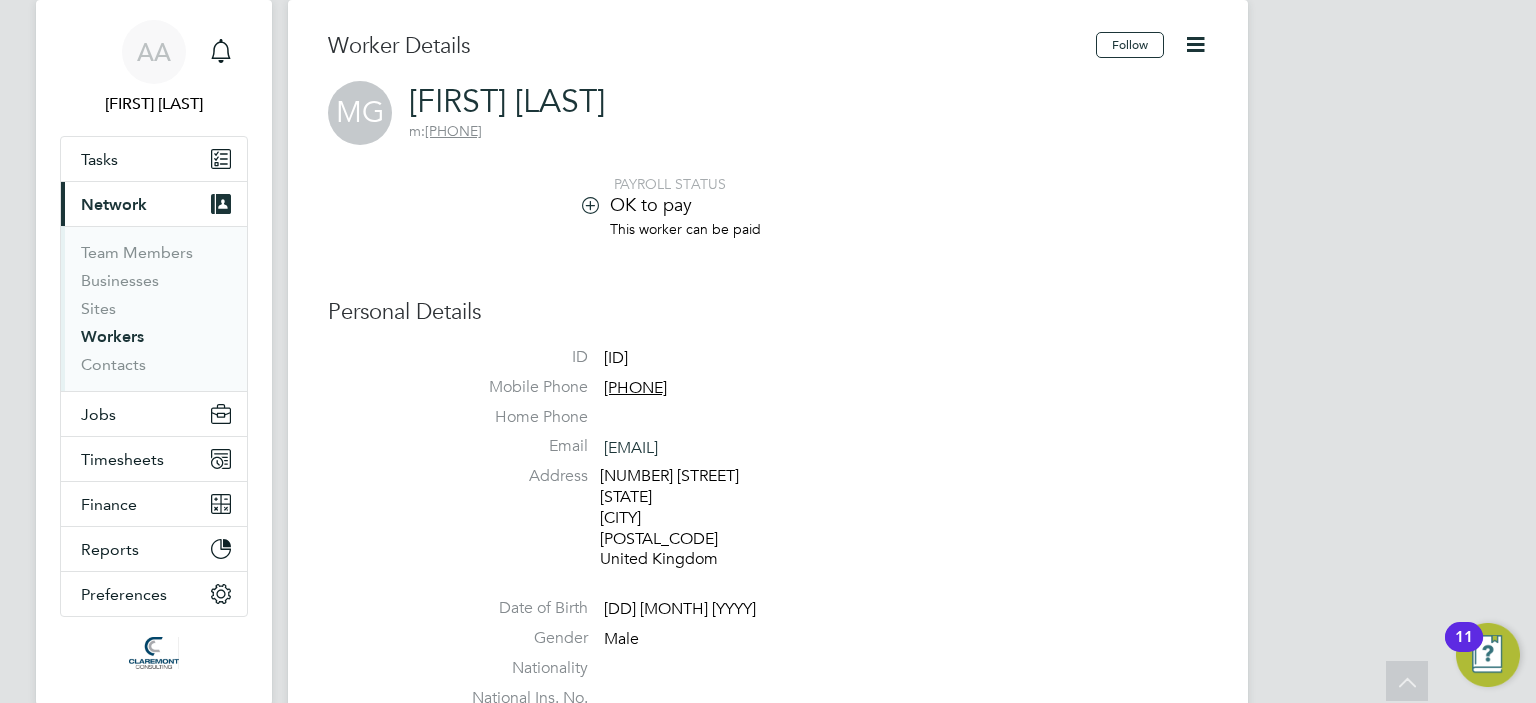 scroll, scrollTop: 0, scrollLeft: 0, axis: both 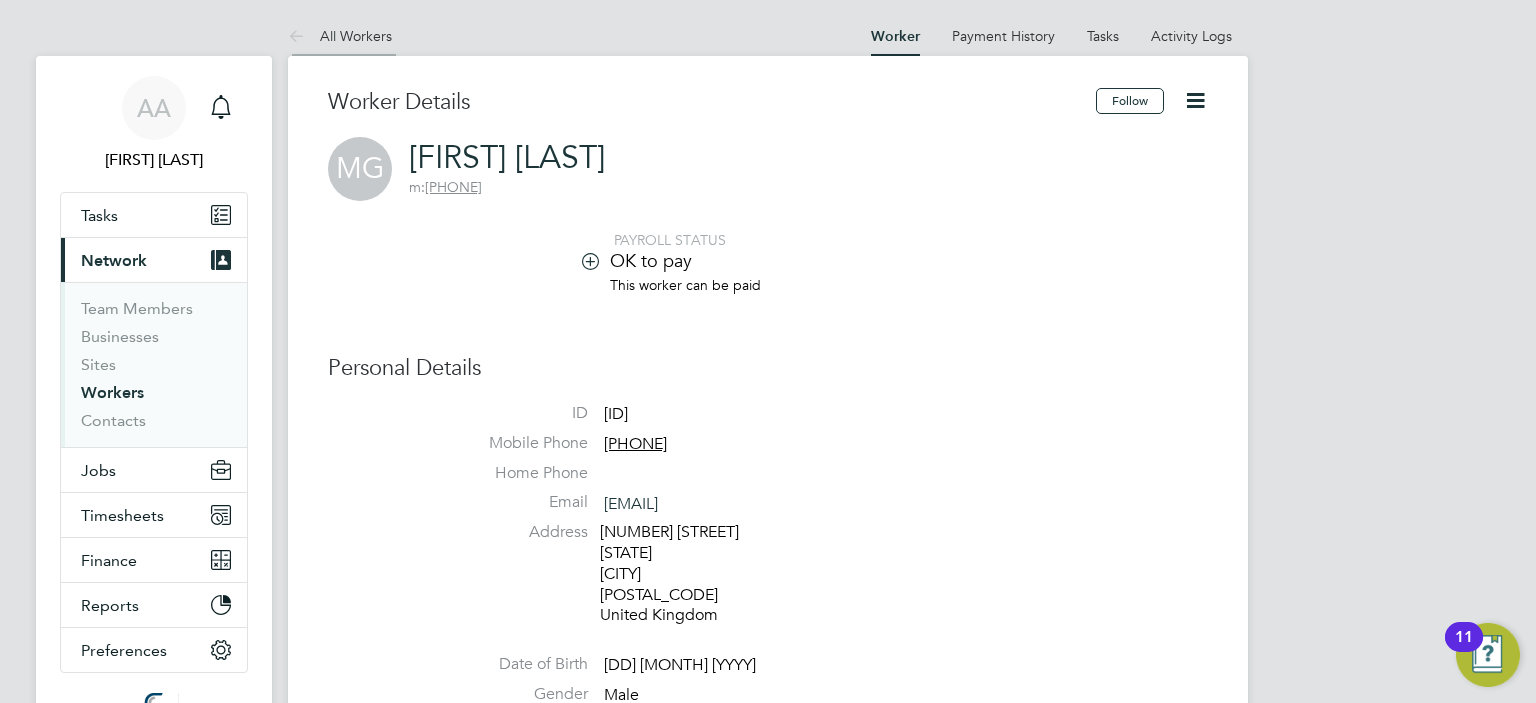 click at bounding box center (300, 37) 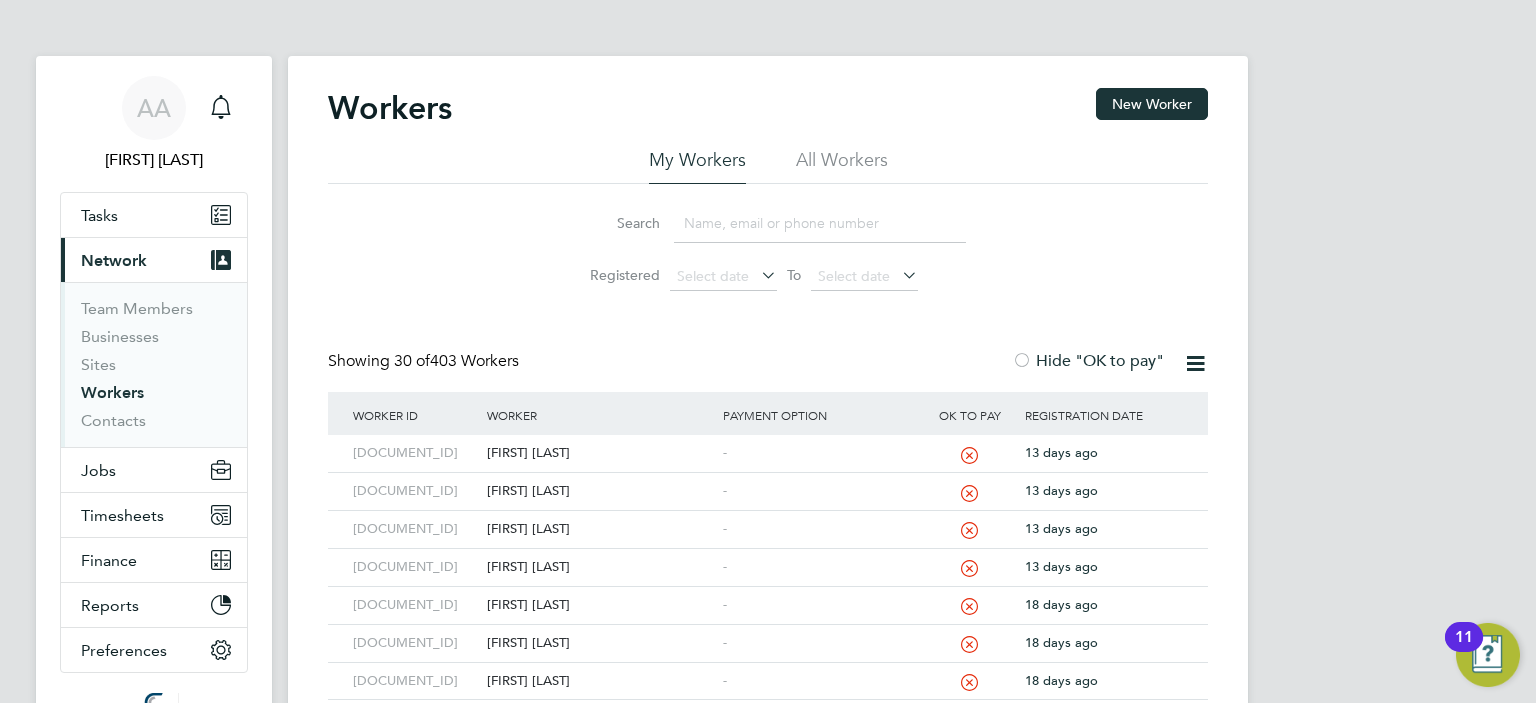 click on "All Workers" 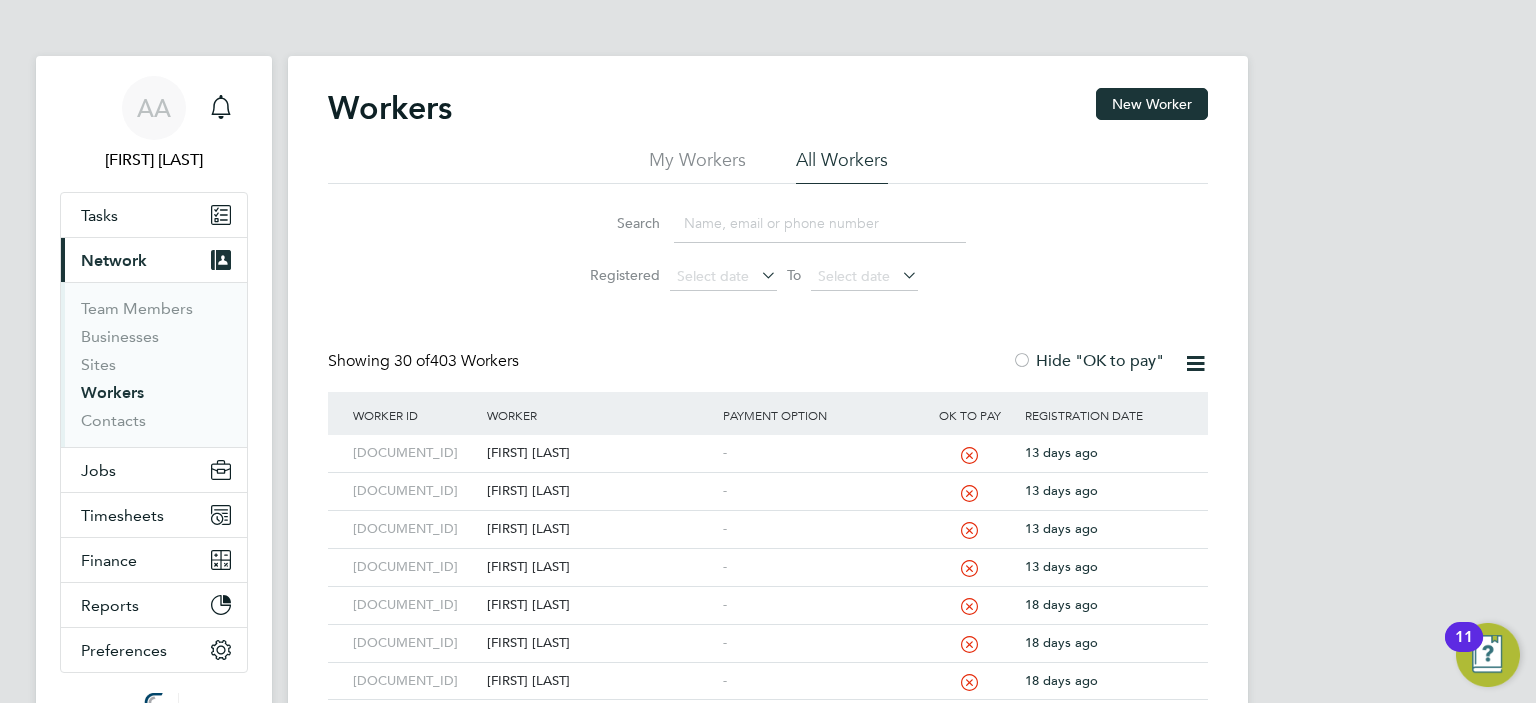 click 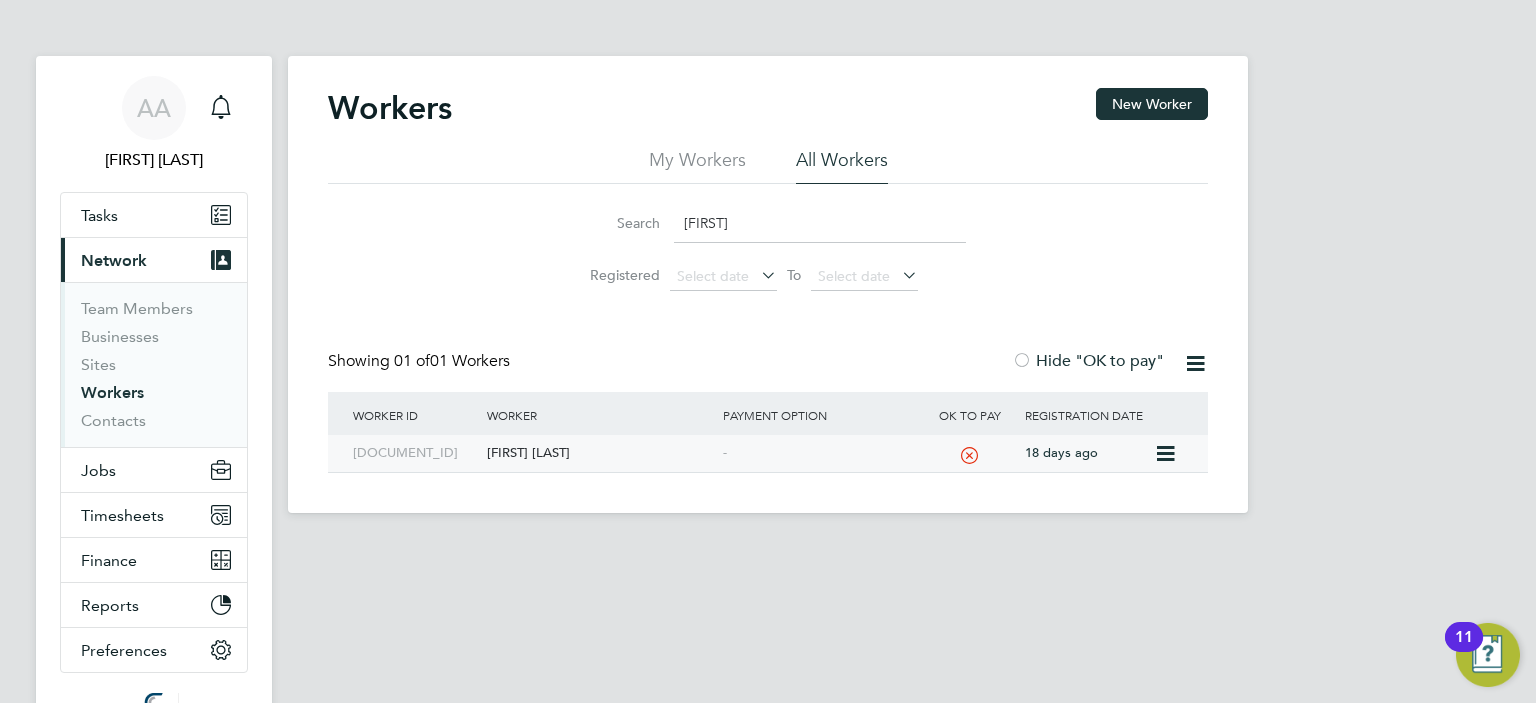 type on "Sparsh" 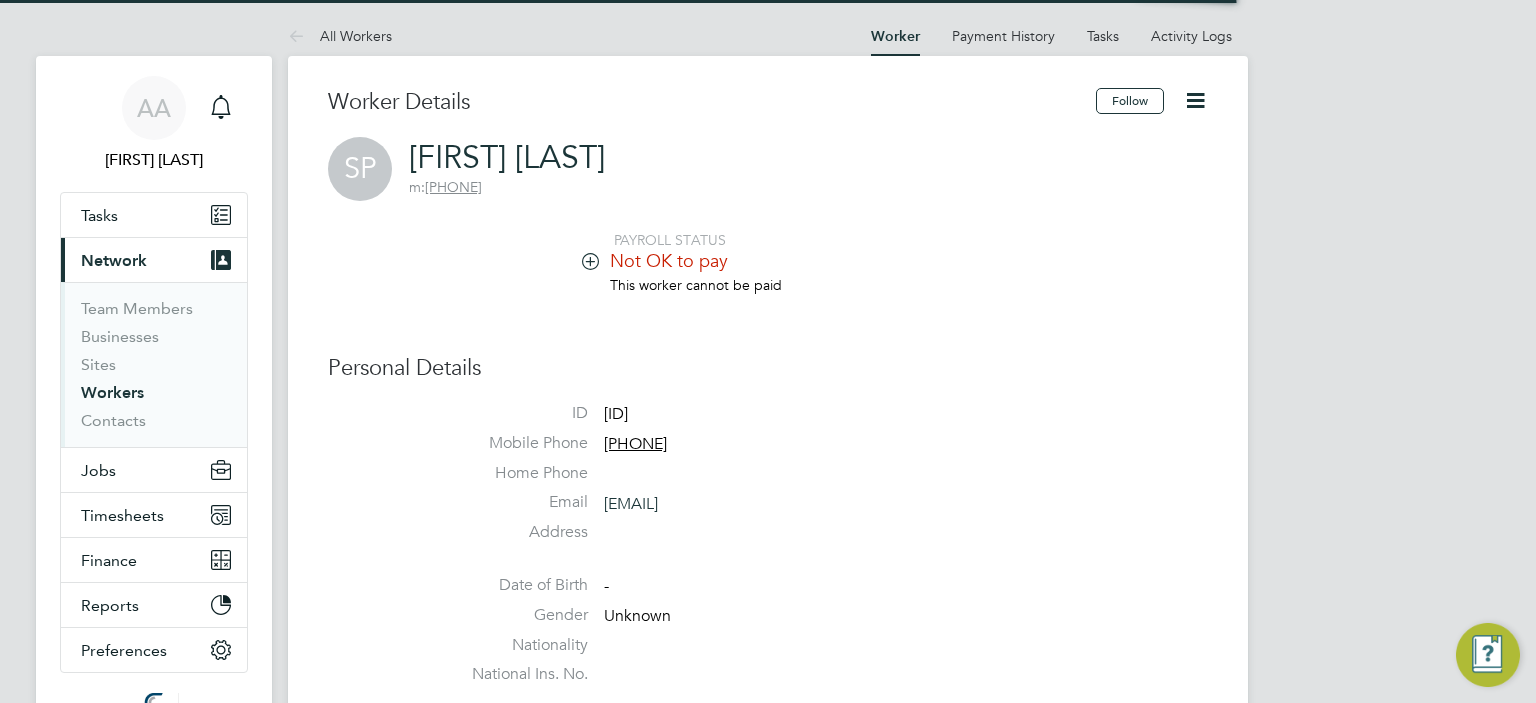 scroll, scrollTop: 0, scrollLeft: 0, axis: both 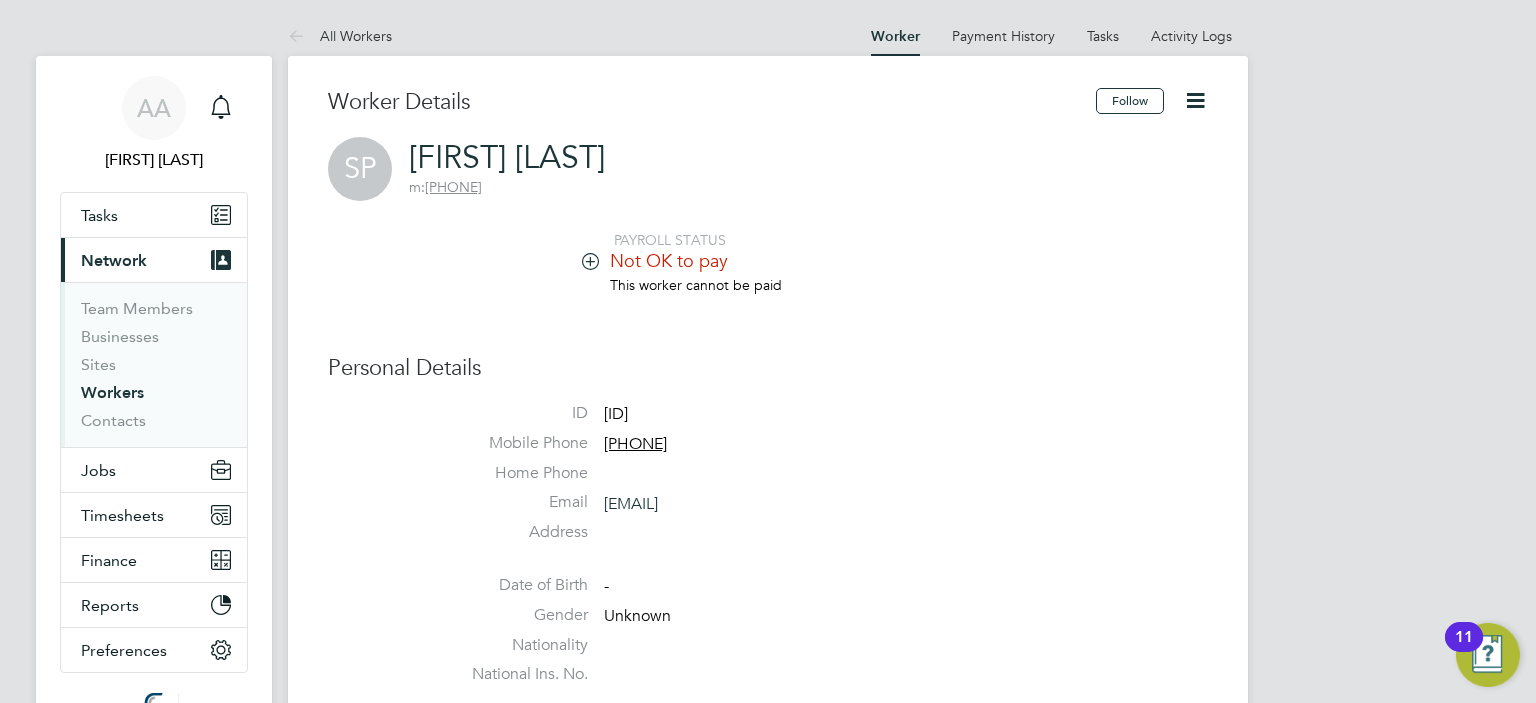 click on "This worker cannot be paid" 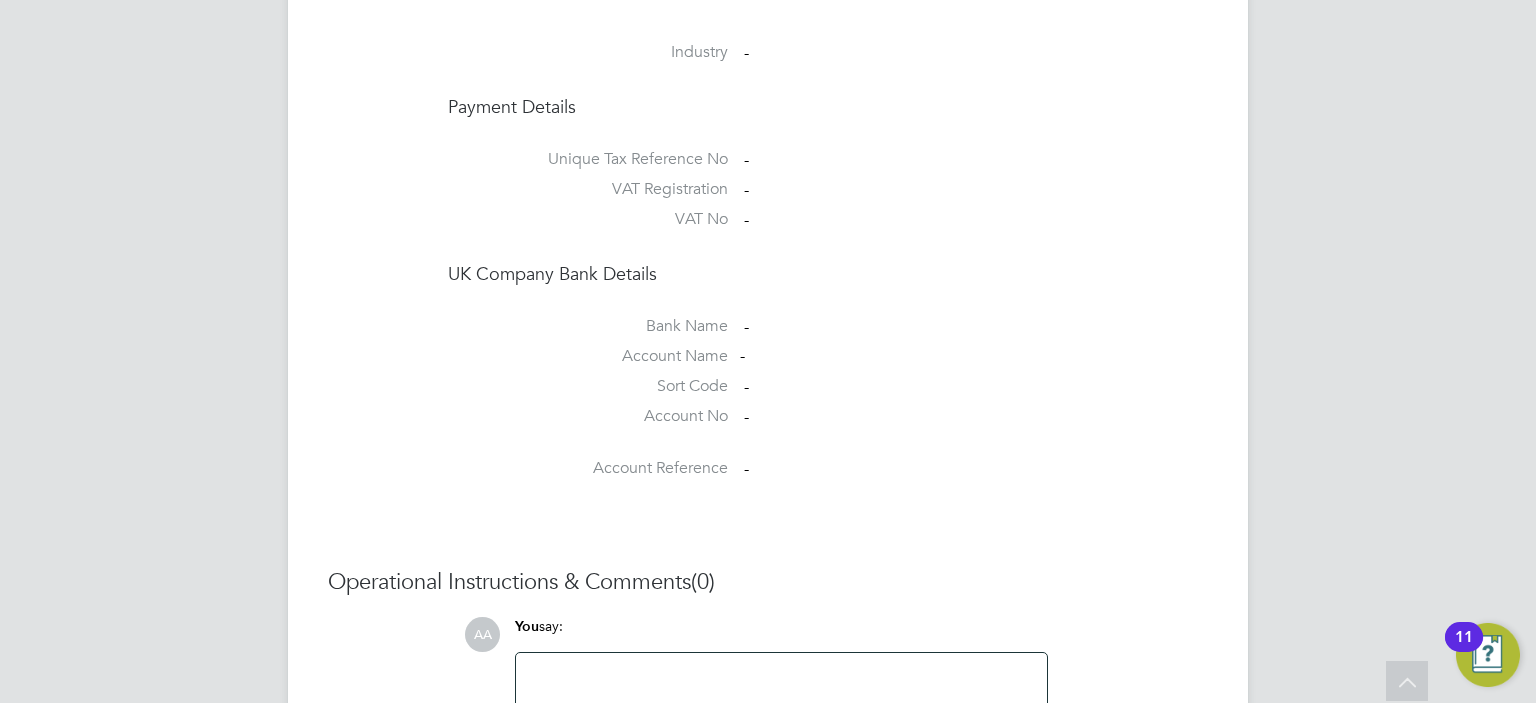 scroll, scrollTop: 1848, scrollLeft: 0, axis: vertical 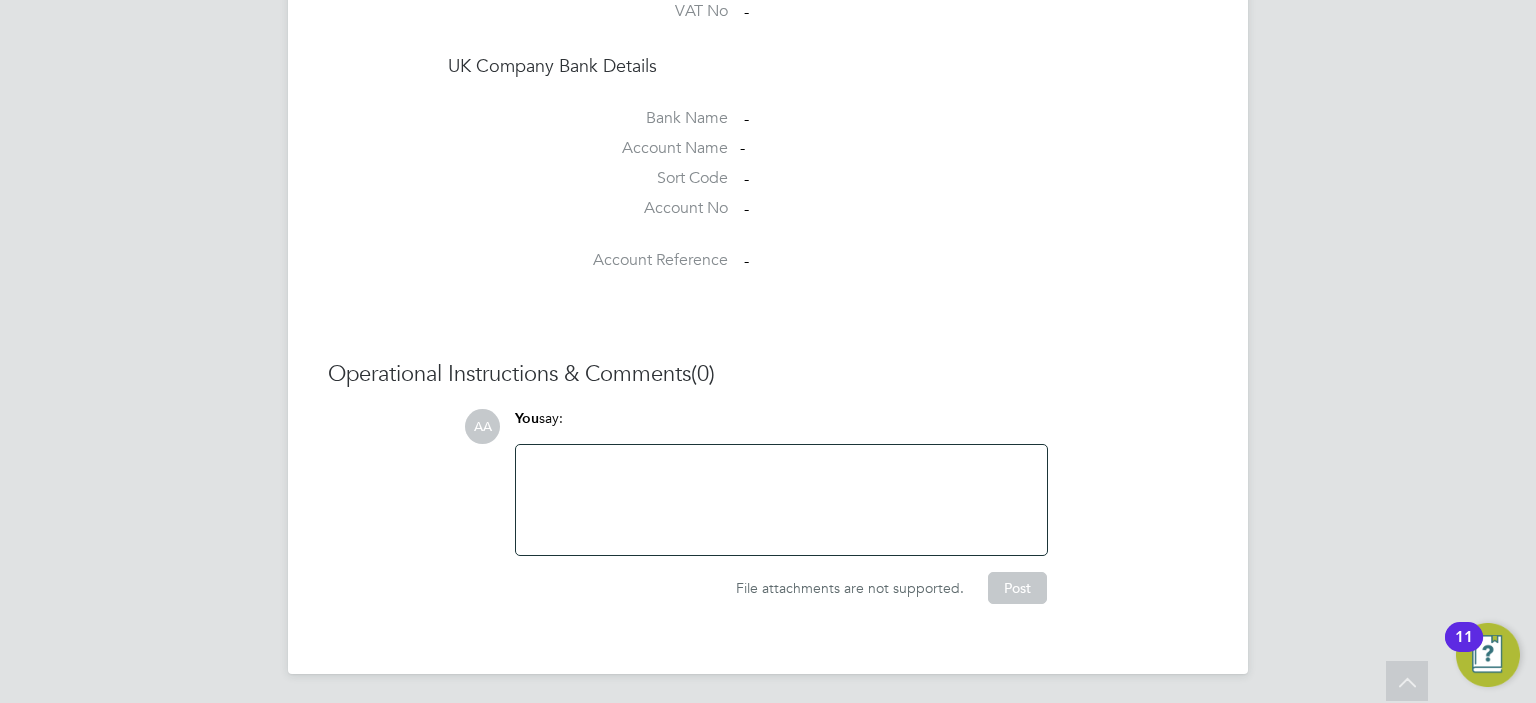 click on "Worker Details Follow   SP Sparsh Pawal     m:  07862122780     PAYROLL STATUS   Not OK to pay This worker cannot be paid Personal Details ID     SPA1234 Mobile Phone   07862122780 Home Phone   Email   sprshrwl@gmail.com Address Date of Birth   - Gender   Unknown Nationality   National Ins. No.   Right To Work Showing   00 Documents DOCUMENT  / DOCUMENT NO. EXPIRY  / ISSUED SUBMITTED  / METHOD STATUS  / TIMESTAMP DOWNLOAD This worker needs to supply evidence for their Right To Work. Compliance Documents Showing   00 Documents DOCUMENT  / DOC. SETTINGS EXPIRY  / ISSUED SUBMITTED  / METHOD STATUS  / TIMESTAMP ACCESS This worker does not need to supply additional documents.  Create New Document Engagement Type Engagement Type - Start Date - End Date - Status - Industry   - Payment Details Unique Tax Reference No   - VAT Registration   - VAT No   - UK Company Bank Details Bank Name   - Account Name - Sort Code   - Account No   - Account Reference   - Operational Instructions & Comments  (0) AA You  say: Post" 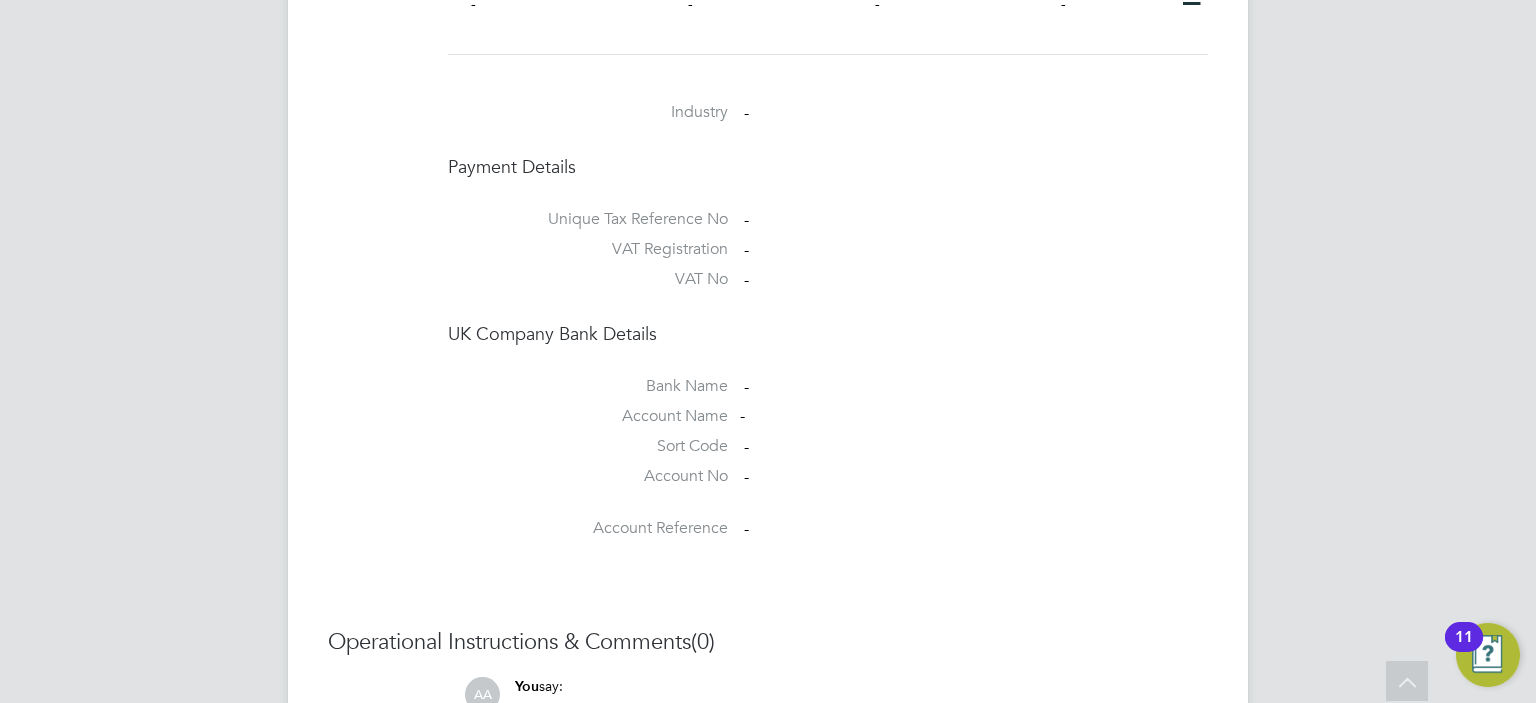 scroll, scrollTop: 1448, scrollLeft: 0, axis: vertical 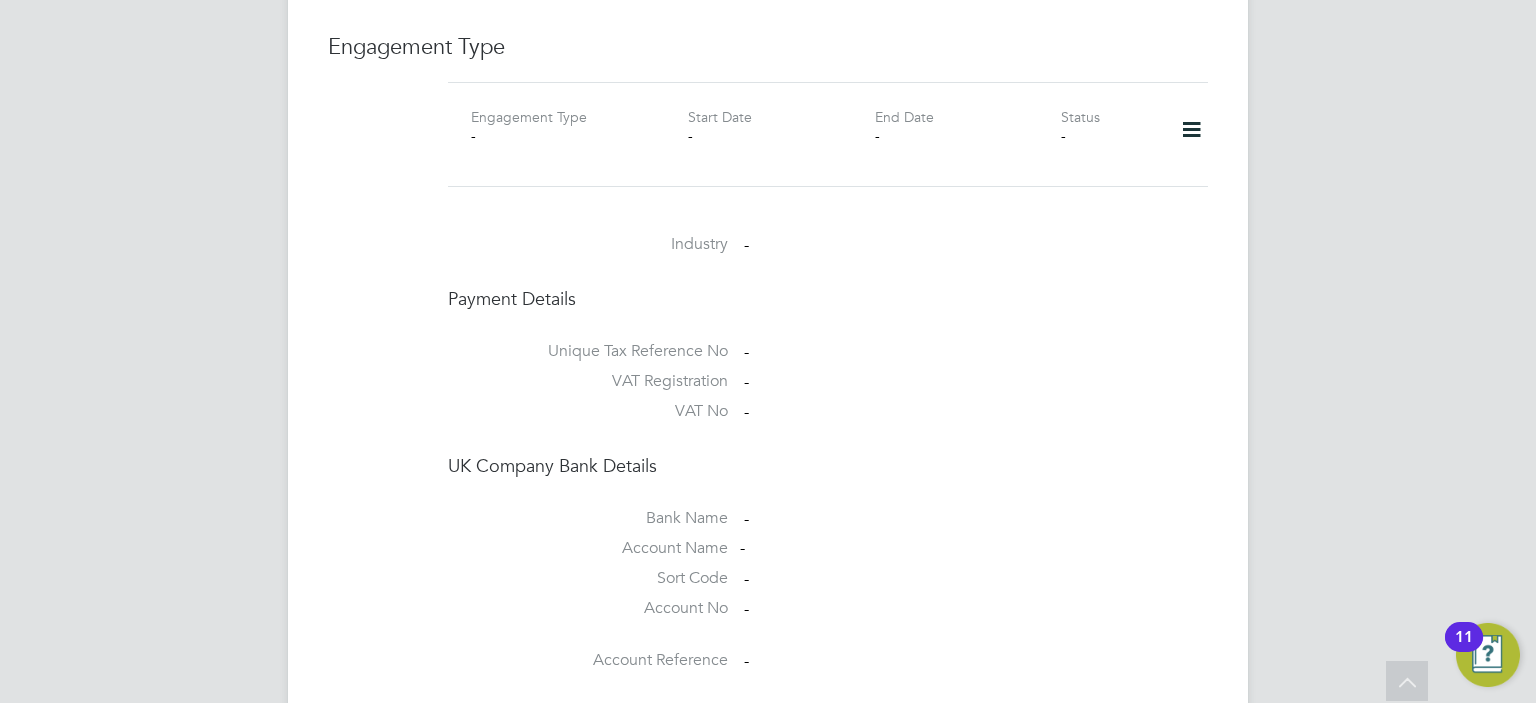 click 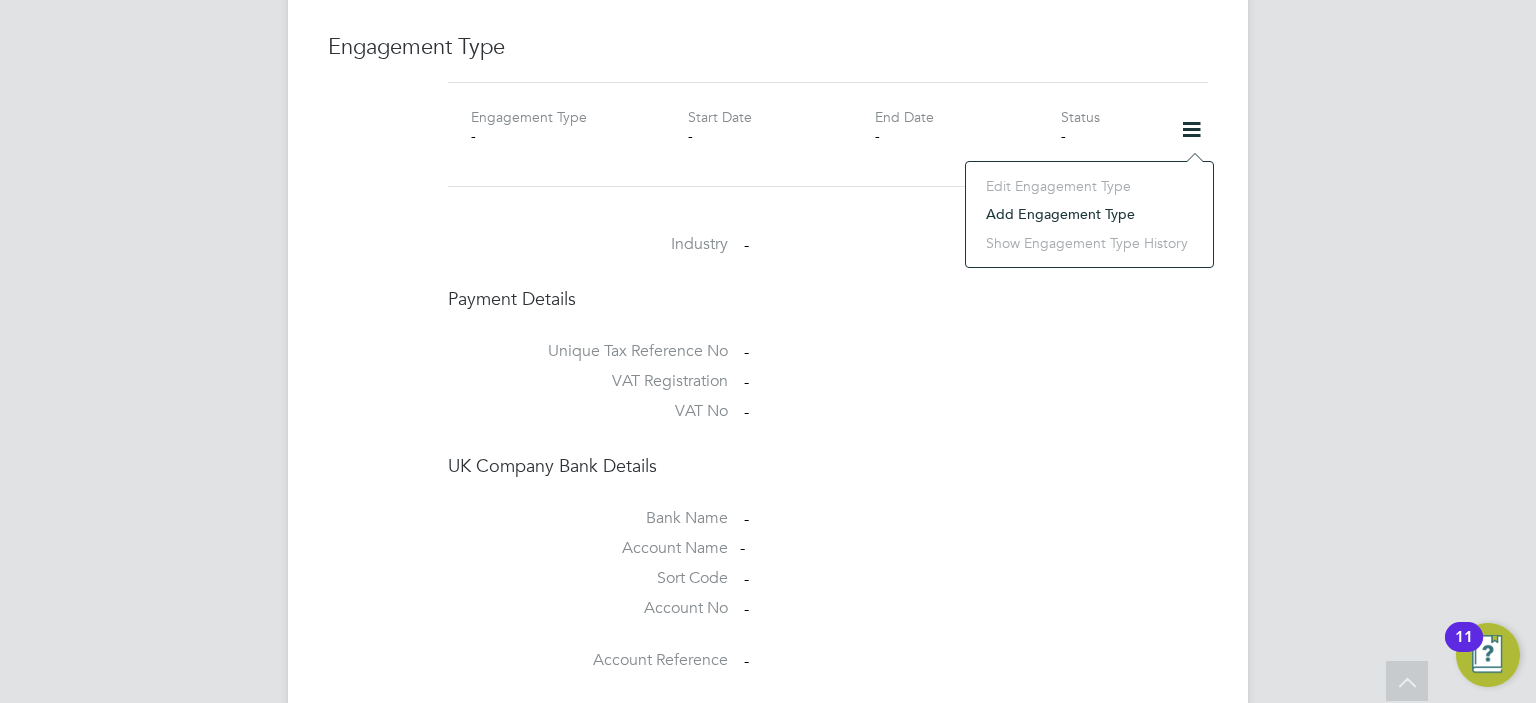 click on "Add Engagement Type" 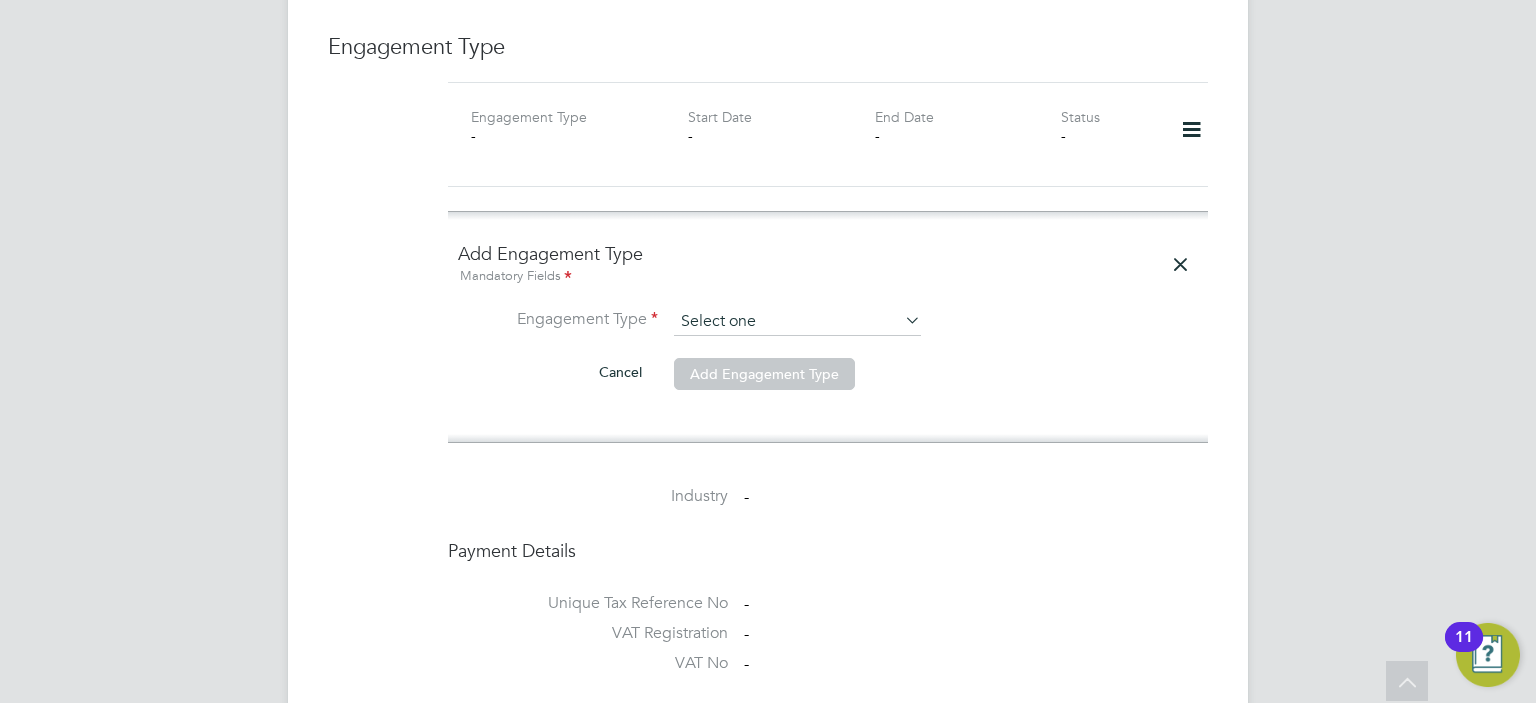 click 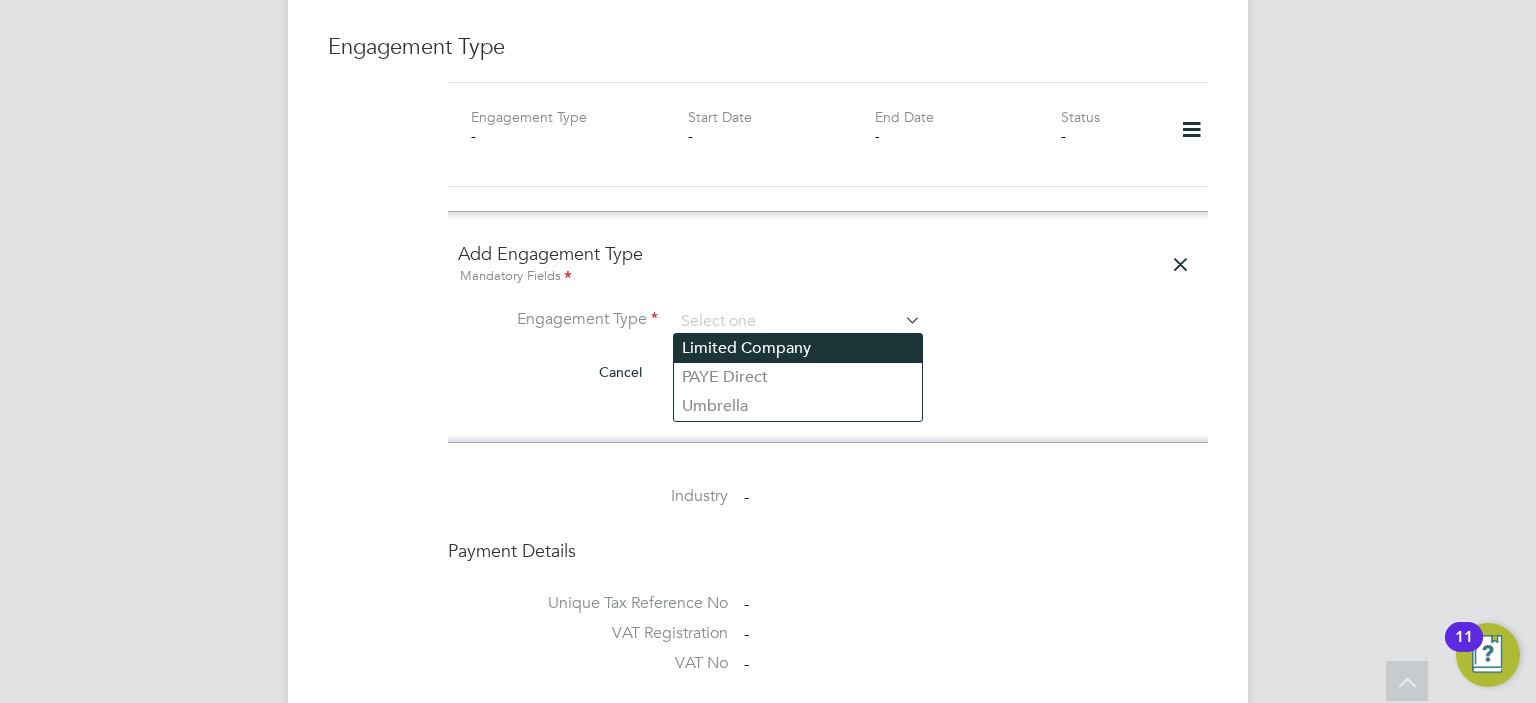 click on "Limited Company" 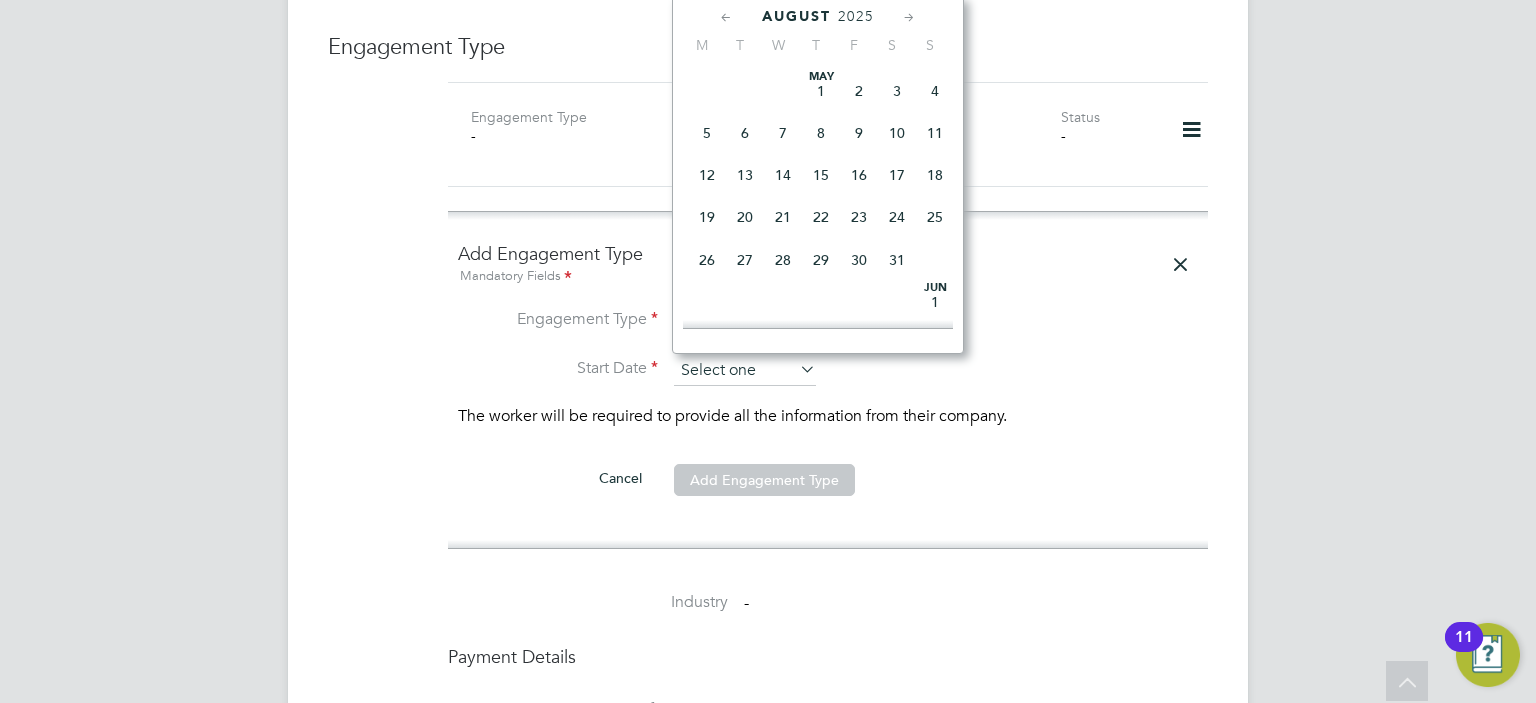 click 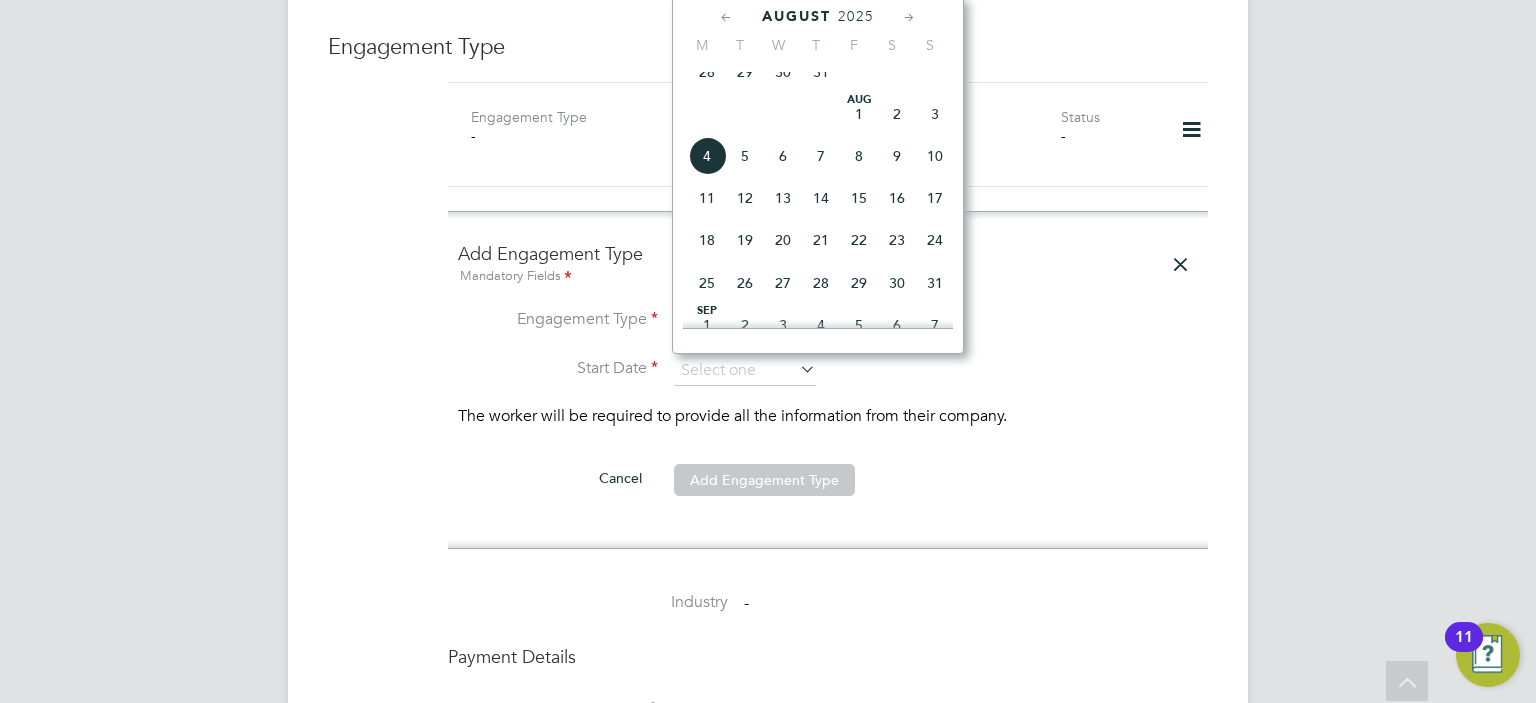 click on "18" 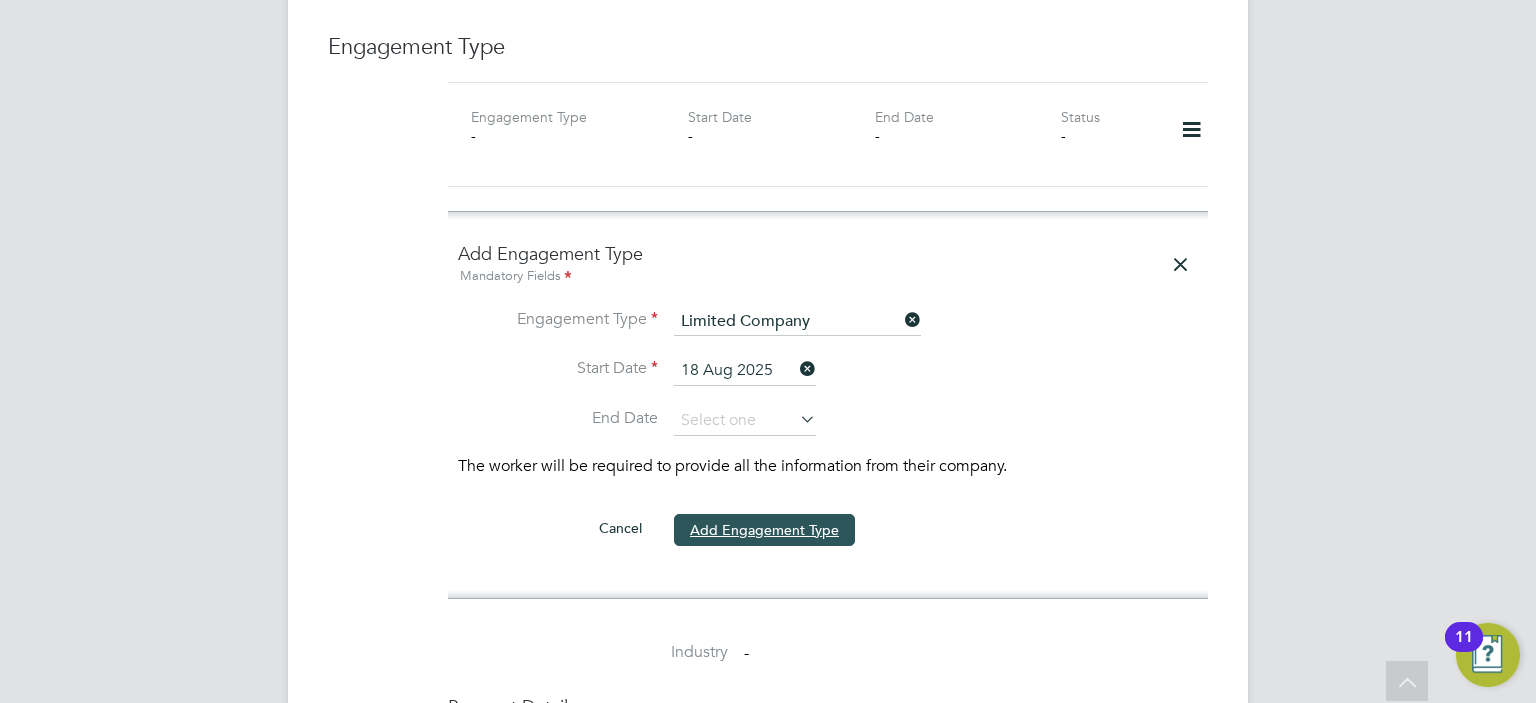 click on "Add Engagement Type" 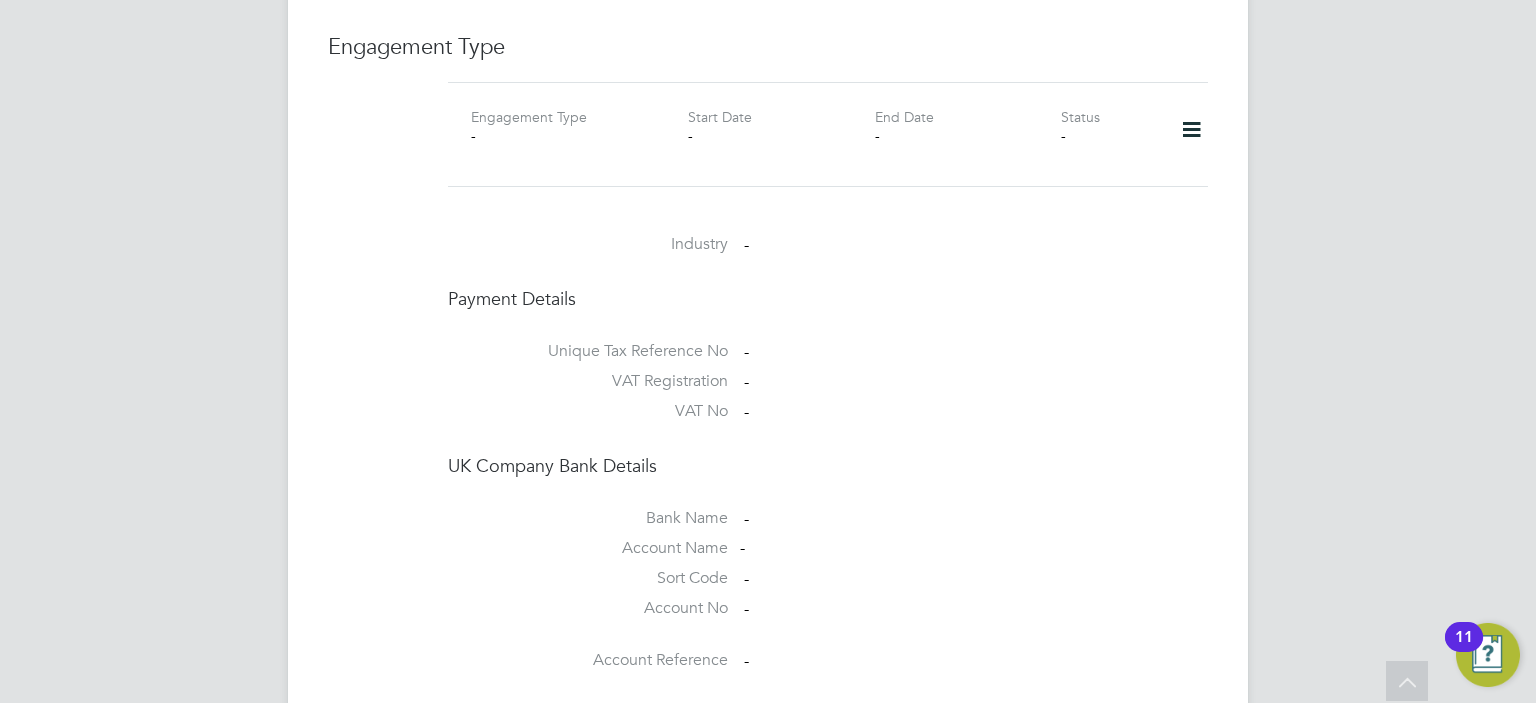 click 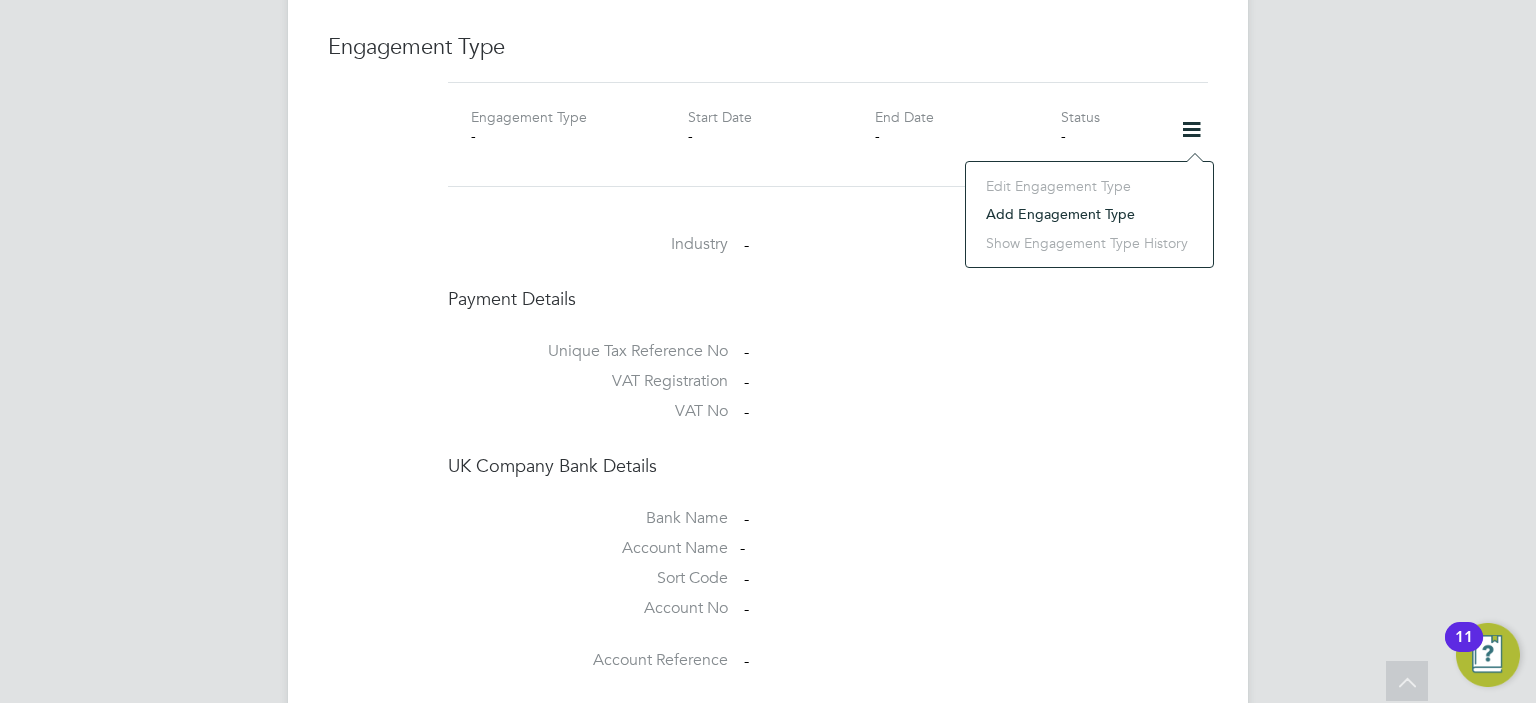 click on "Add Engagement Type" 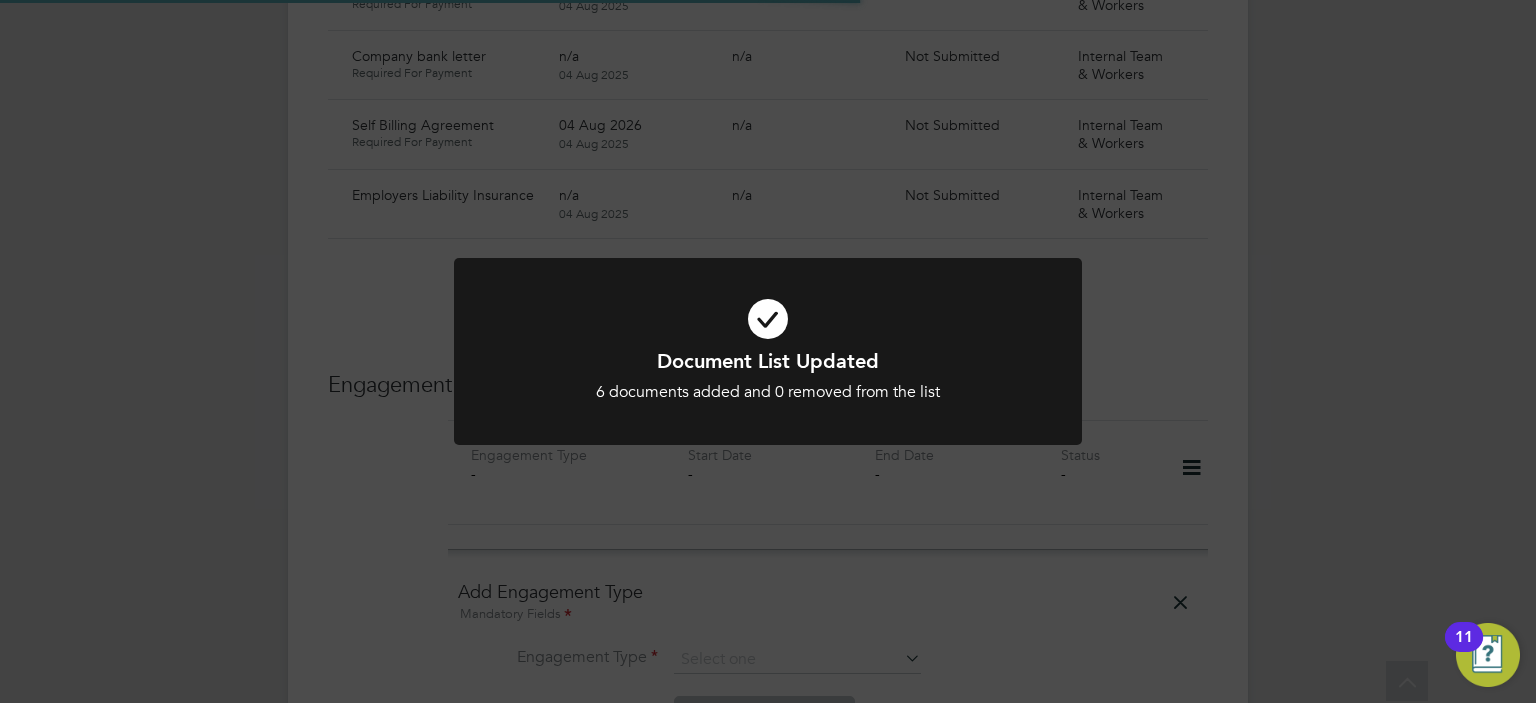 scroll, scrollTop: 1785, scrollLeft: 0, axis: vertical 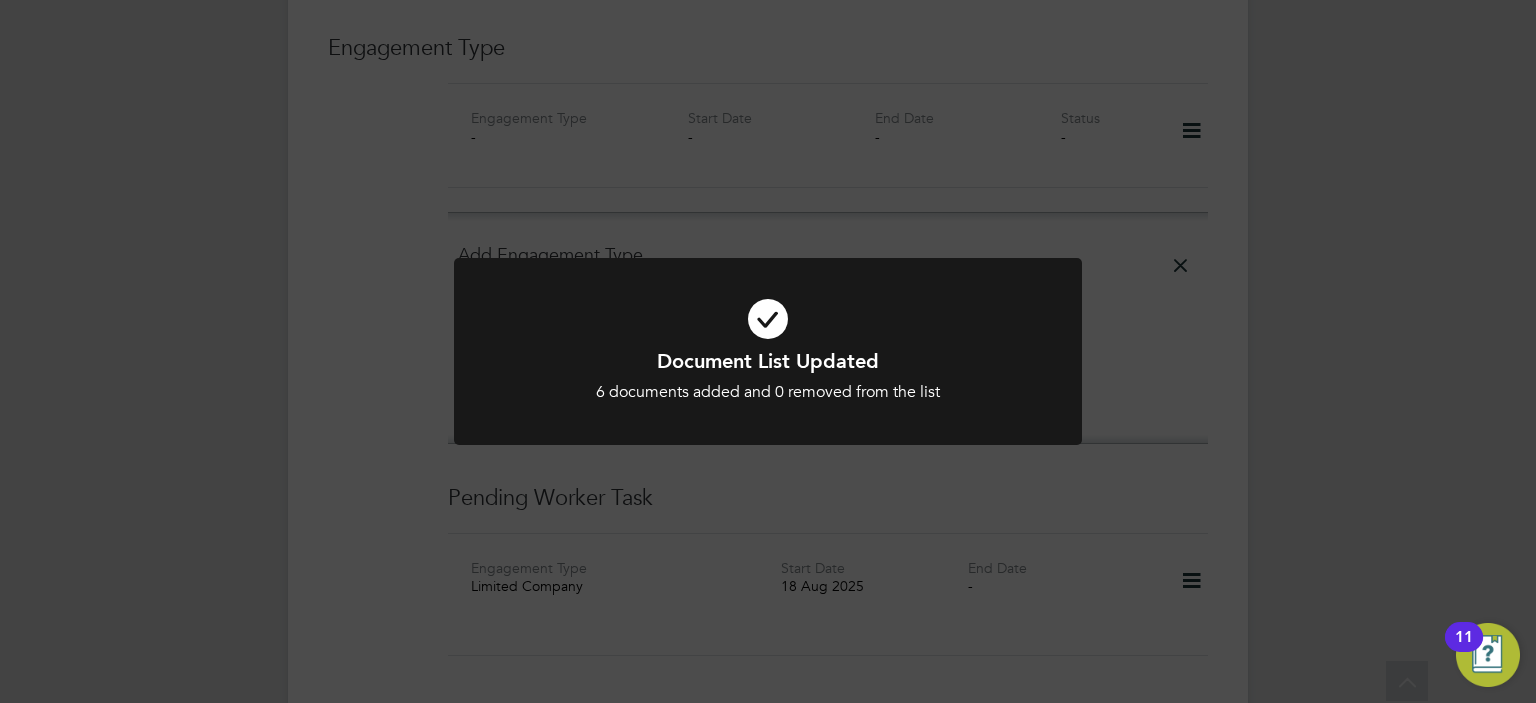 click on "Document List Updated 6 documents added and 0 removed from the list Cancel Okay" 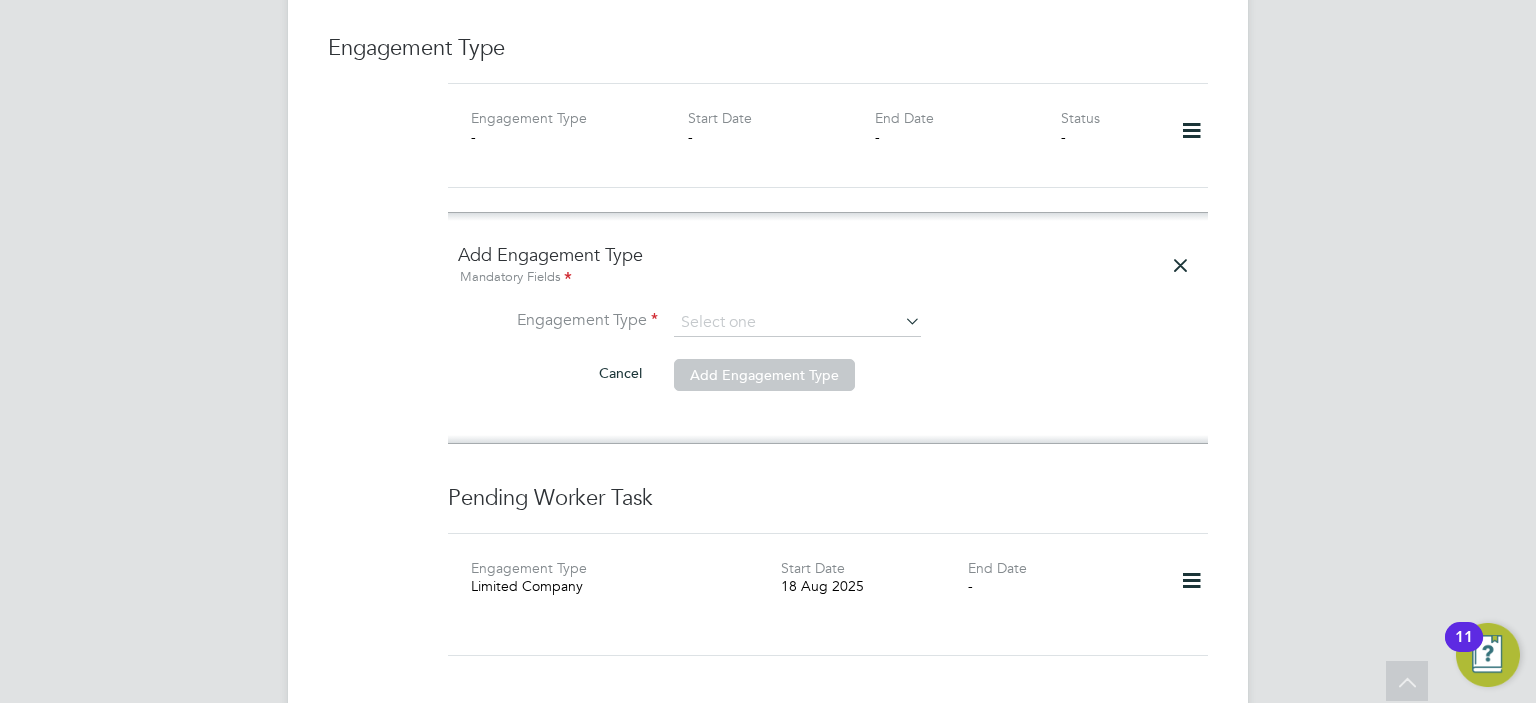 click 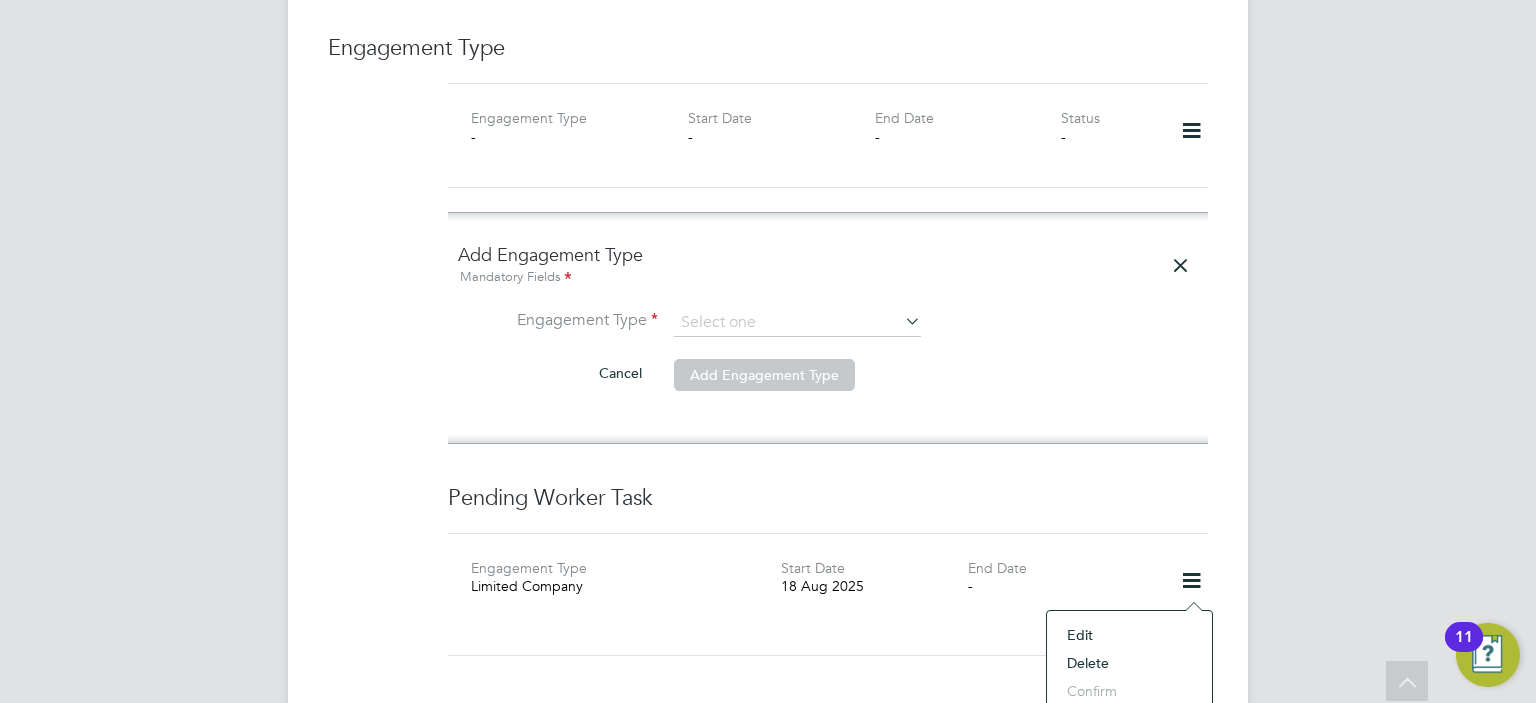 click on "Engagement Type Engagement Type - Start Date - End Date - Status - Add Engagement Type Mandatory Fields Engagement Type   Cancel   Add Engagement Type   Pending Worker Task Engagement Type Limited Company Start Date 18 Aug 2025 End Date -" 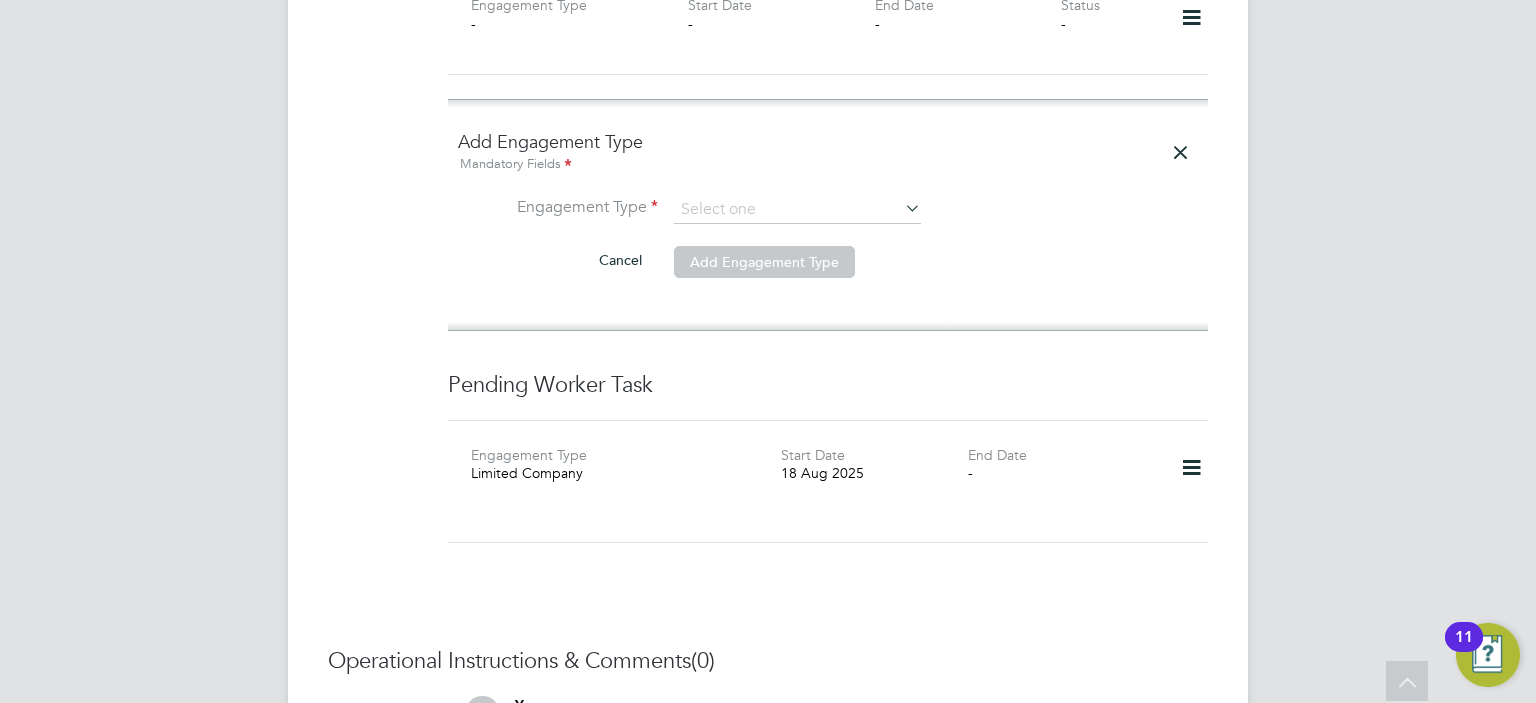 scroll, scrollTop: 2184, scrollLeft: 0, axis: vertical 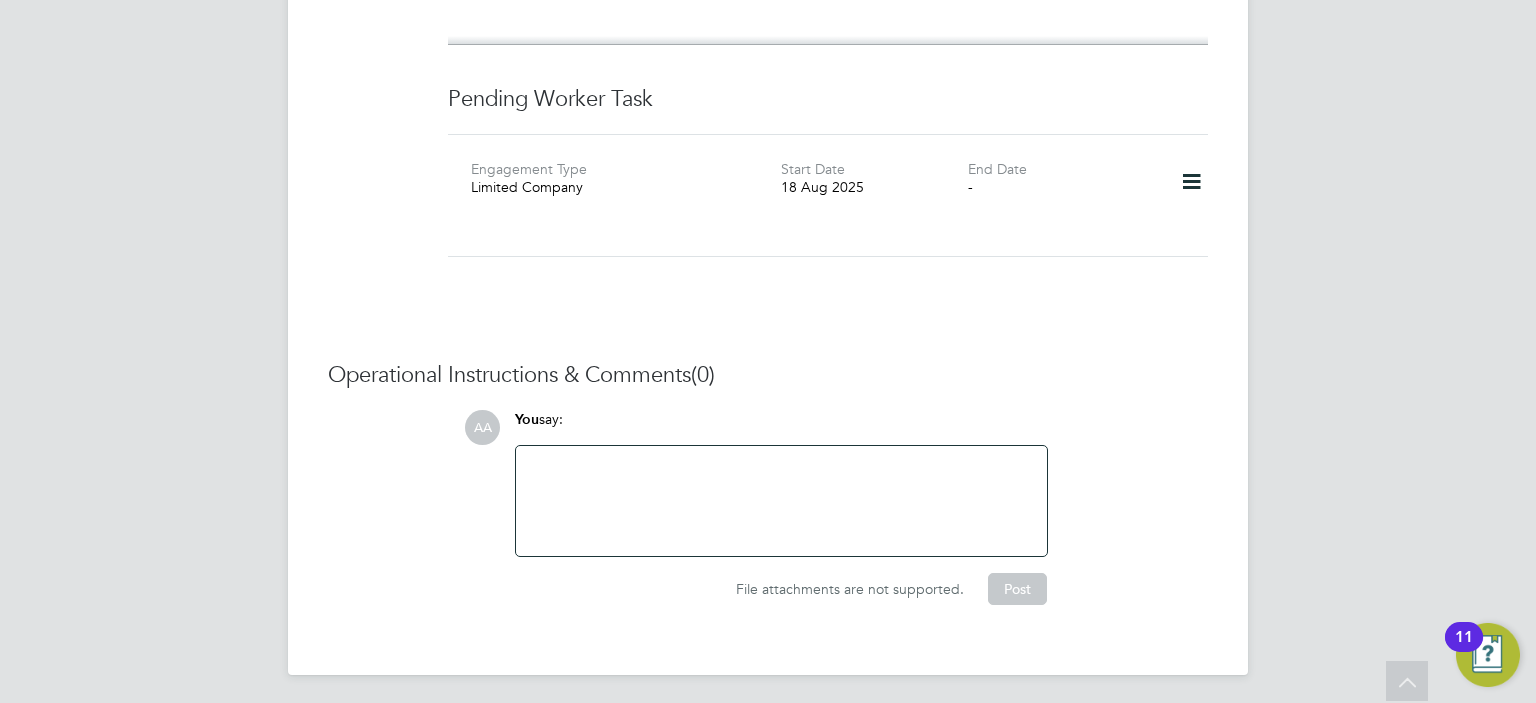 click 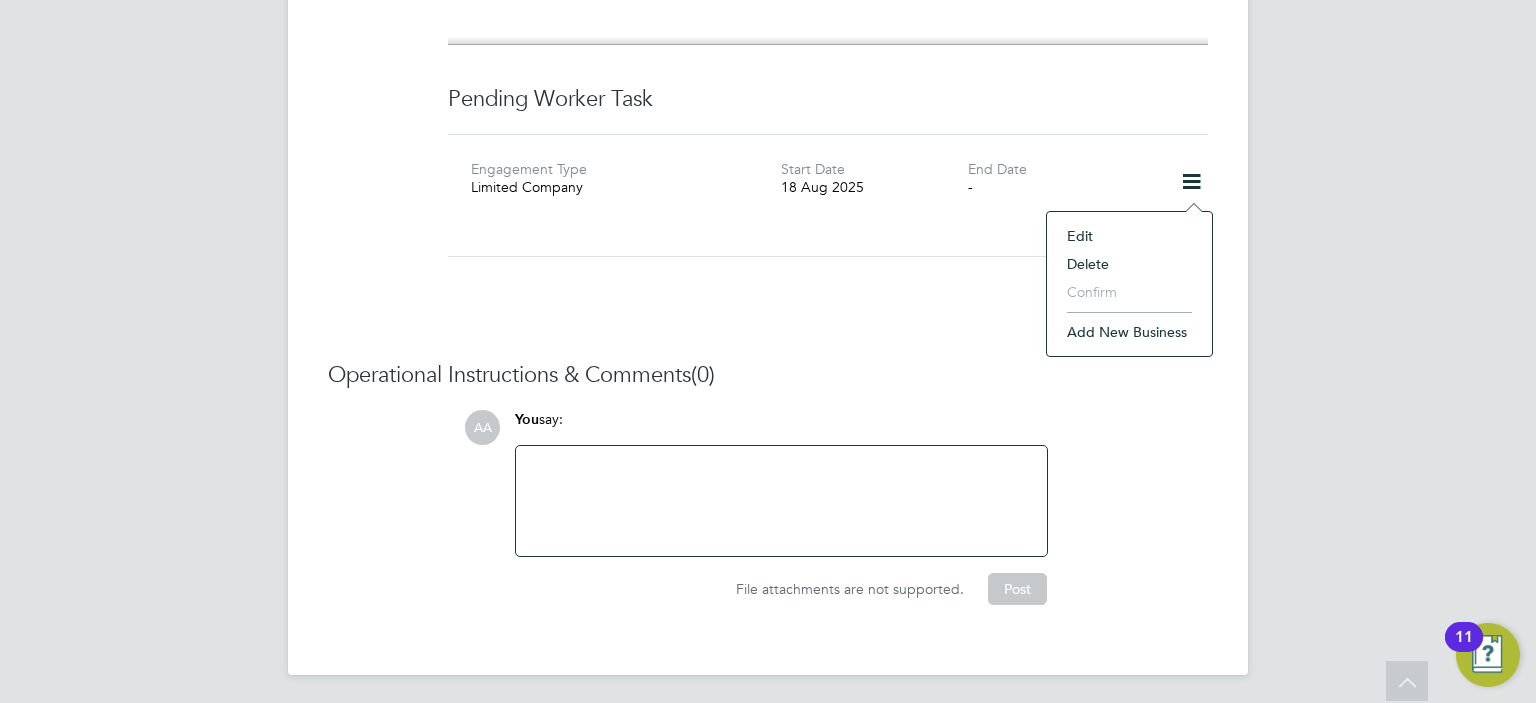 click on "Edit" 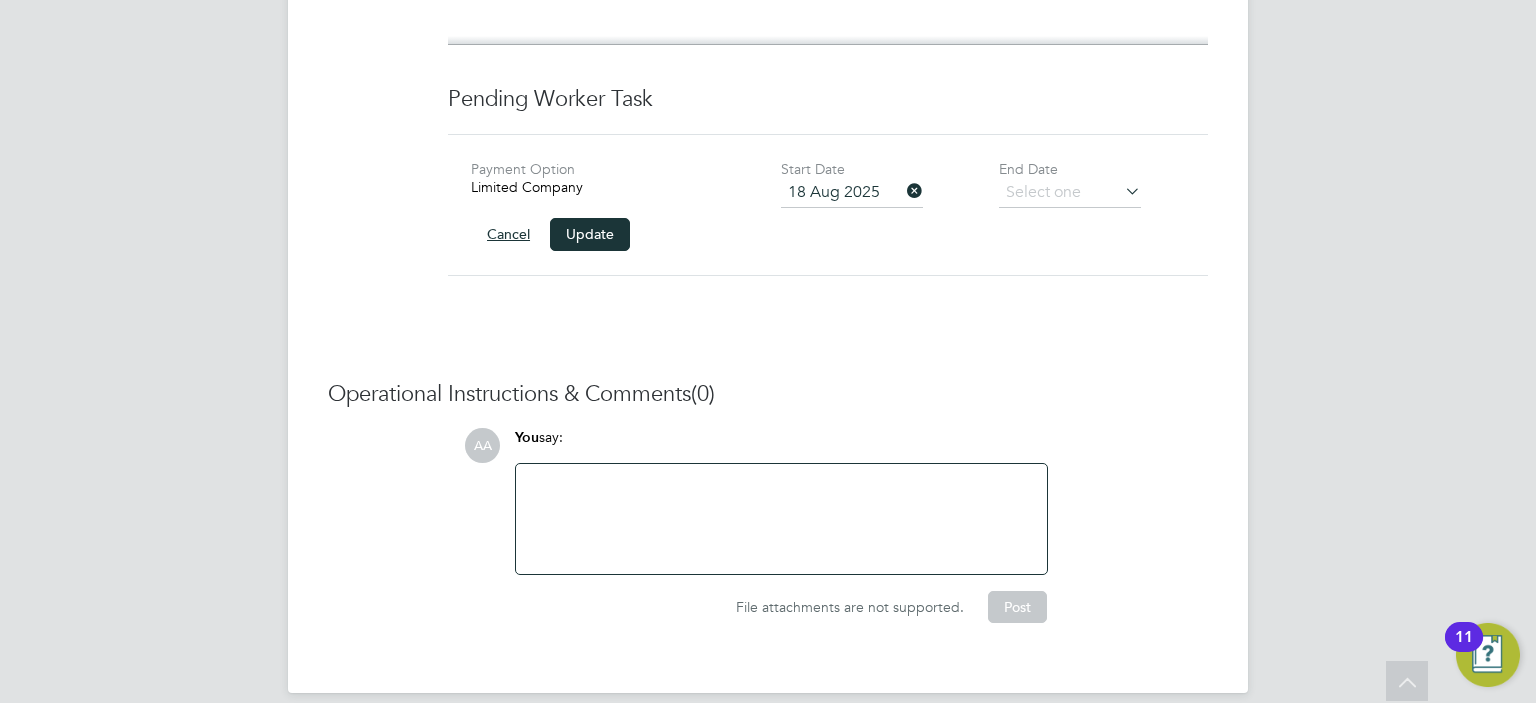 click on "Cancel" 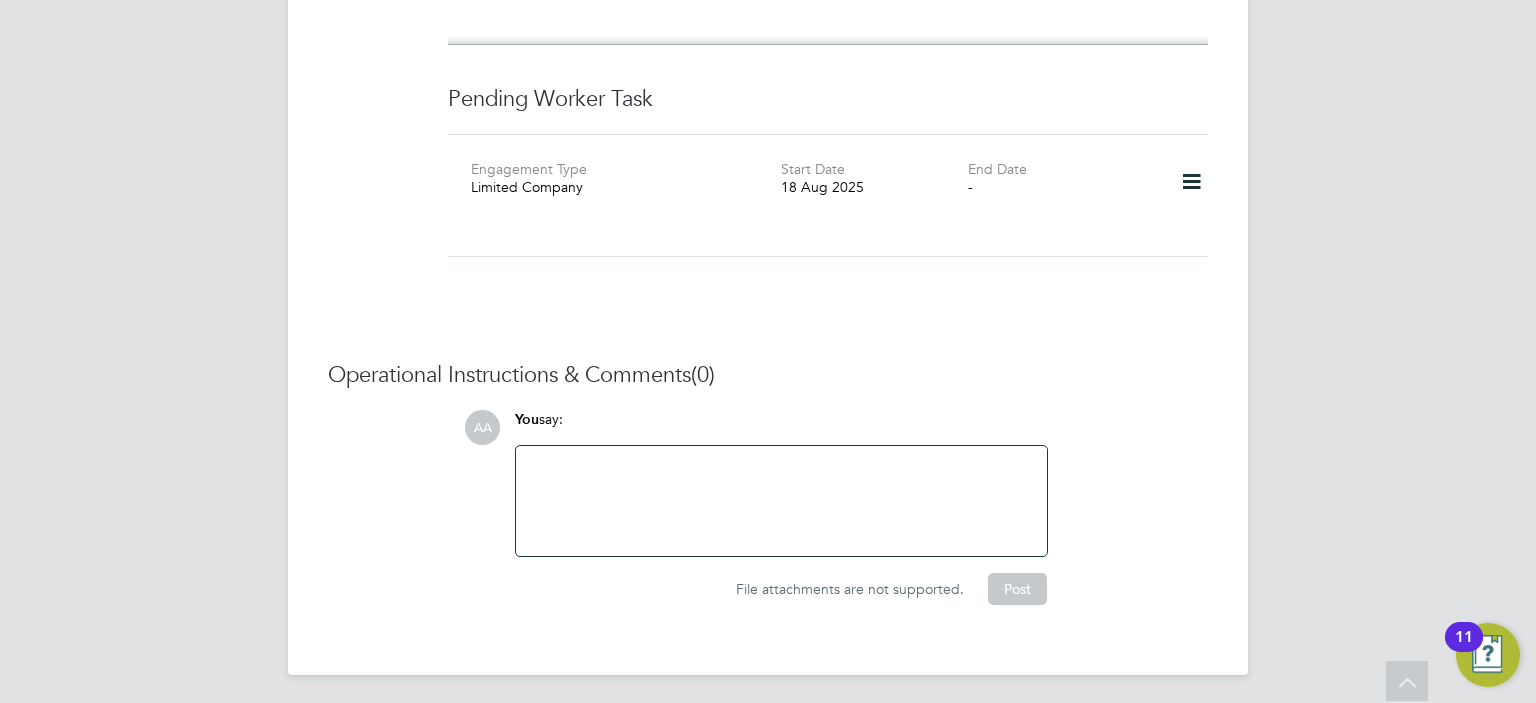click 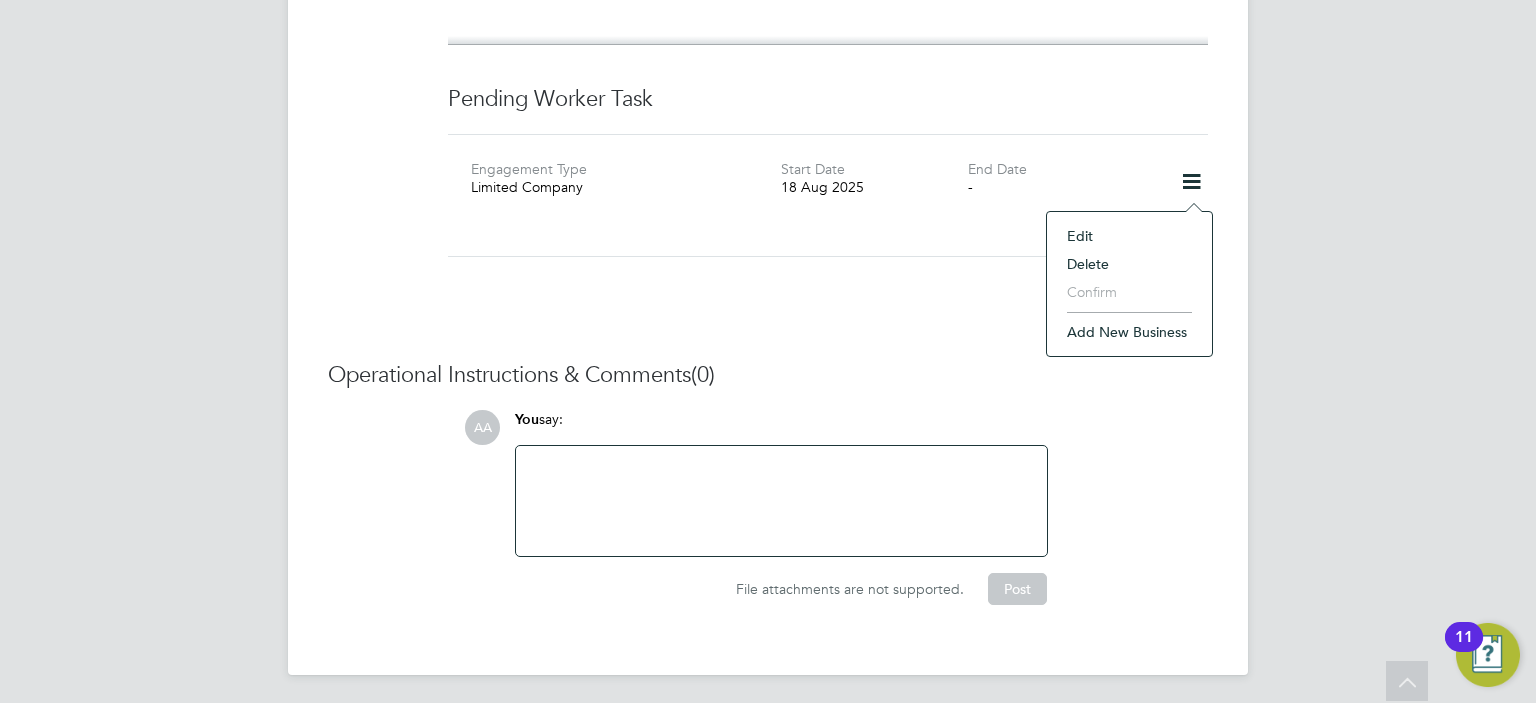 click on "Add new business" 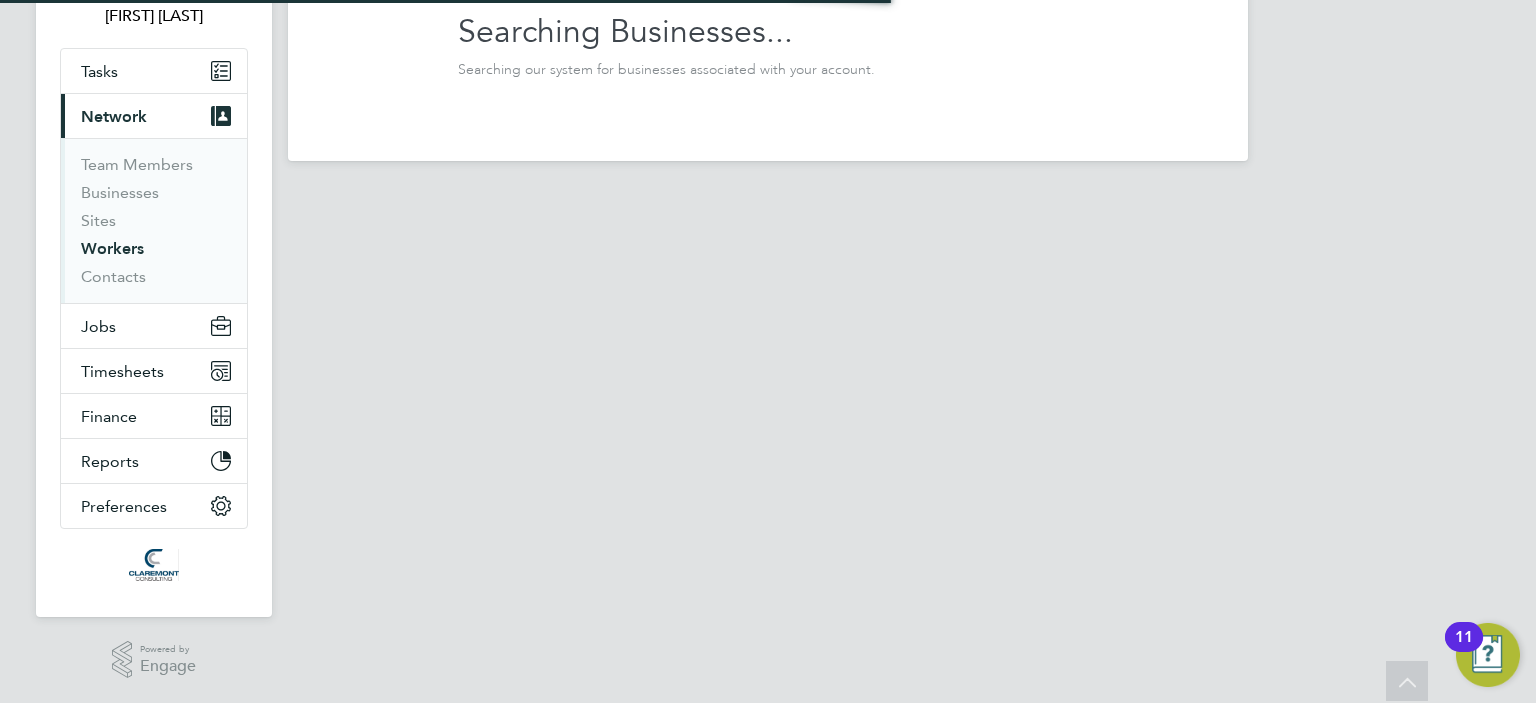 scroll, scrollTop: 0, scrollLeft: 0, axis: both 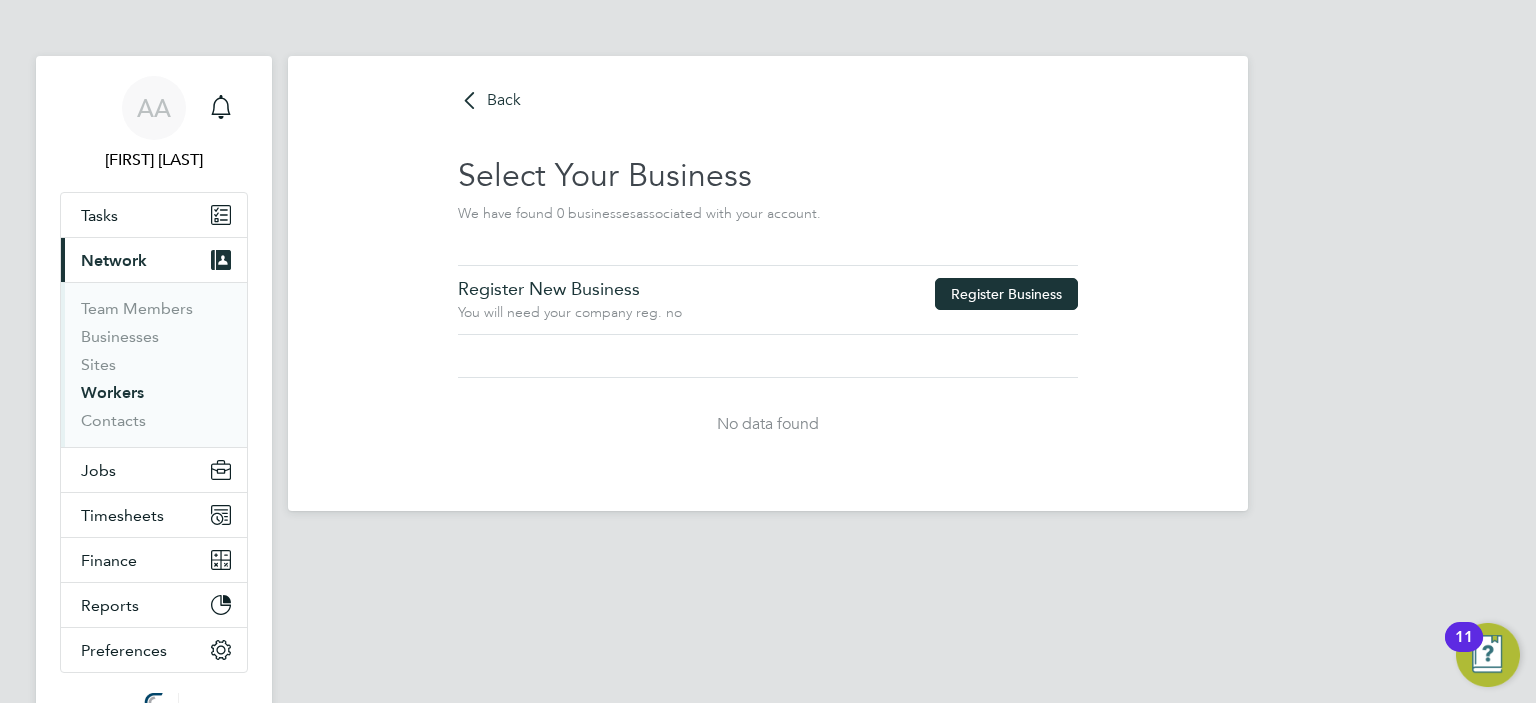 click on "Register Business" 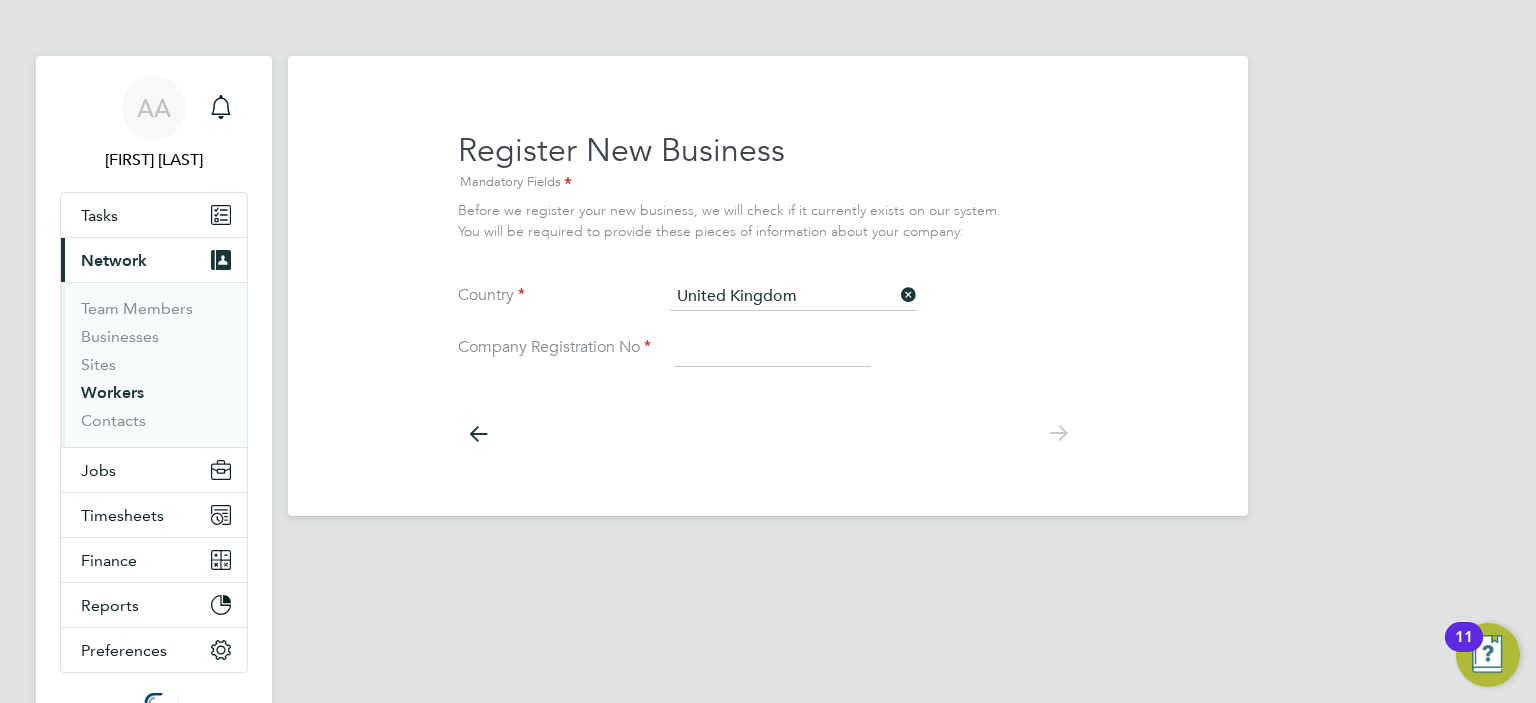 click 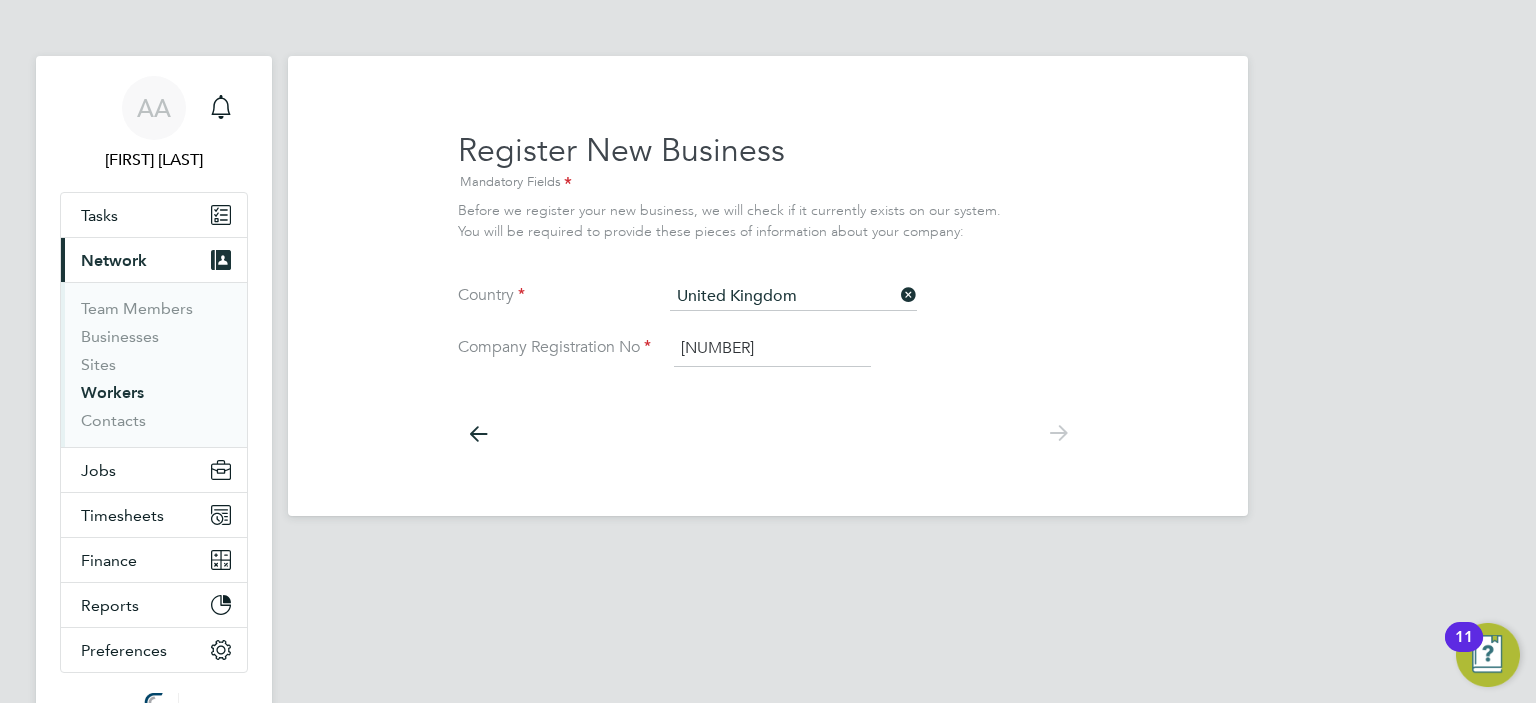 click on "7773224" 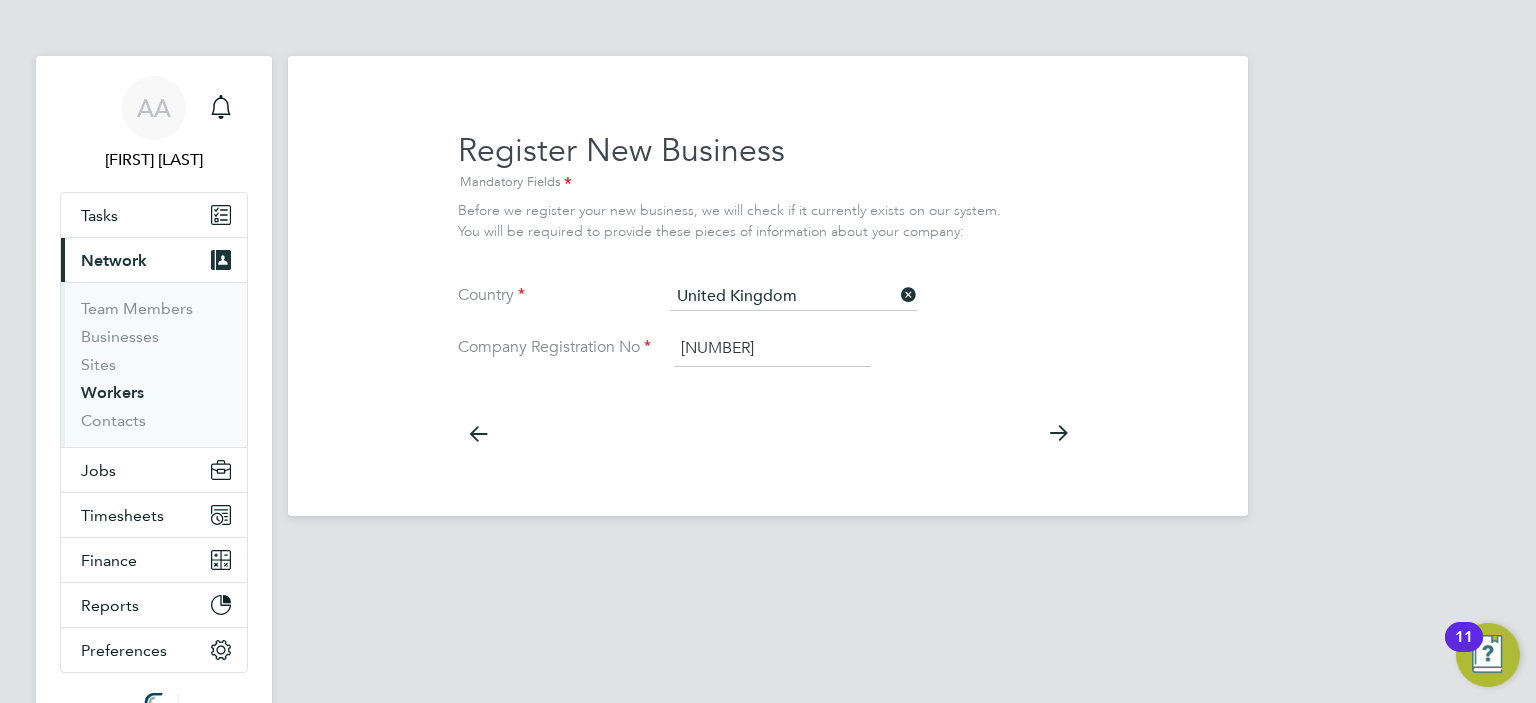 type on "07773224" 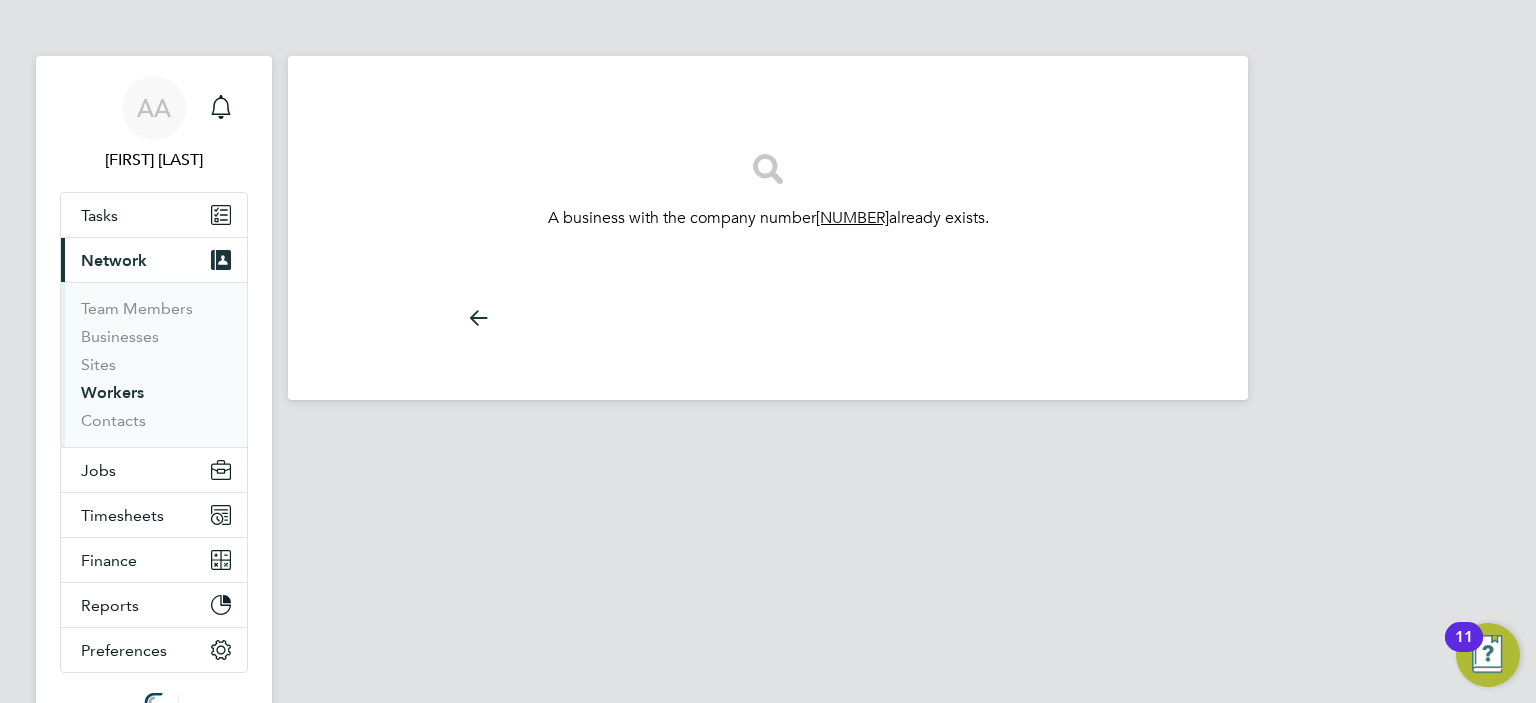 click 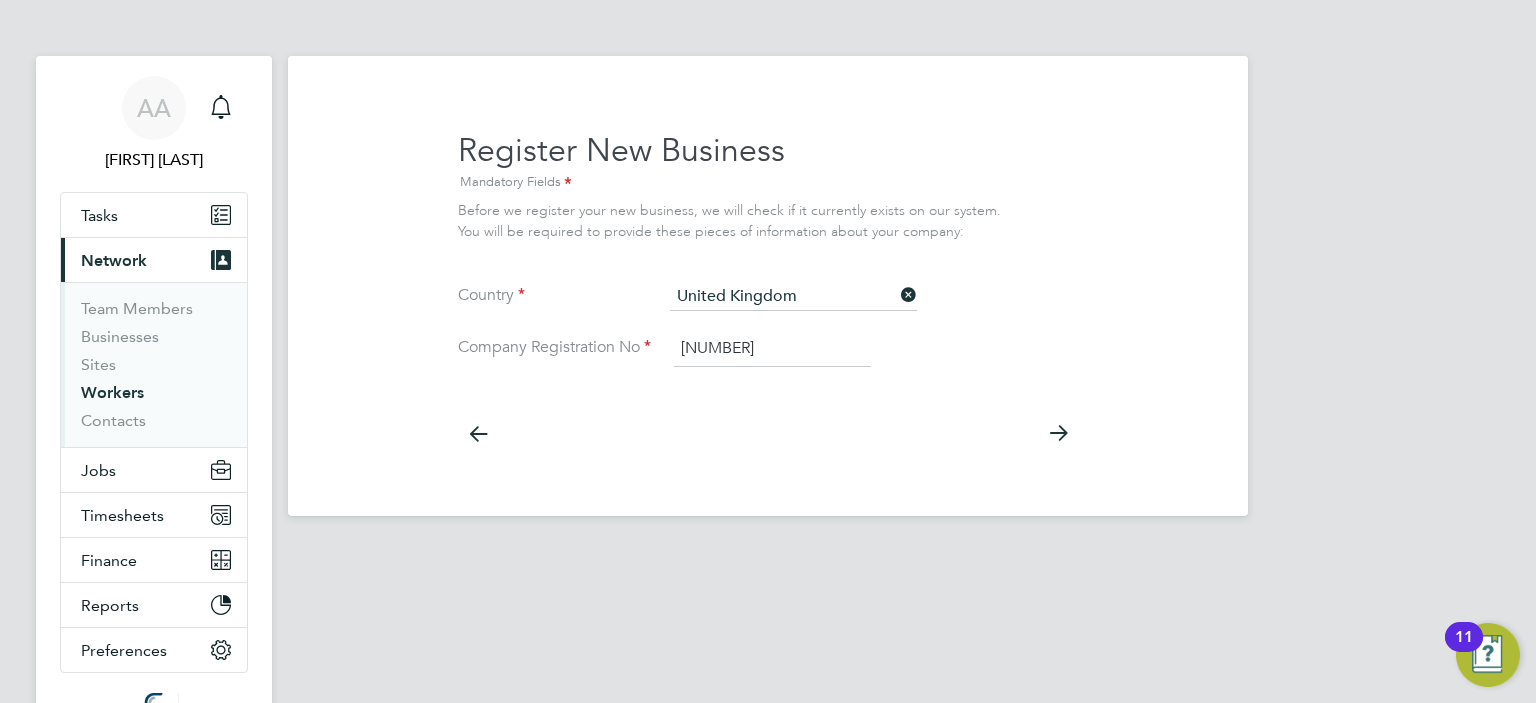 click 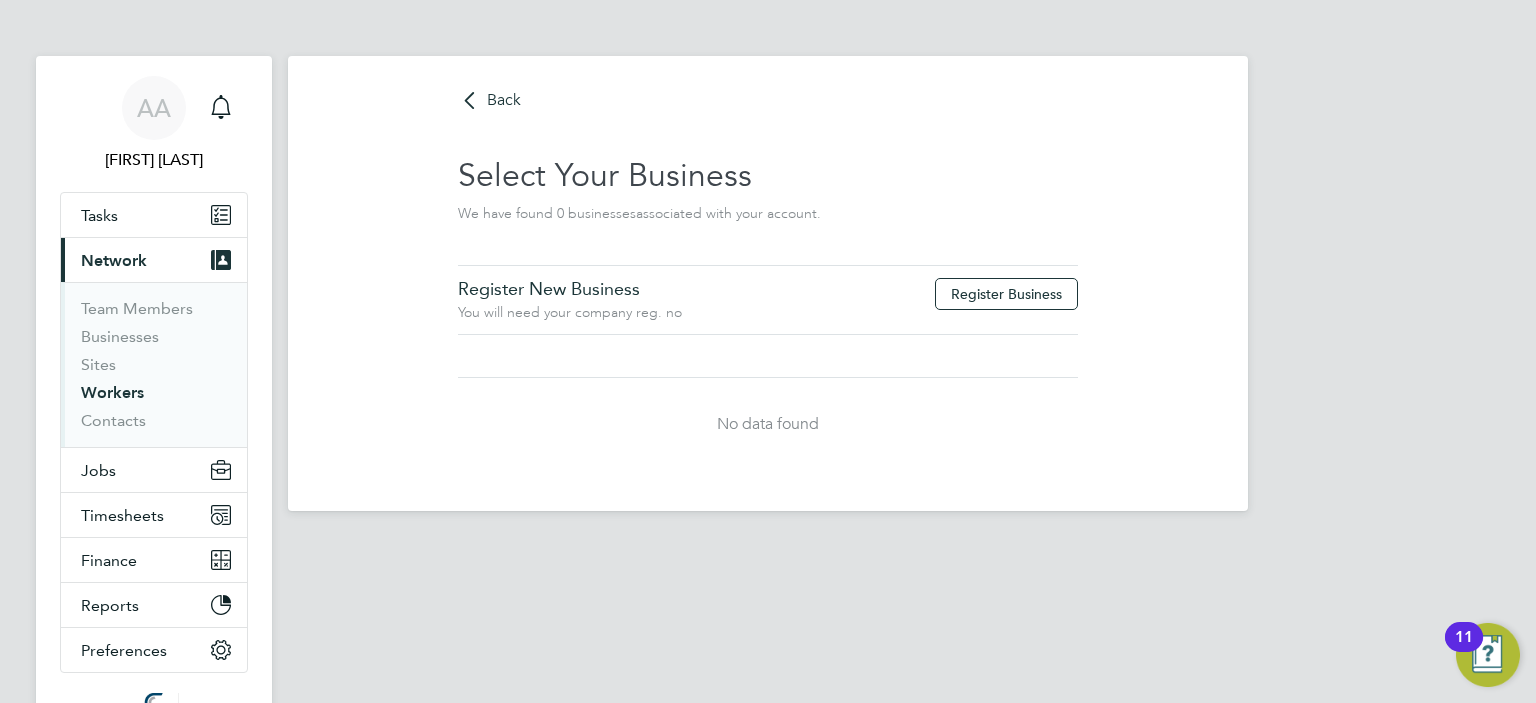 click 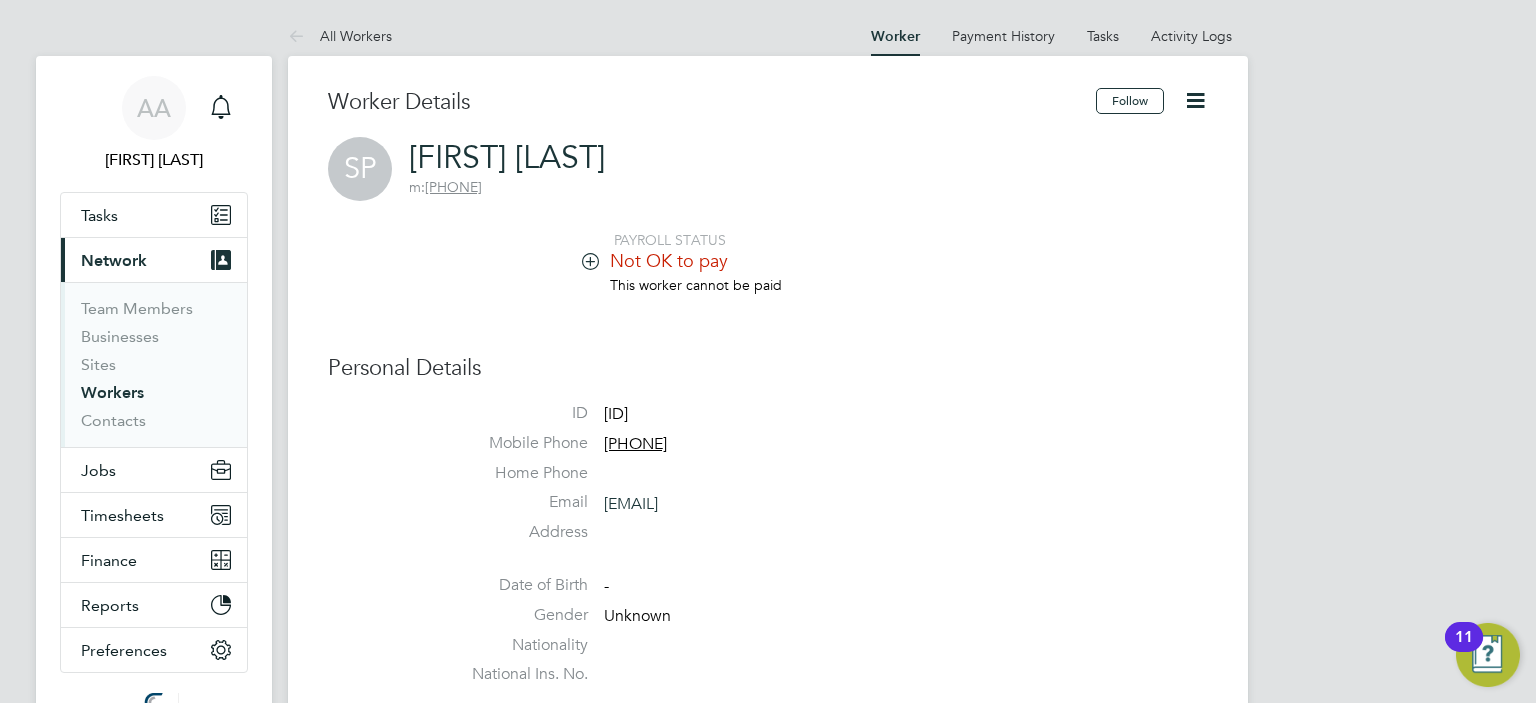 type 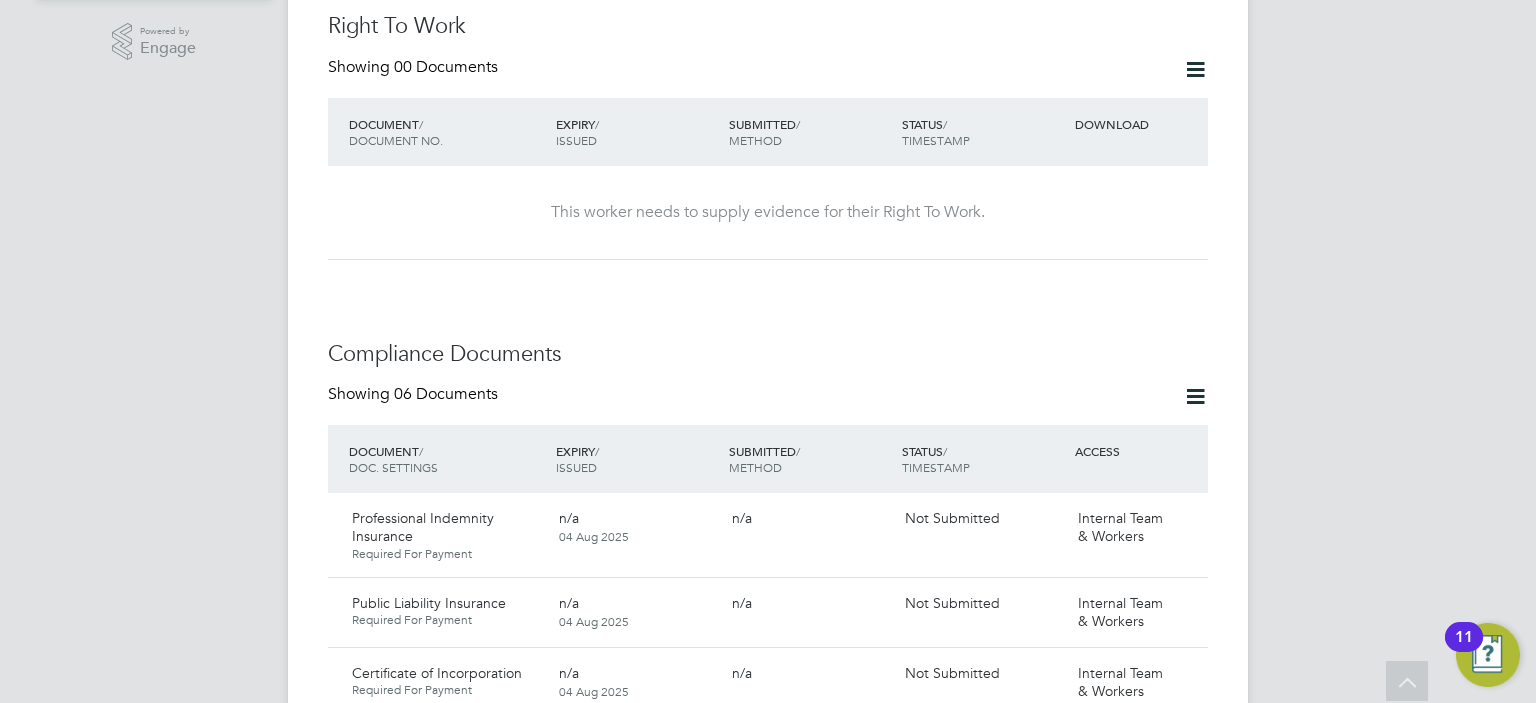 scroll, scrollTop: 760, scrollLeft: 0, axis: vertical 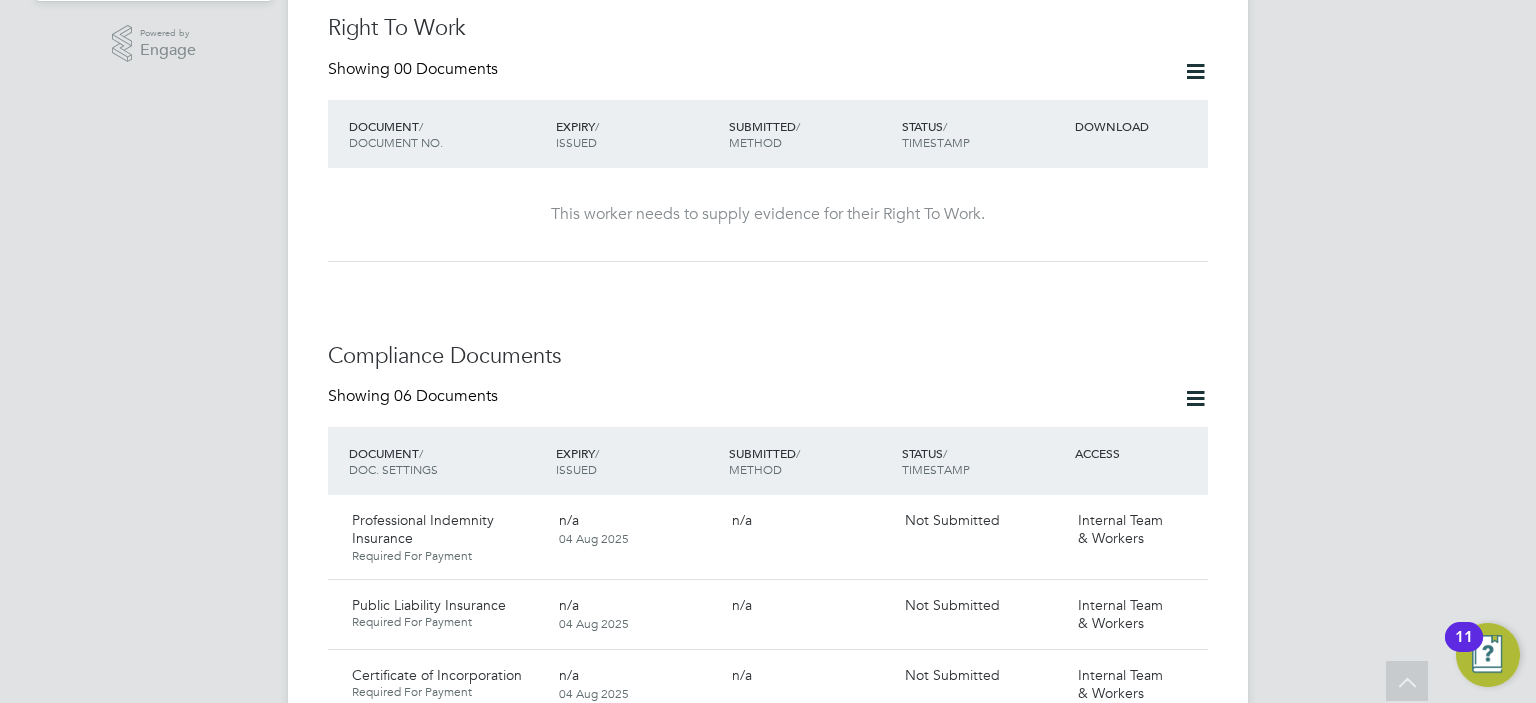 click on "Worker Details Follow   SP Sparsh Pawal     m:  07862122780     PAYROLL STATUS   Not OK to pay This worker cannot be paid Personal Details ID     SPA1234 Mobile Phone   07862122780 Home Phone   Email   sprshrwl@gmail.com Address Date of Birth   - Gender   Unknown Nationality   National Ins. No.   Right To Work Showing   00 Documents DOCUMENT  / DOCUMENT NO. EXPIRY  / ISSUED SUBMITTED  / METHOD STATUS  / TIMESTAMP DOWNLOAD This worker needs to supply evidence for their Right To Work. Compliance Documents Showing   06 Documents DOCUMENT  / DOC. SETTINGS EXPIRY  / ISSUED SUBMITTED  / METHOD STATUS  / TIMESTAMP ACCESS Professional Indemnity Insurance Required For Payment n/a 04 Aug 2025  n/a Not Submitted Internal Team & Workers  Public Liability Insurance Required For Payment n/a 04 Aug 2025  n/a Not Submitted Internal Team & Workers  Certificate of Incorporation Required For Payment n/a 04 Aug 2025  n/a Not Submitted Internal Team & Workers  Company bank letter Required For Payment n/a 04 Aug 2025  n/a n/a n/a" 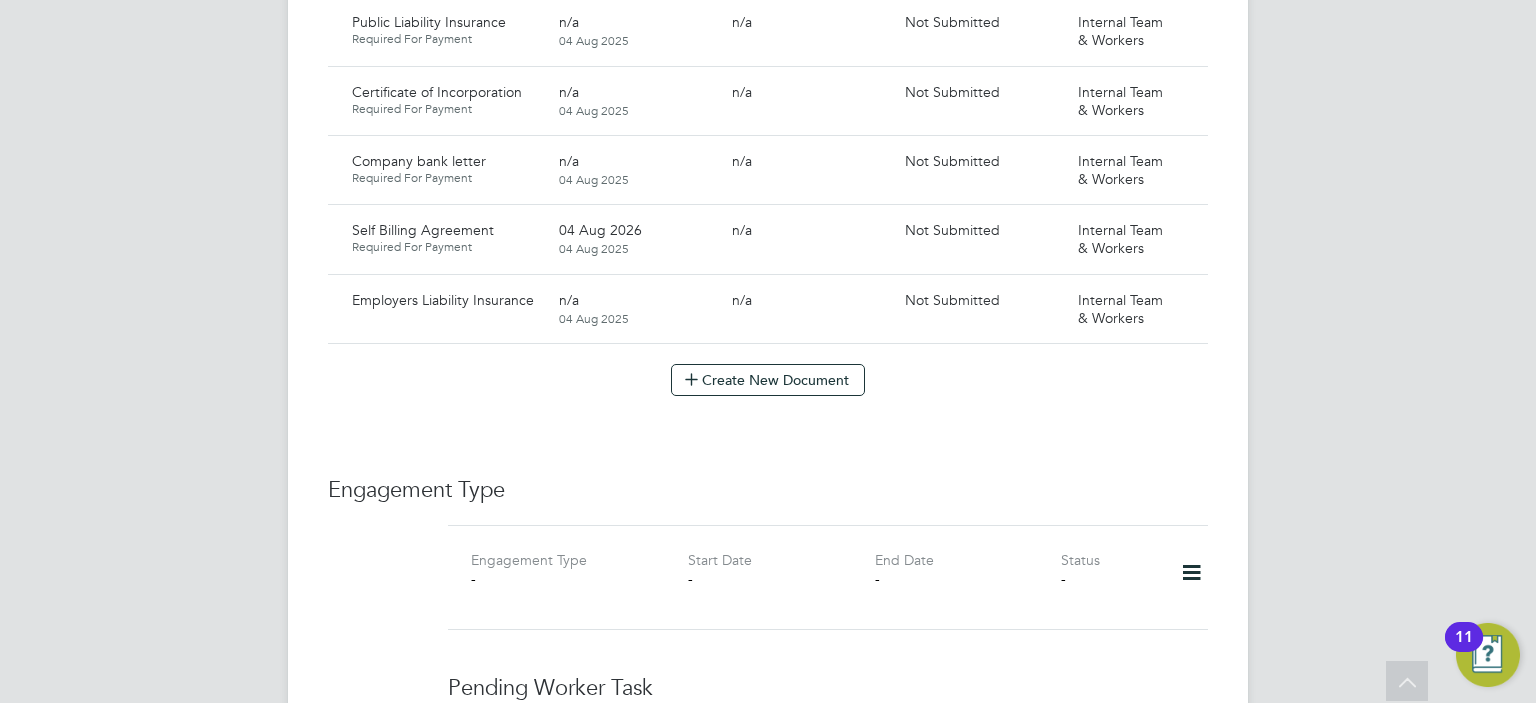 scroll, scrollTop: 1560, scrollLeft: 0, axis: vertical 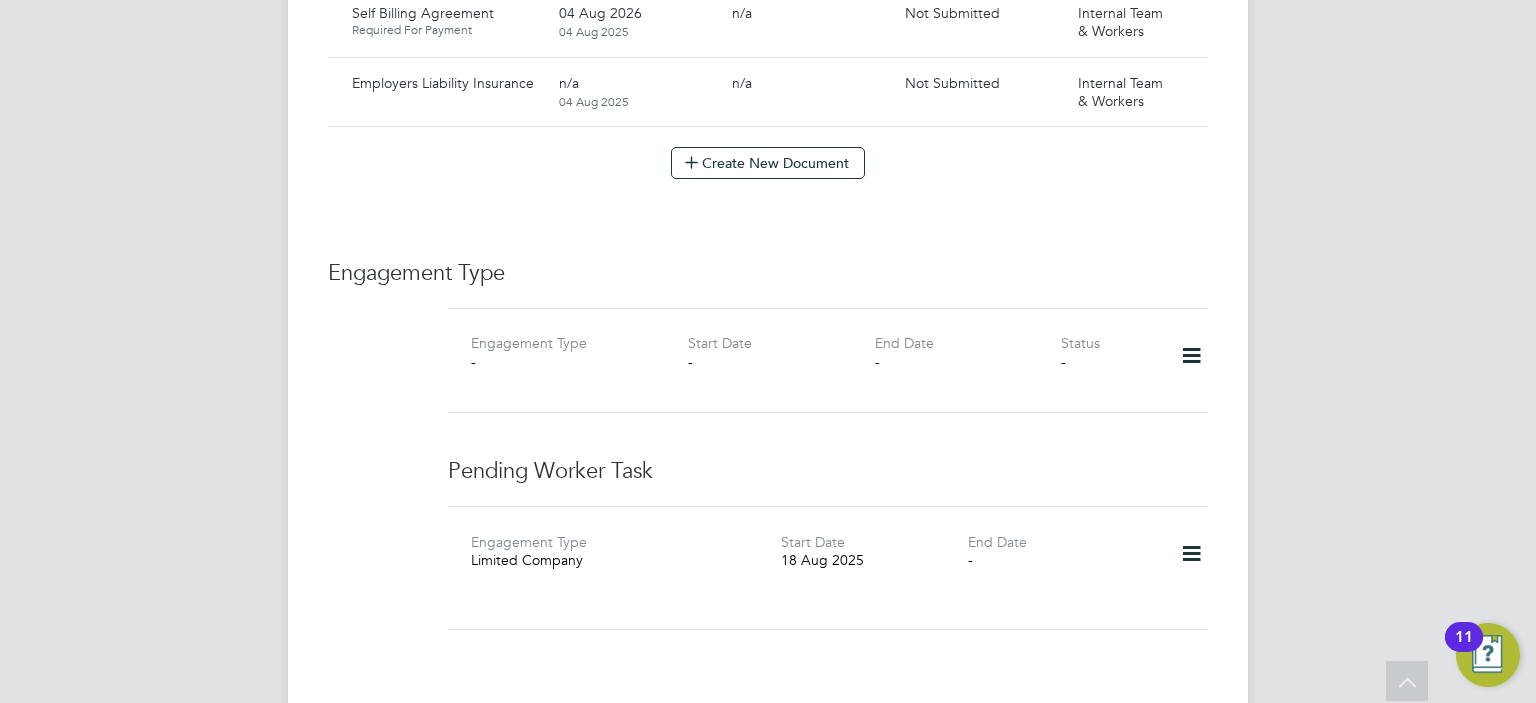 click 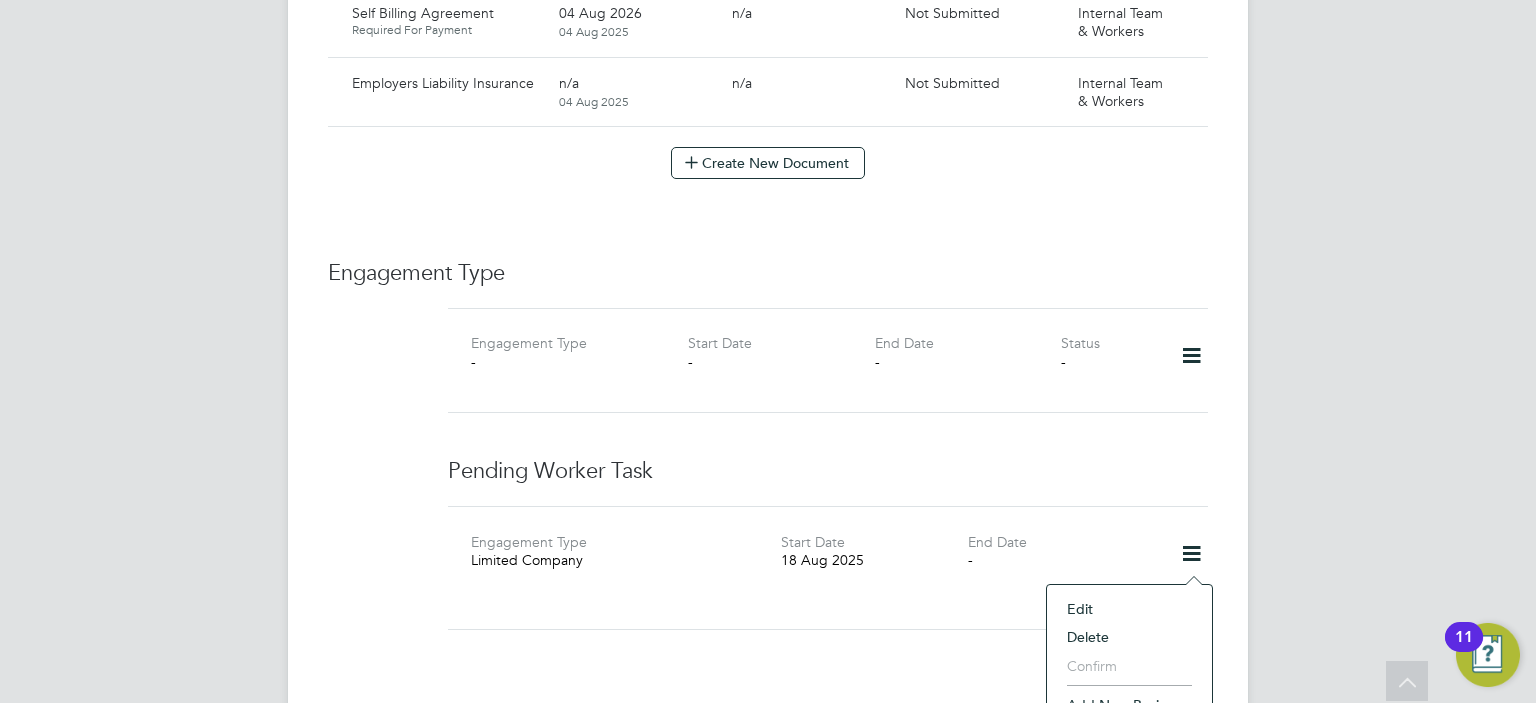 click on "Add new business" 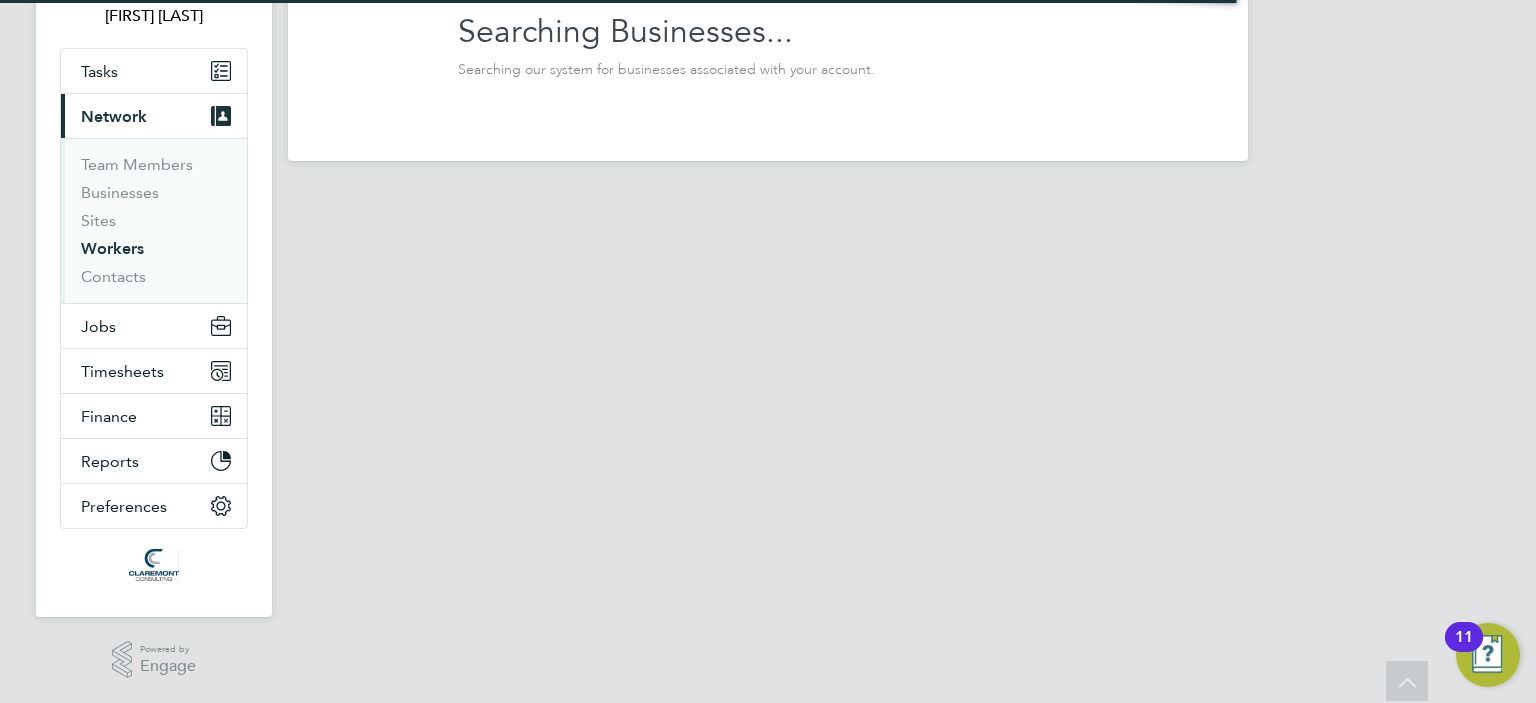 scroll, scrollTop: 0, scrollLeft: 0, axis: both 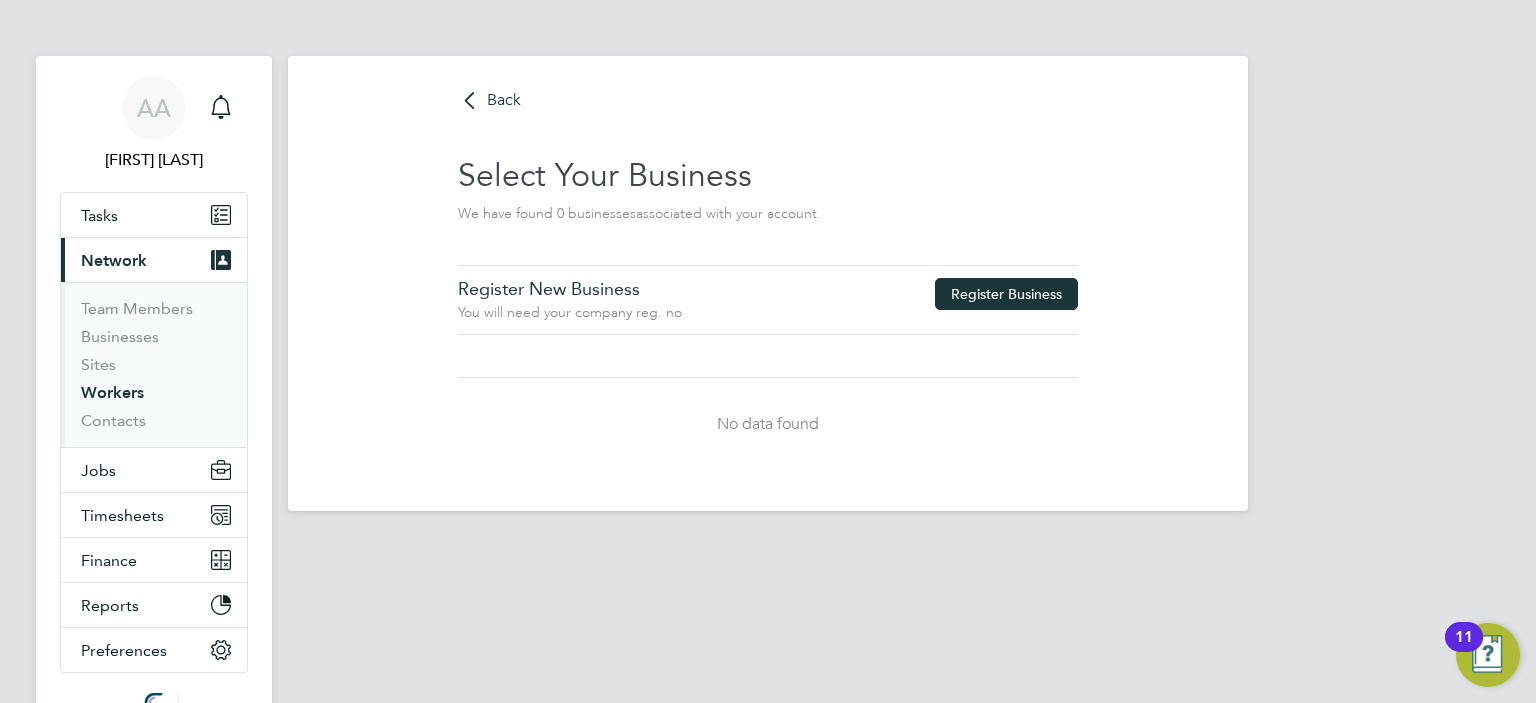 click on "Register Business" 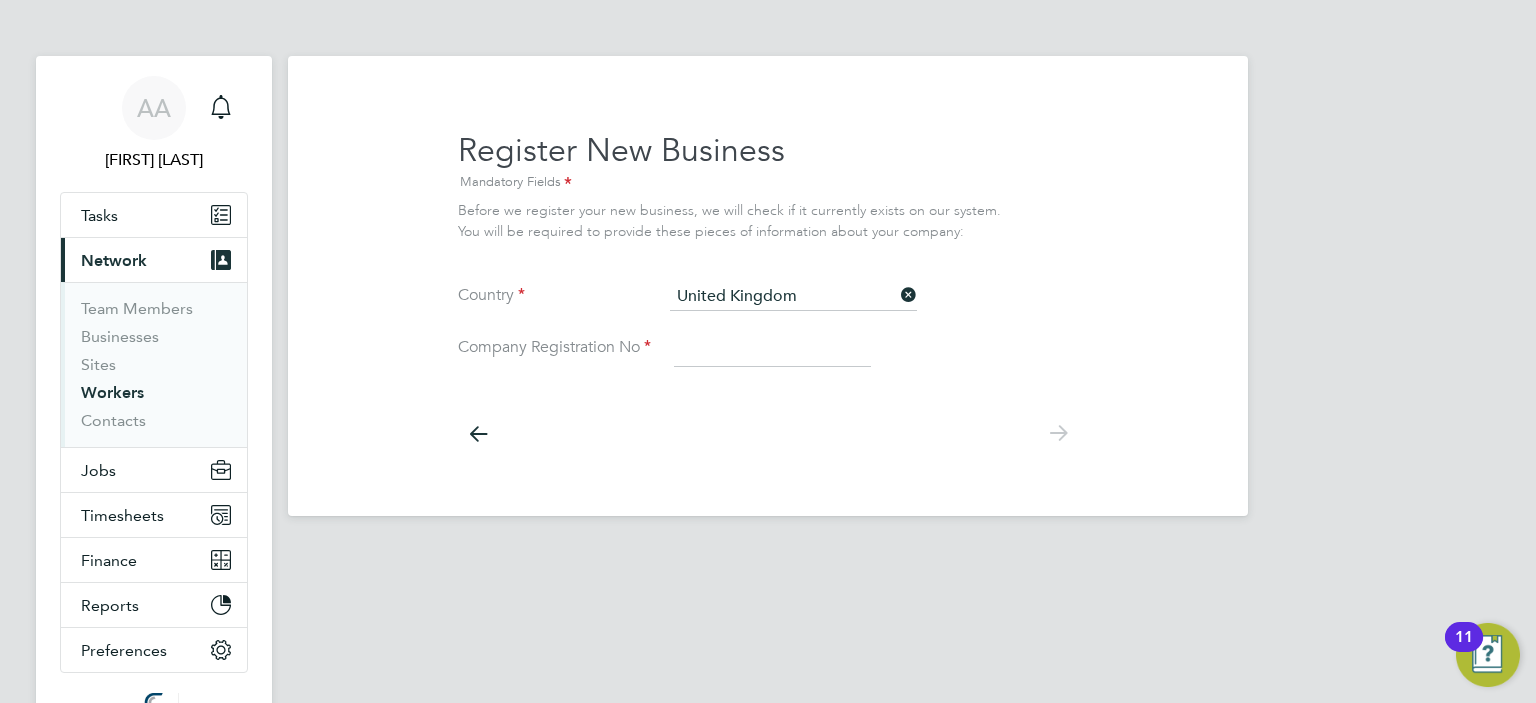 click 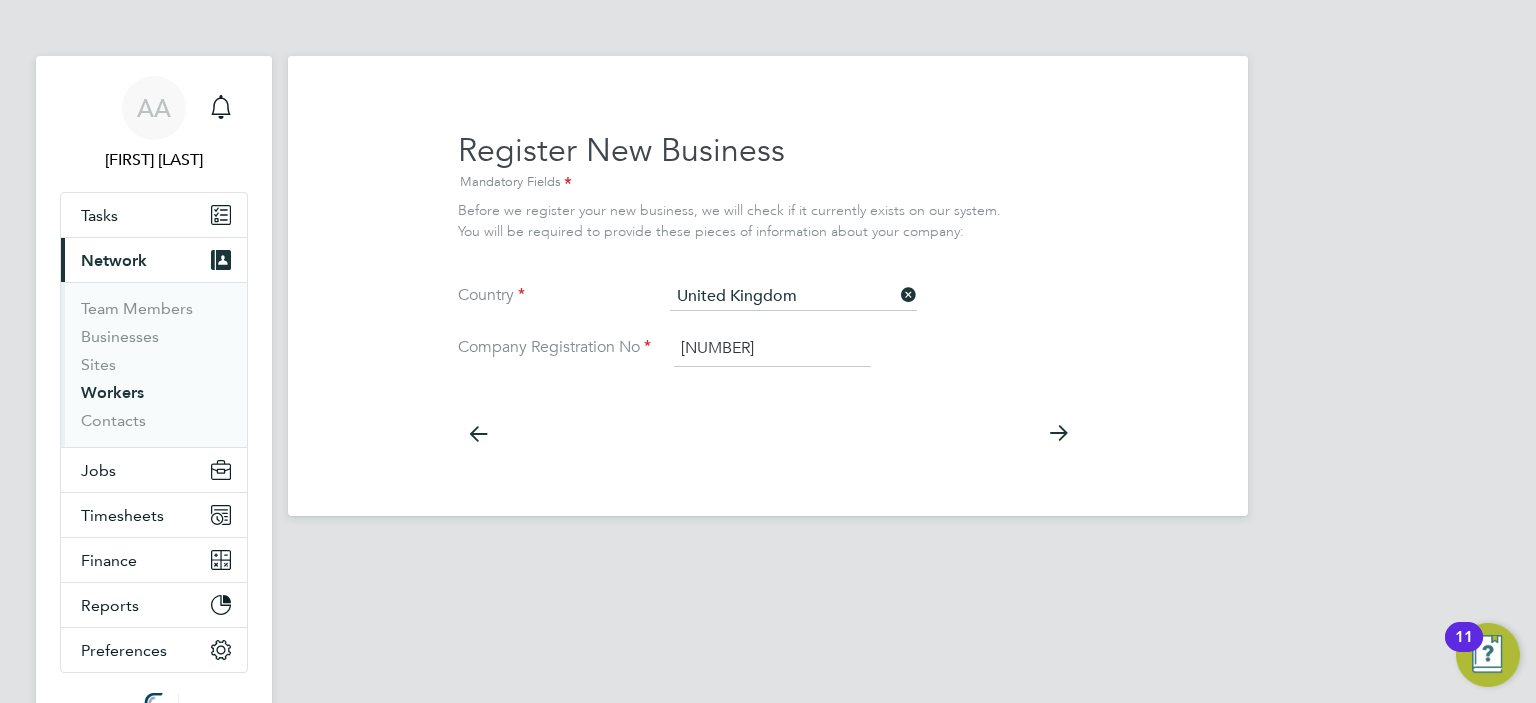 type on "07773224" 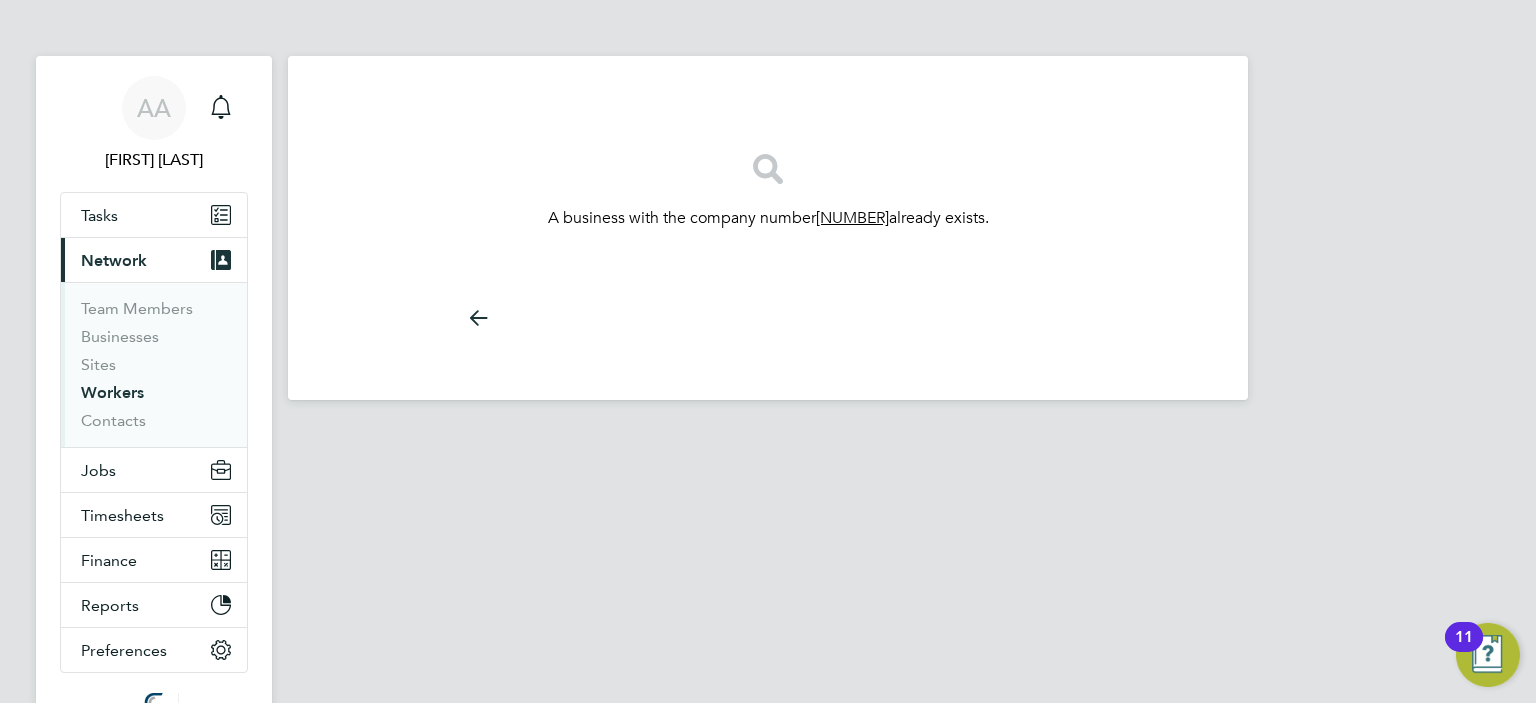 click 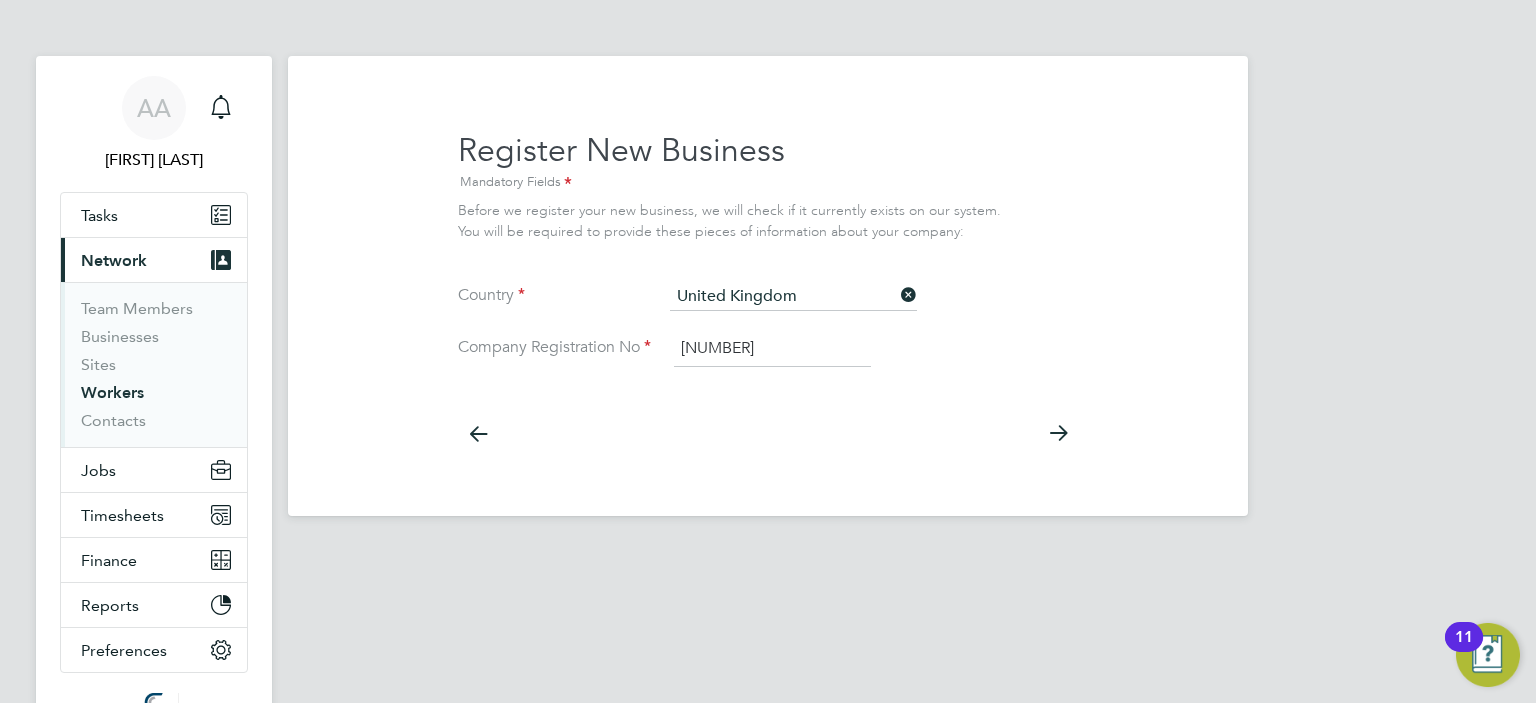 click on "Back Select Your Business We have found 0 business es  associated with your account. Register New Business You will need your company reg. no   Register Business No data found Register New Business Mandatory Fields Before we register your new business, we will check if it currently exists on our system. You will be required to provide these pieces of information about your company: Country United Kingdom Company Registration No   07773224 A business with the company number  07773224  already exists. Confirm your business details Company Reg. No.   07773224 Name   Registered Address   City   Postcode   Country   United Kingdom Tax Information Mandatory Fields VAT Registered Yes   No Unique Tax Reference   Bank Details Mandatory Fields Skip This Step Country Bank Name   Account Name   IBAN   Swift/BIC   Something went wrong...   We're sorry, but an unknown error happened. Go Back   Document List Updated 6 documents added and 0 removed from the list Cancel Okay
No contacts found" 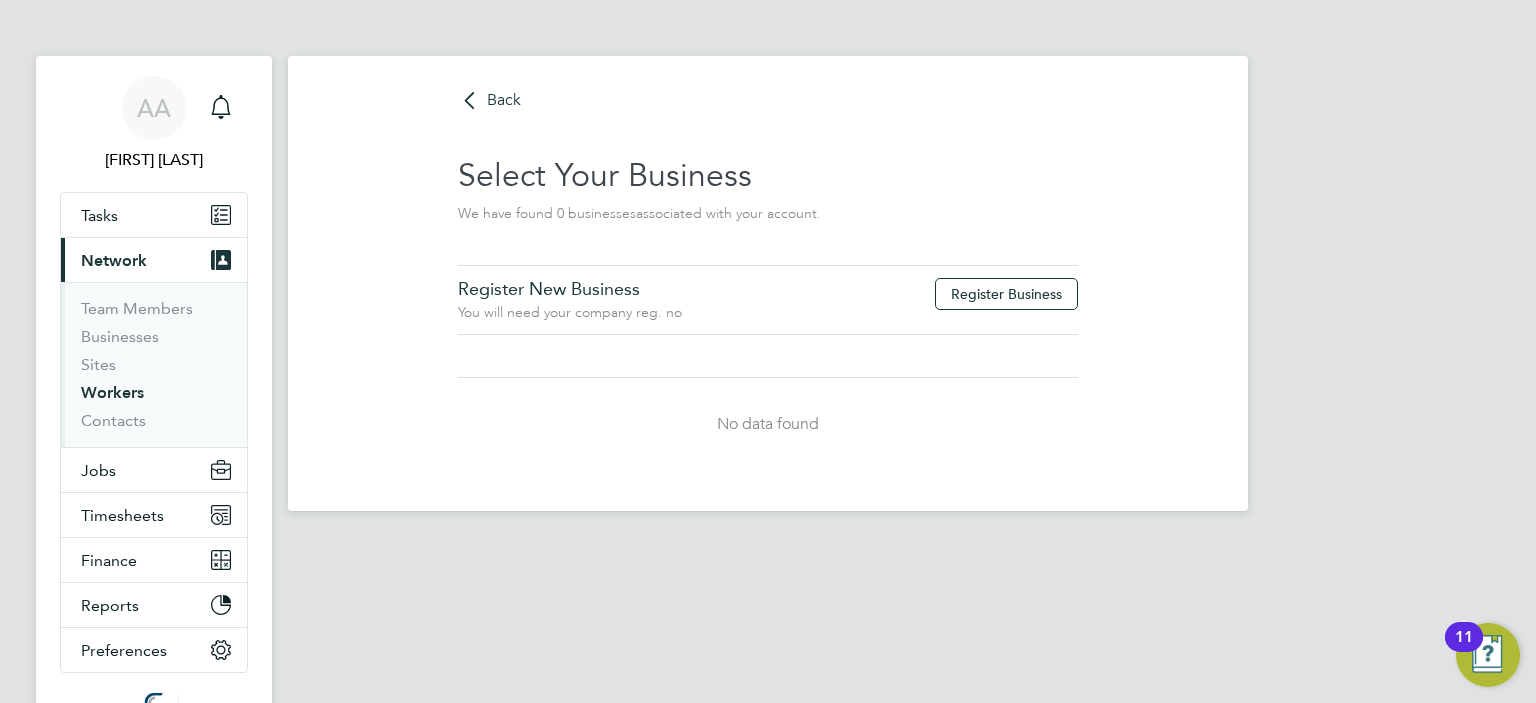 click on "Back" 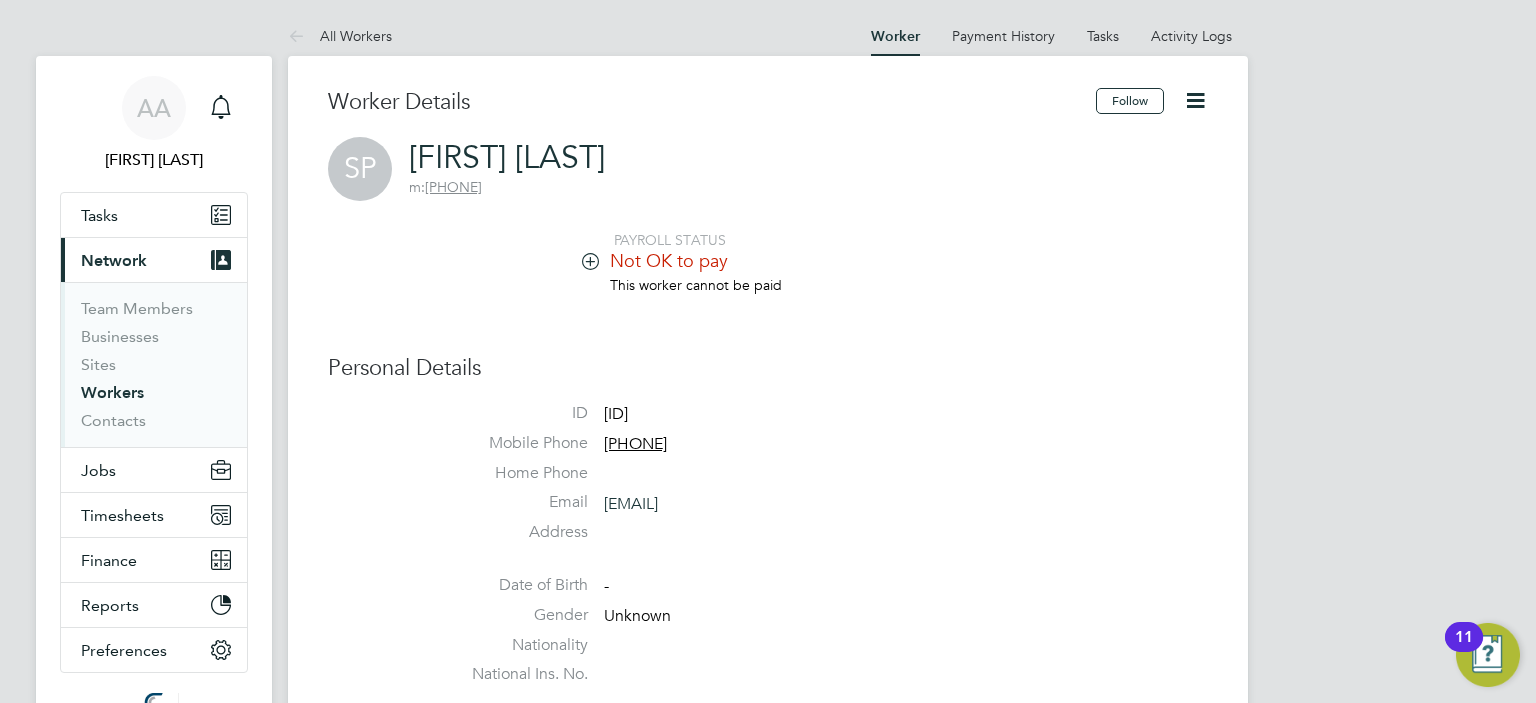 click on "AA   Afzal Ahmed   Notifications
Applications:   Tasks
Current page:   Network
Team Members   Businesses   Sites   Workers   Contacts   Jobs
Positions   Vacancies   Placements   Timesheets
Timesheets   Expenses   Finance
Invoices & Credit Notes   Statements   Payments   Reports
Margin Report   CIS Reports   Report Downloads   Preferences
My Business   Doc. Requirements   VMS Configurations   Notifications   Activity Logs
.st0{fill:#C0C1C2;}
Powered by Engage All Workers Worker   Payment History   Tasks   Activity Logs   Worker Tasks" at bounding box center (768, 1319) 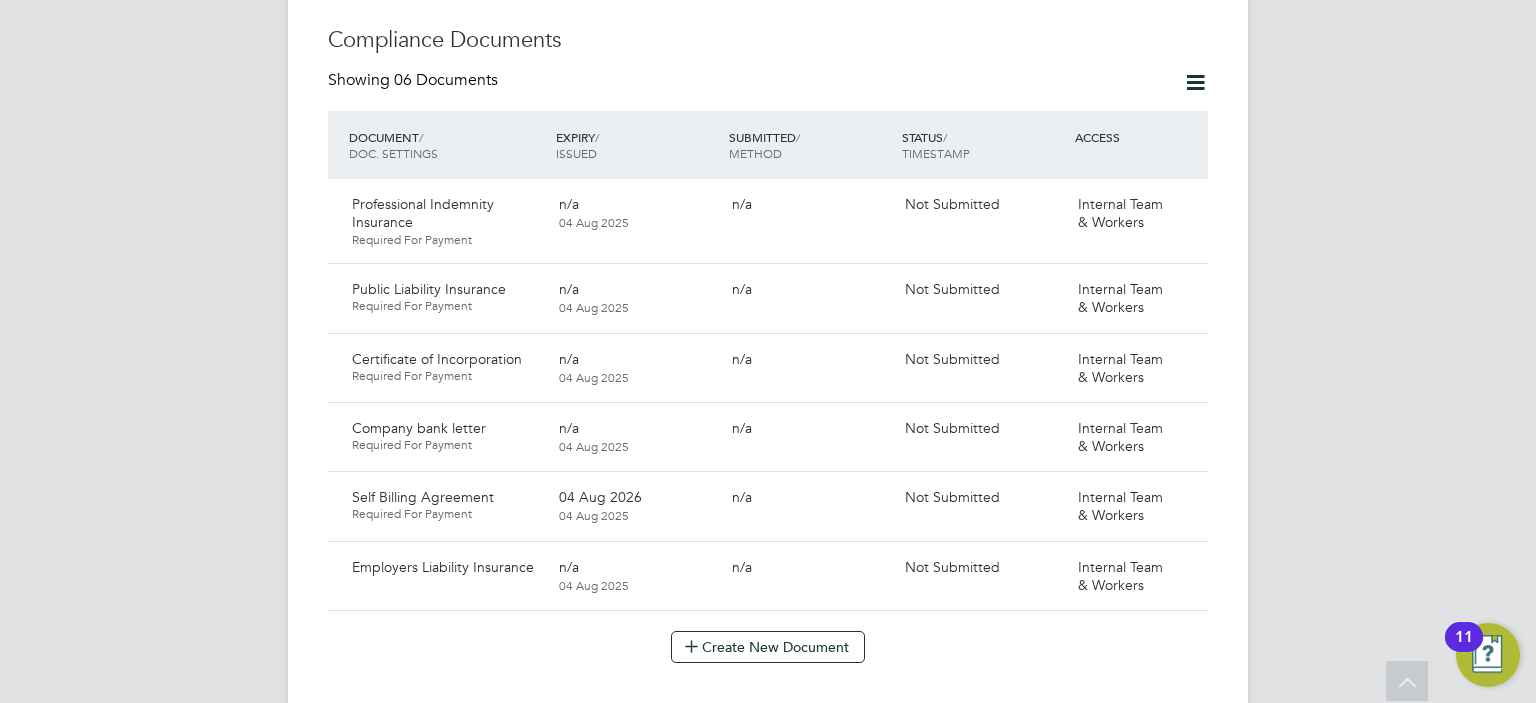 scroll, scrollTop: 1080, scrollLeft: 0, axis: vertical 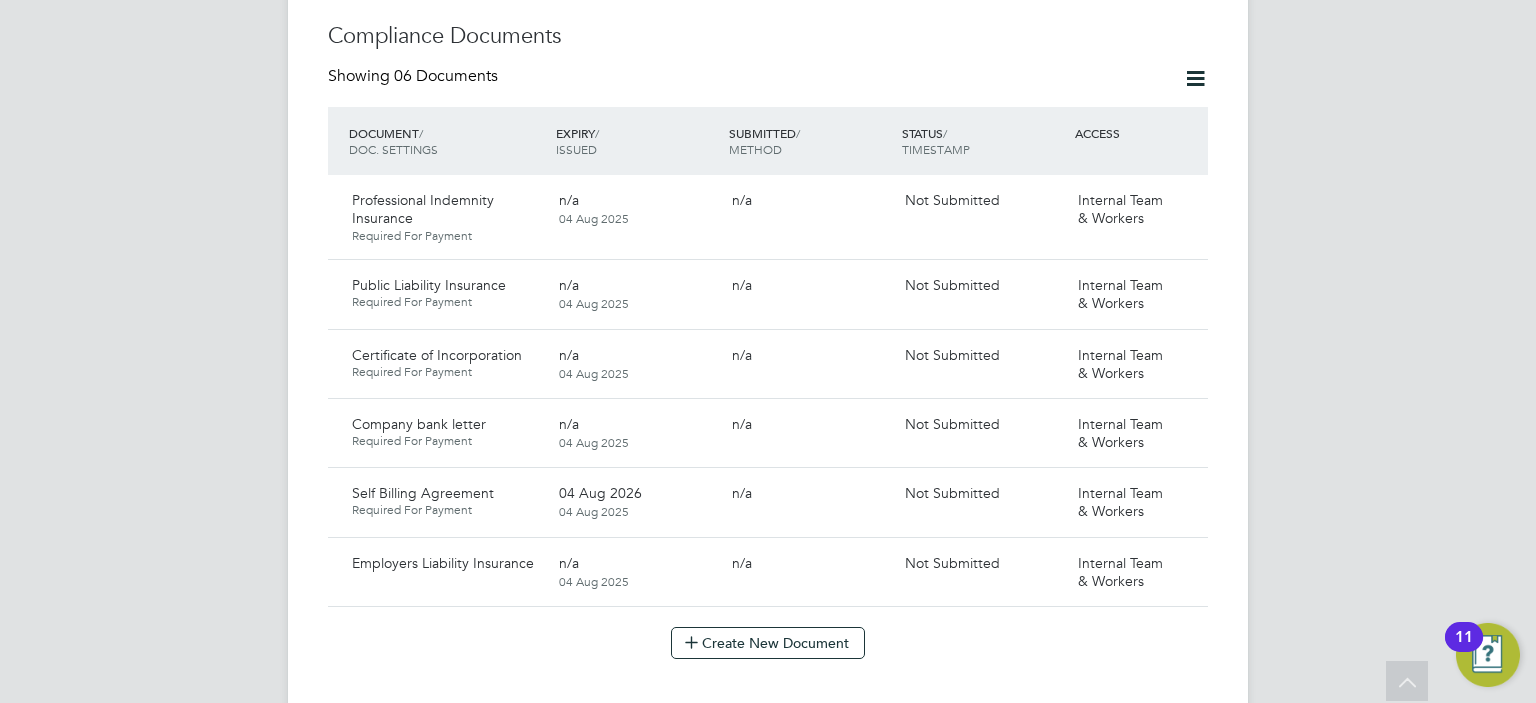 click 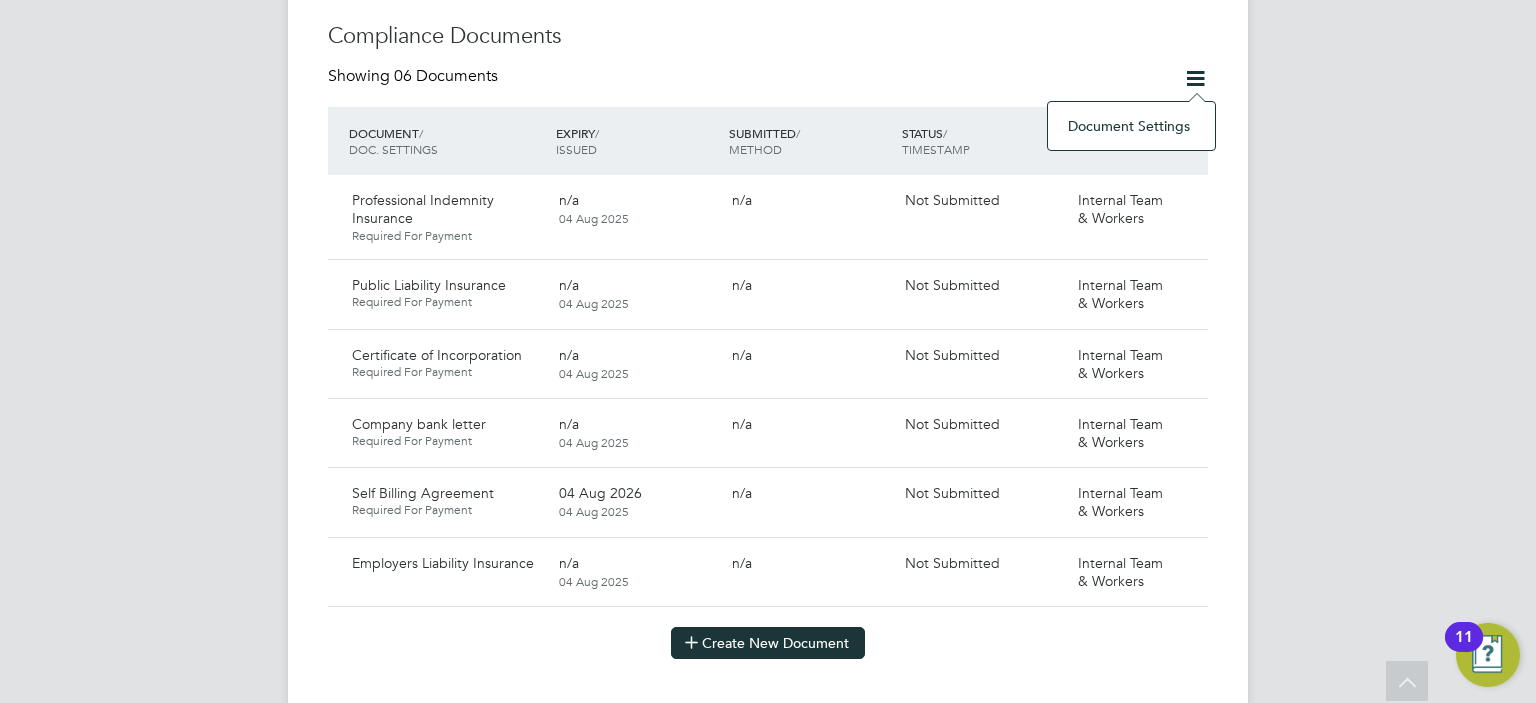 click on "Create New Document" 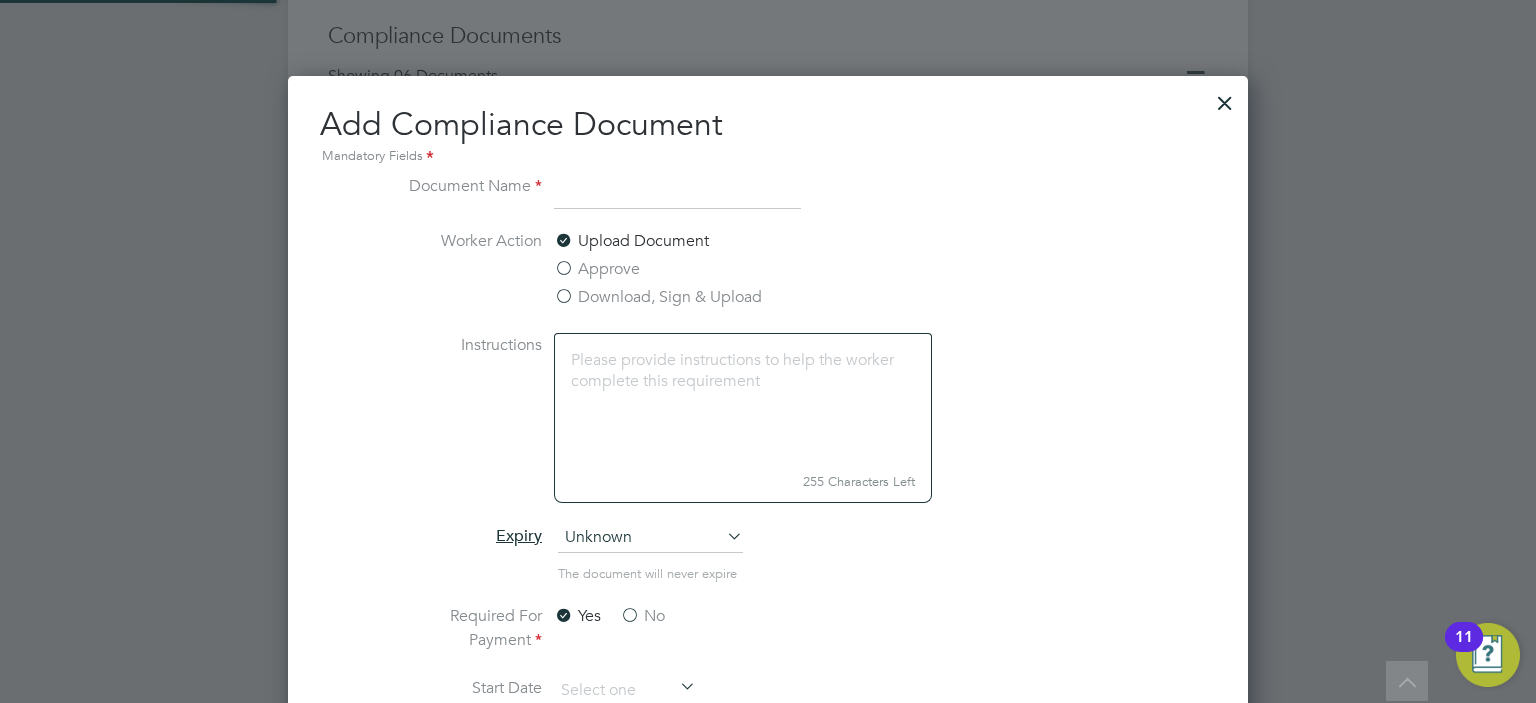 scroll, scrollTop: 9, scrollLeft: 10, axis: both 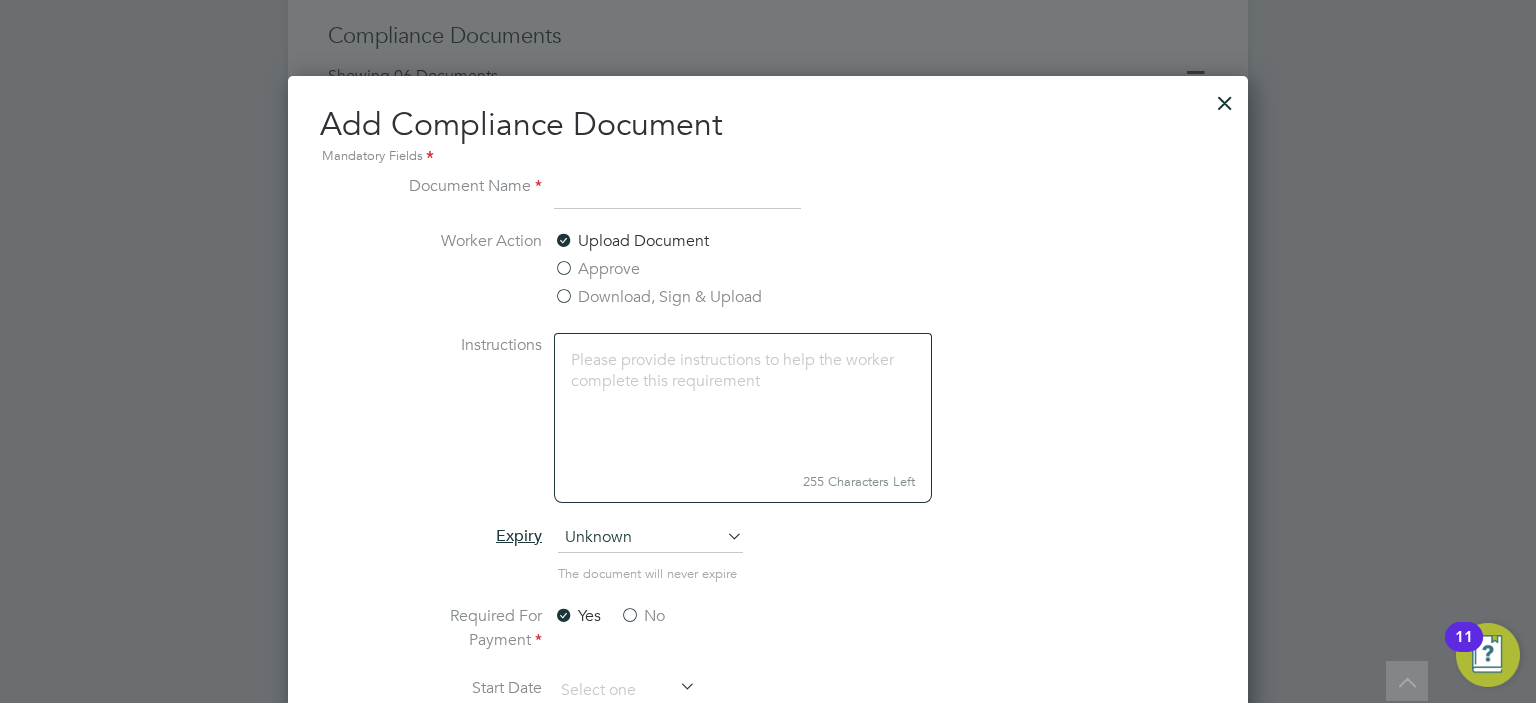 click at bounding box center [1225, 98] 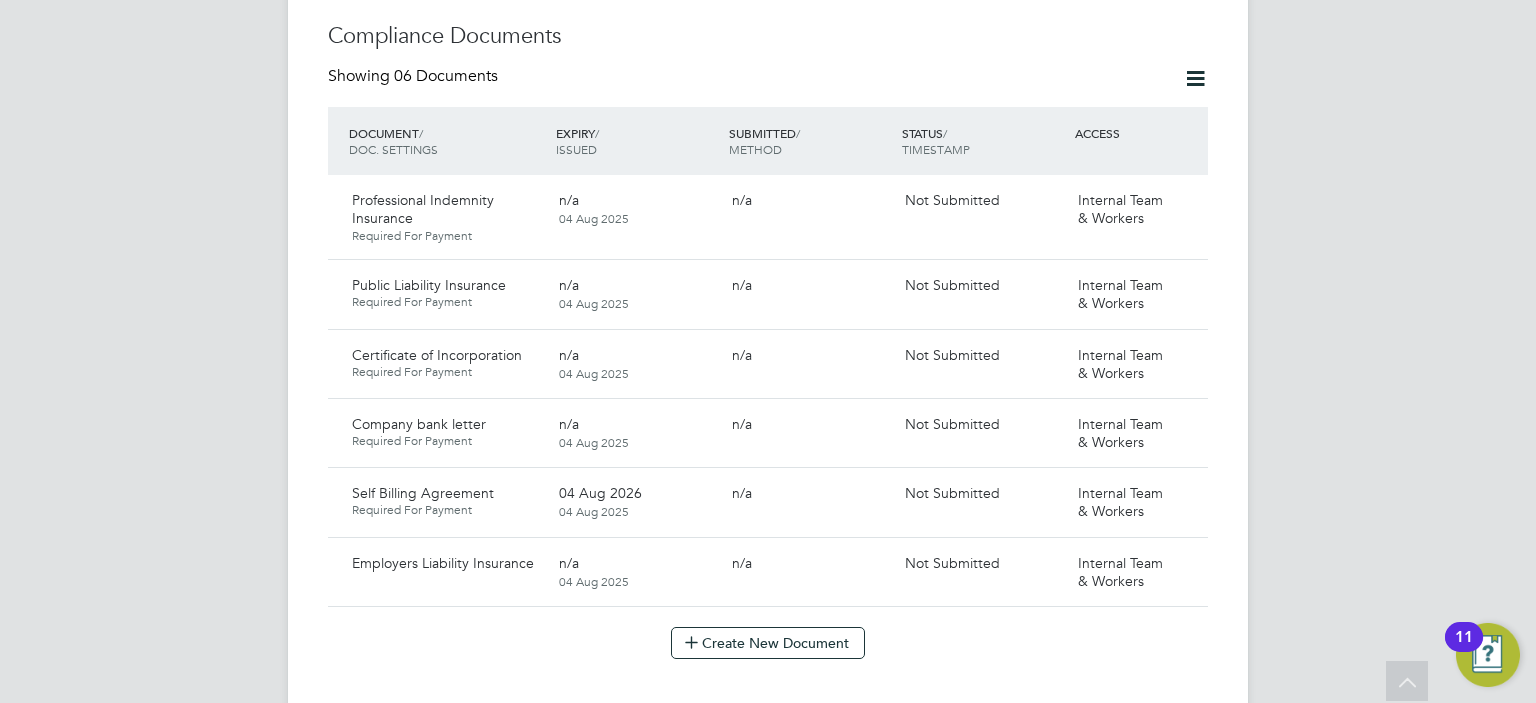 click 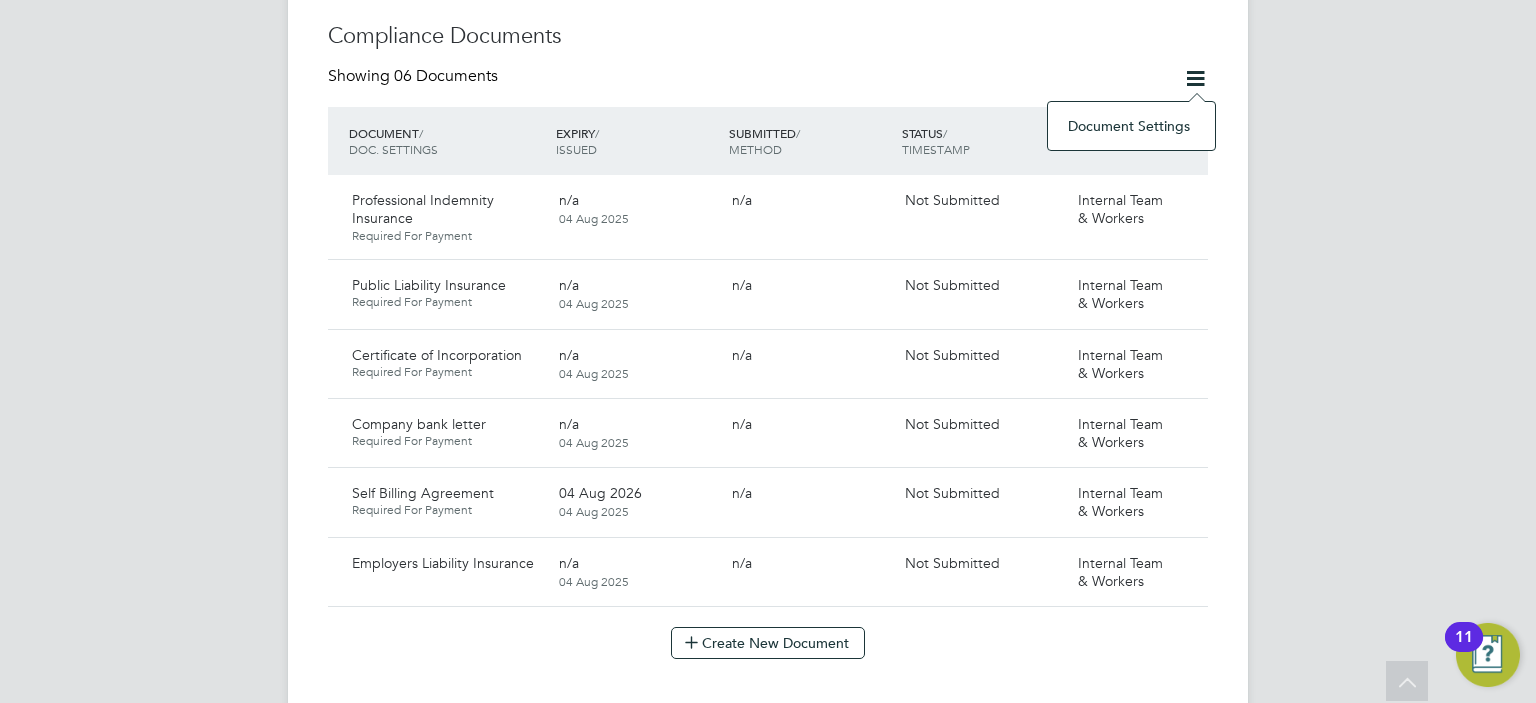 click on "Document Settings" 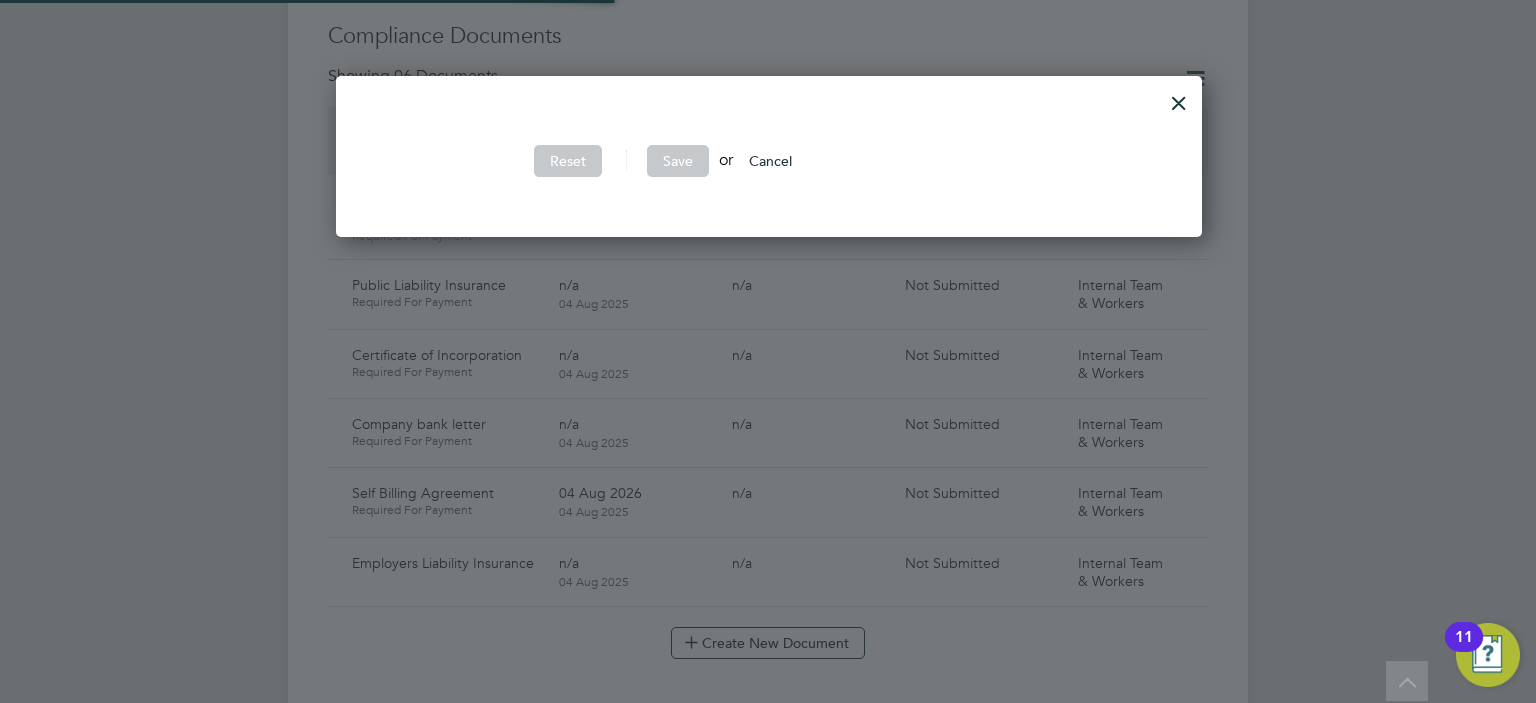 scroll, scrollTop: 10, scrollLeft: 10, axis: both 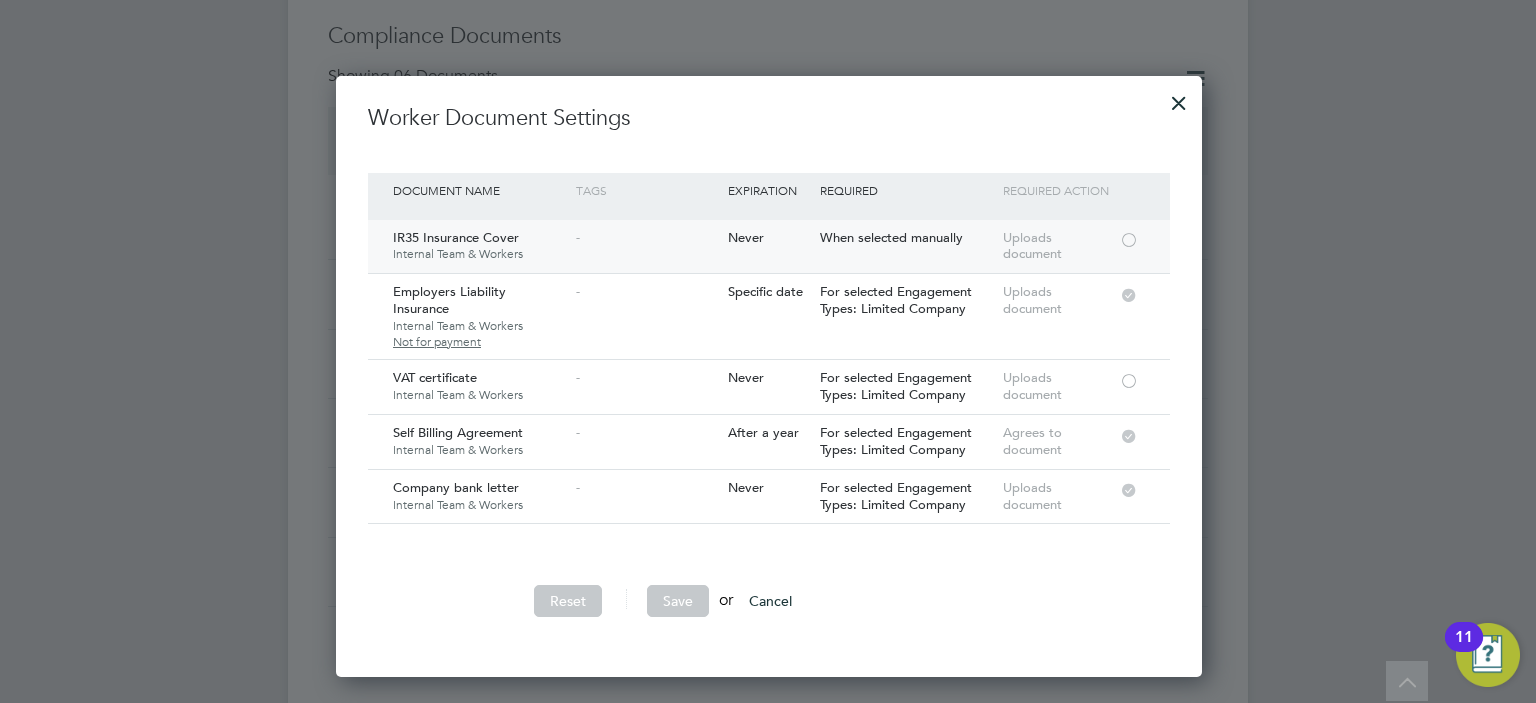click at bounding box center [1129, 238] 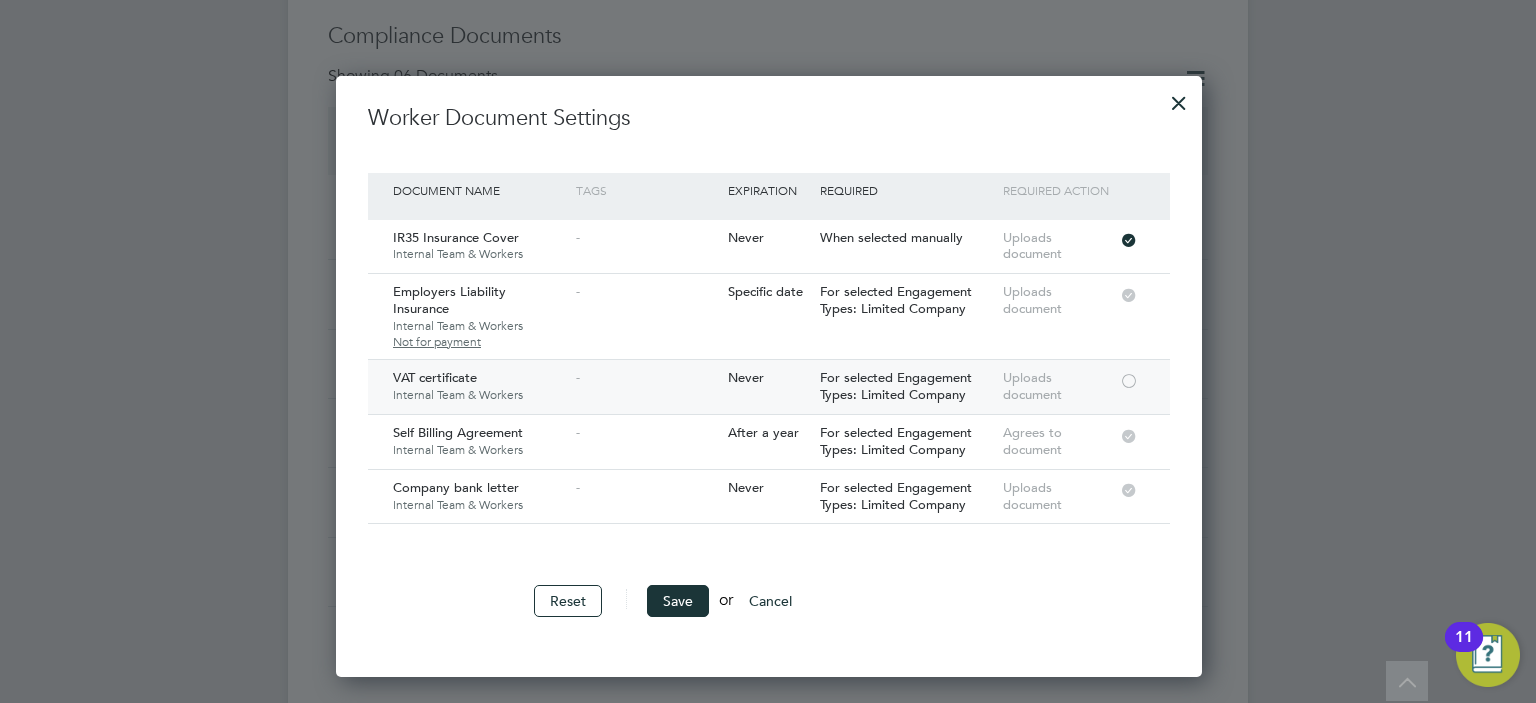 click at bounding box center (1129, 379) 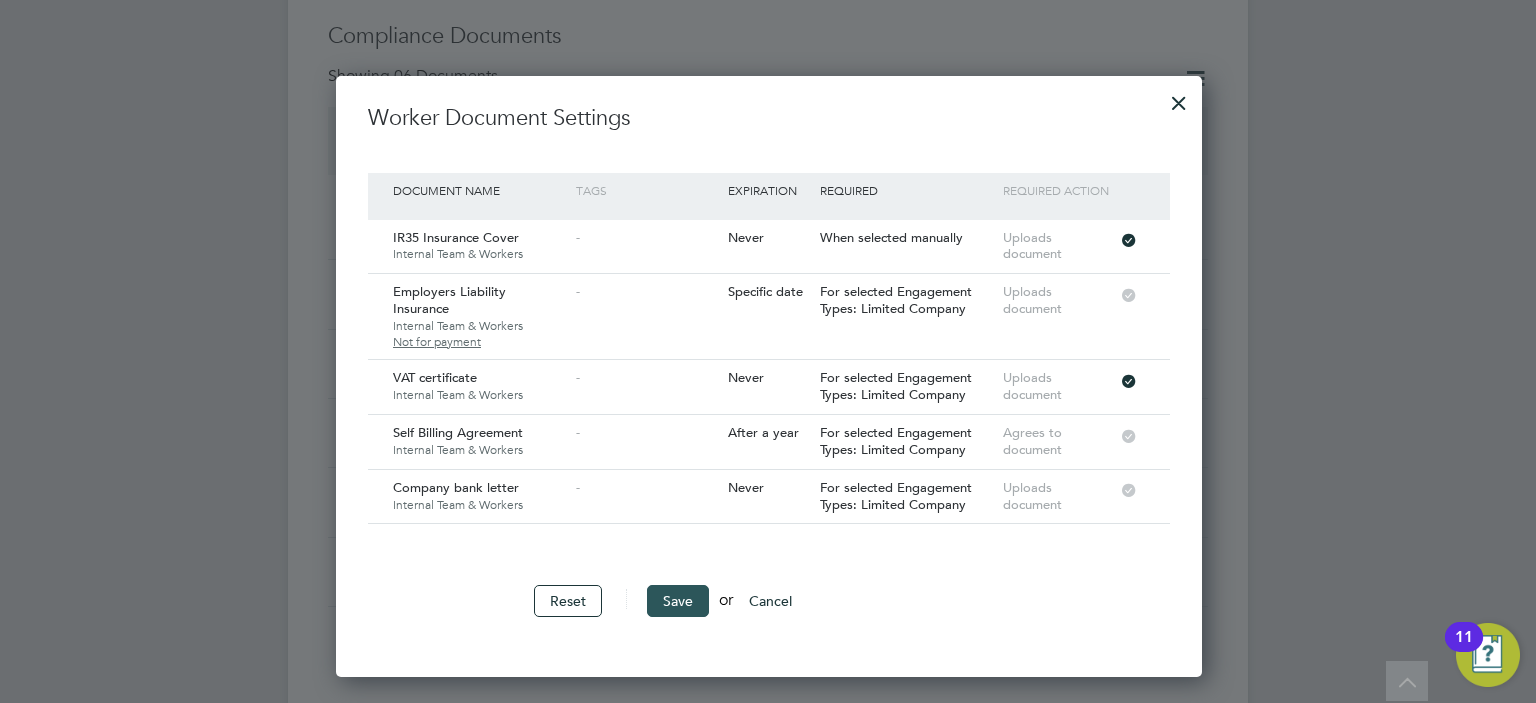 click on "Save" at bounding box center (678, 601) 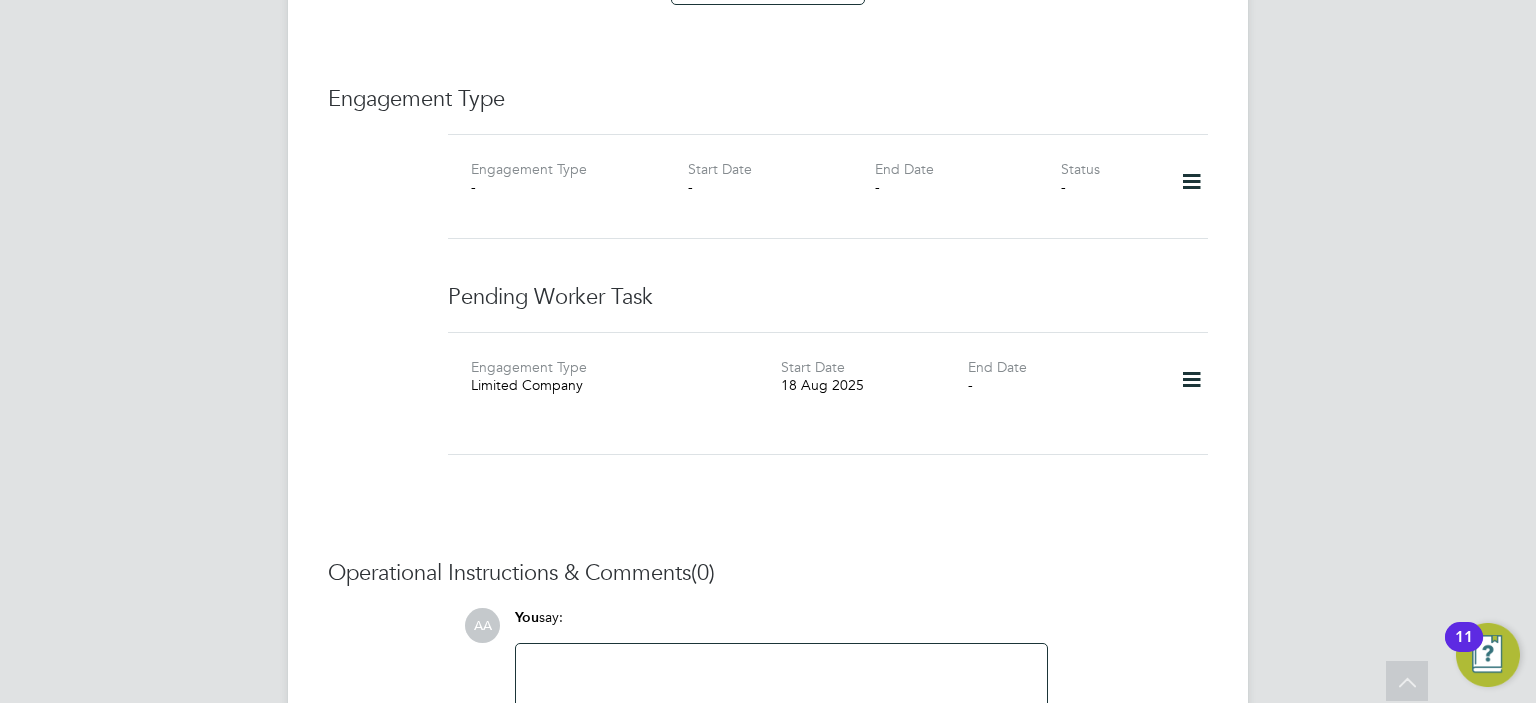 scroll, scrollTop: 1880, scrollLeft: 0, axis: vertical 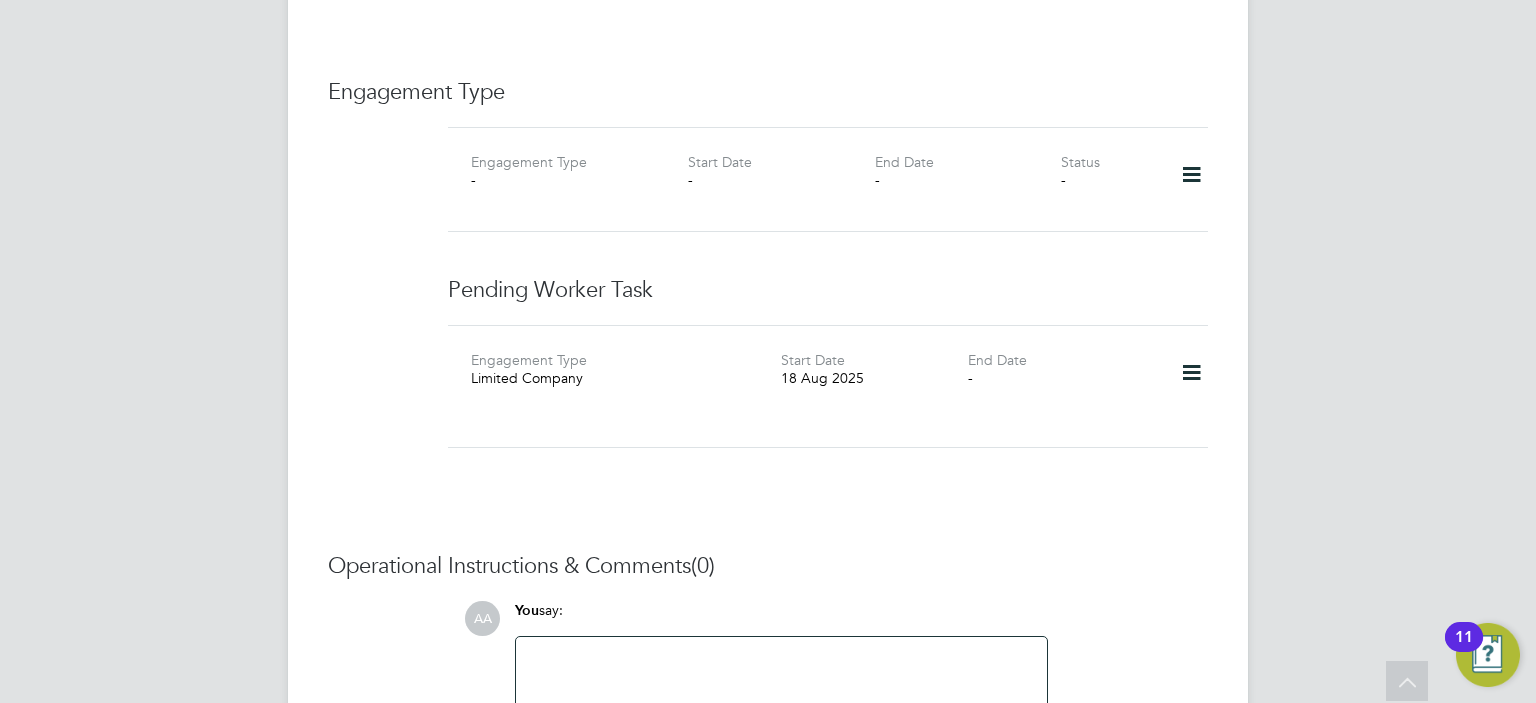 click 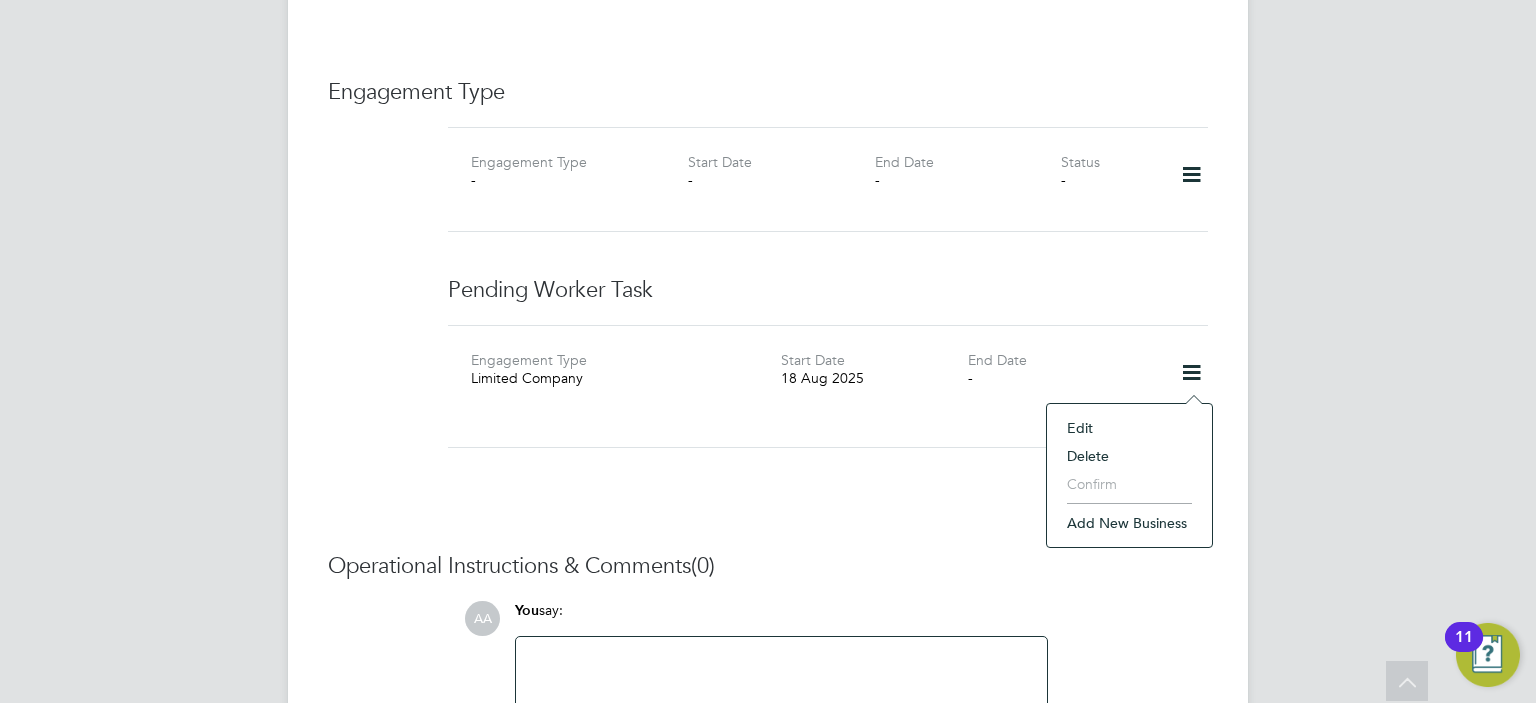 click on "Engagement Type Engagement Type - Start Date - End Date - Status - Pending Worker Task Engagement Type Limited Company Start Date 18 Aug 2025 End Date -" 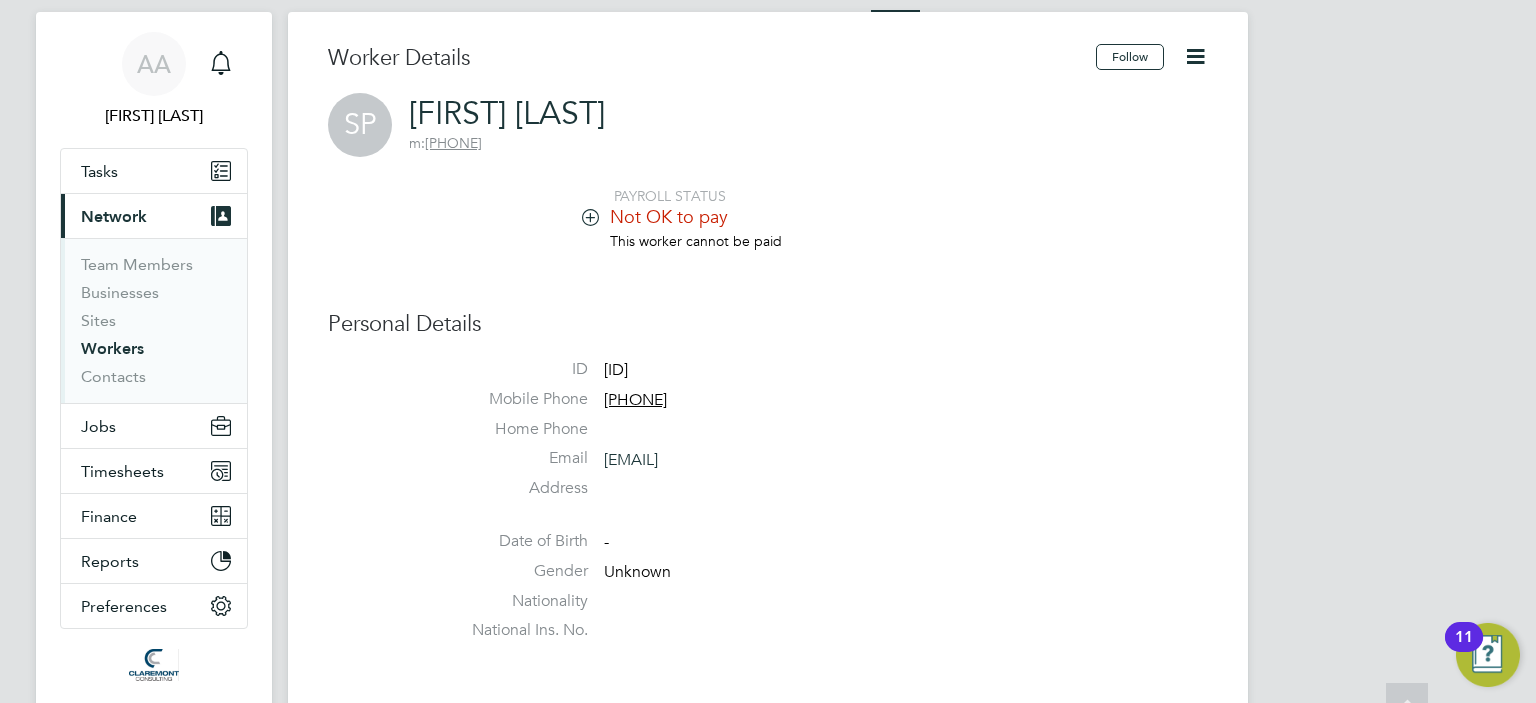 scroll, scrollTop: 40, scrollLeft: 0, axis: vertical 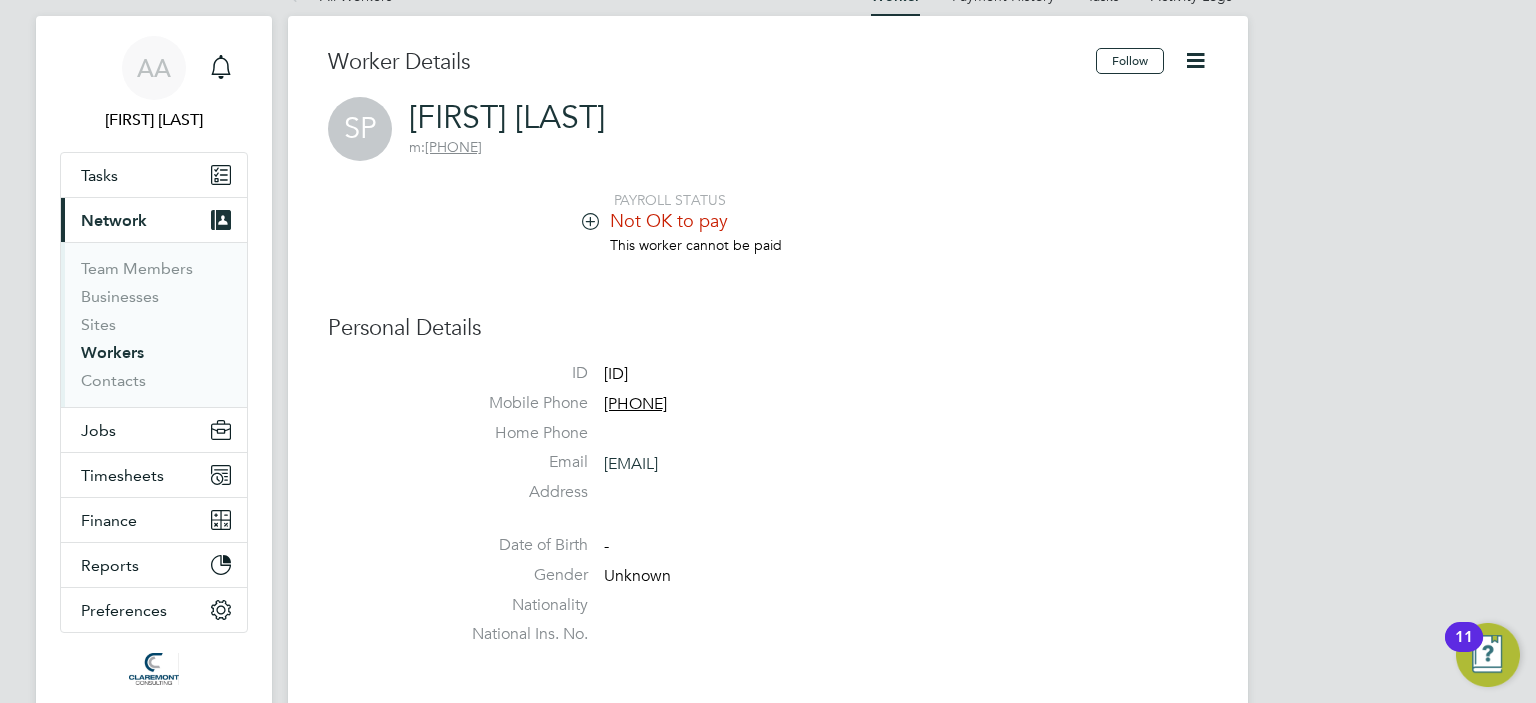 click 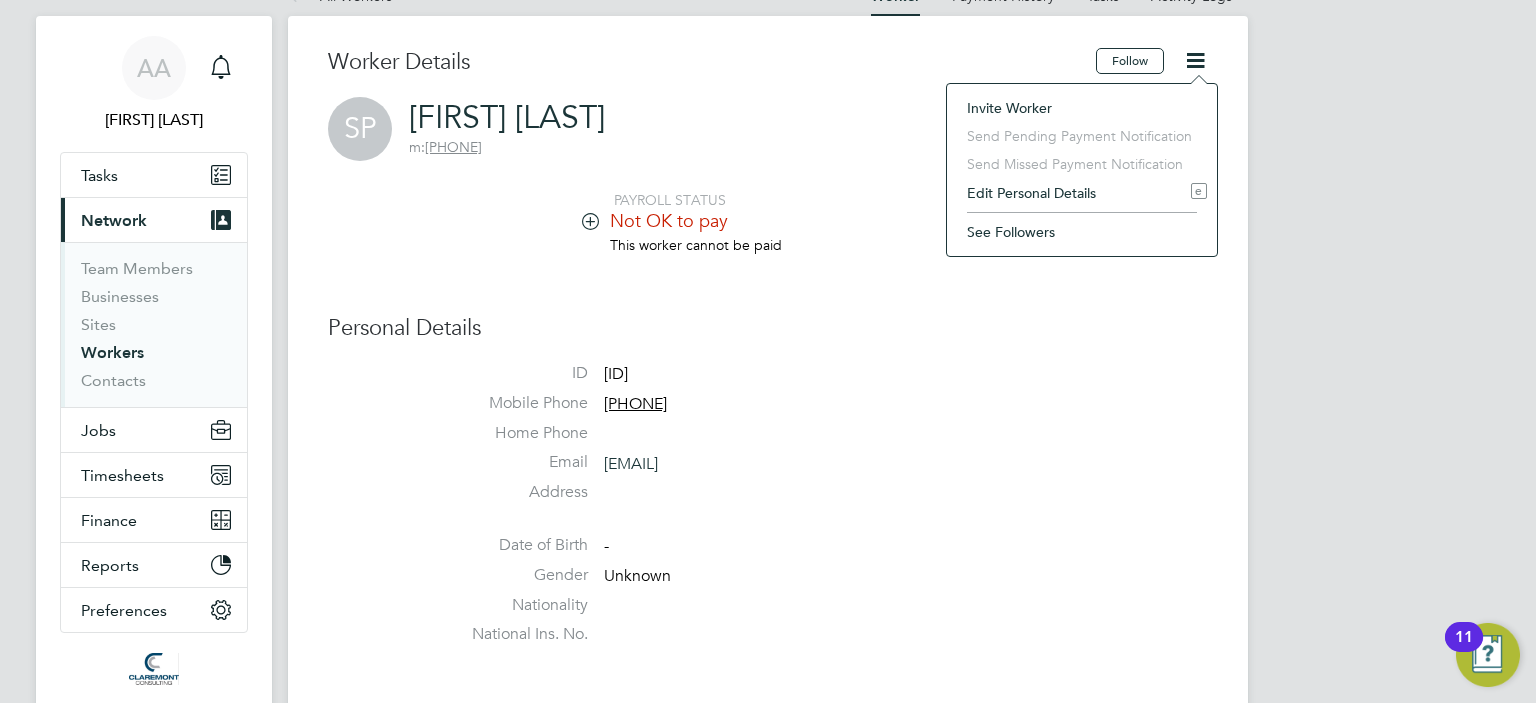 click on "AA   Afzal Ahmed   Notifications
Applications:   Tasks
Current page:   Network
Team Members   Businesses   Sites   Workers   Contacts   Jobs
Positions   Vacancies   Placements   Timesheets
Timesheets   Expenses   Finance
Invoices & Credit Notes   Statements   Payments   Reports
Margin Report   CIS Reports   Report Downloads   Preferences
My Business   Doc. Requirements   VMS Configurations   Notifications   Activity Logs
.st0{fill:#C0C1C2;}
Powered by Engage All Workers Worker   Payment History   Tasks   Activity Logs   Worker Tasks" at bounding box center [768, 1349] 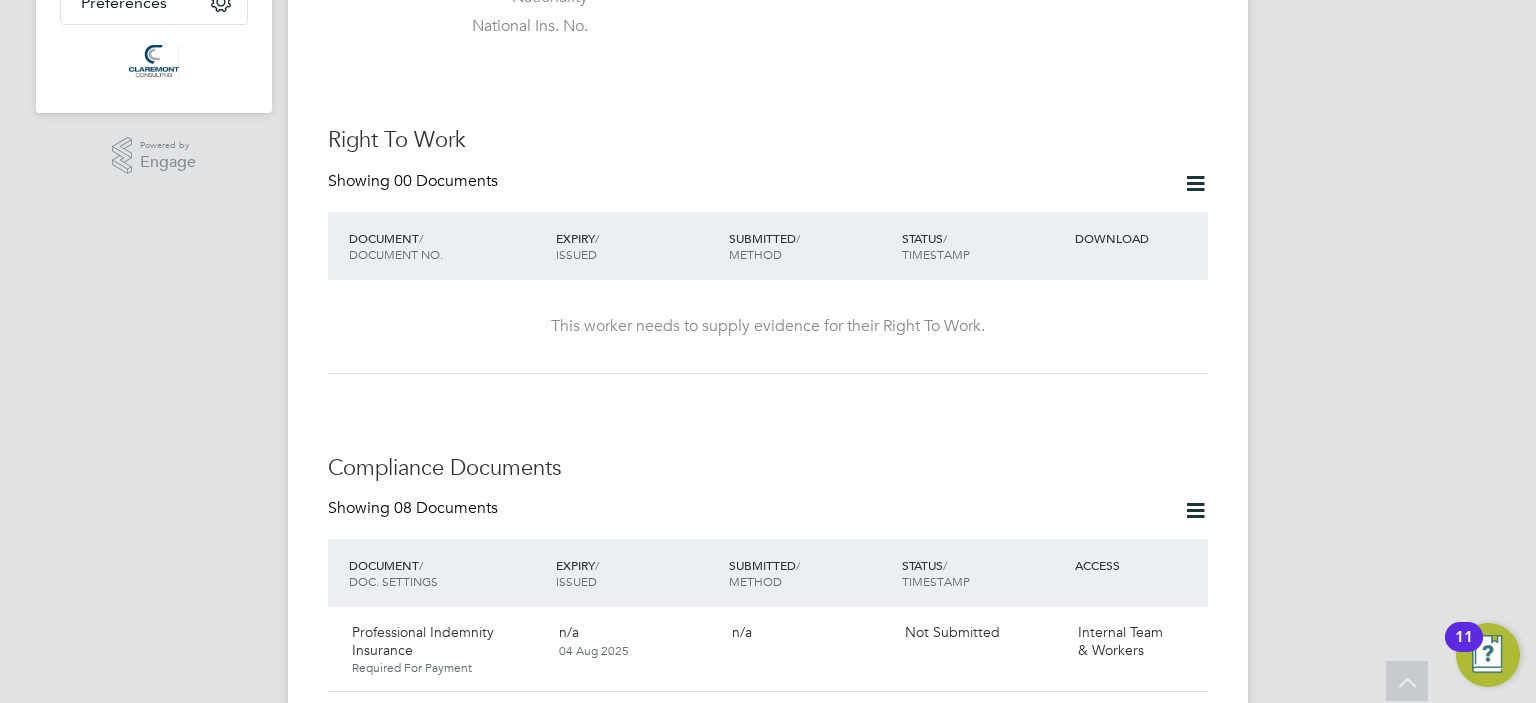 scroll, scrollTop: 720, scrollLeft: 0, axis: vertical 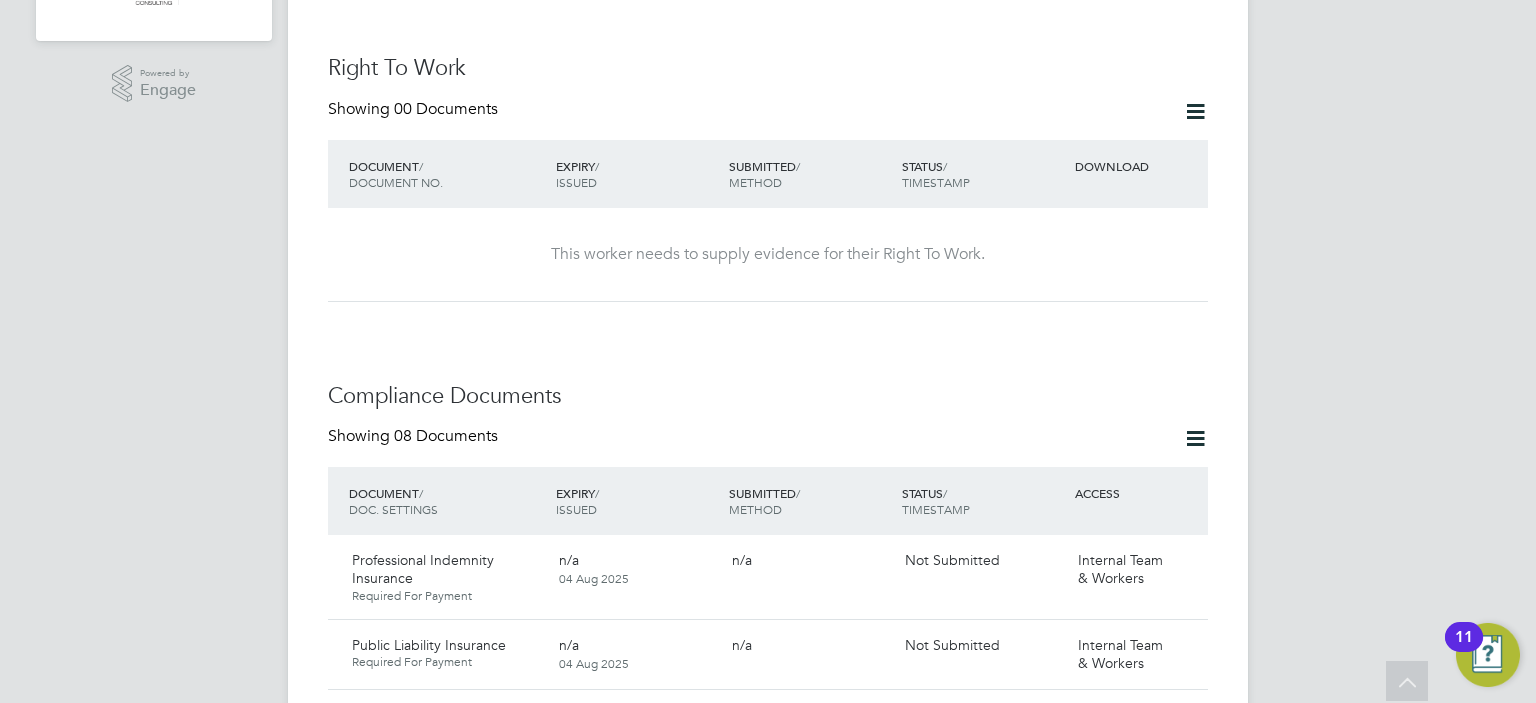 click 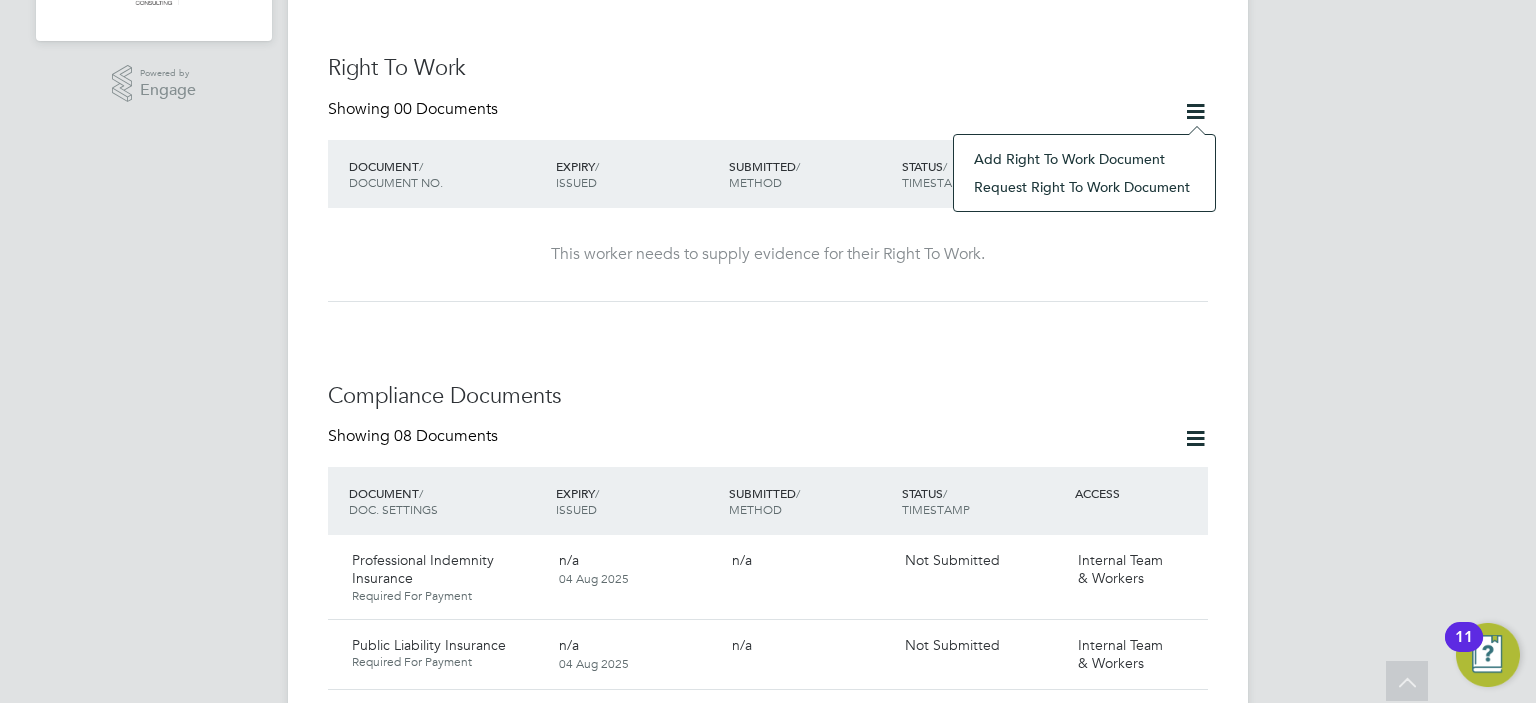 click on "Request Right To Work Document" 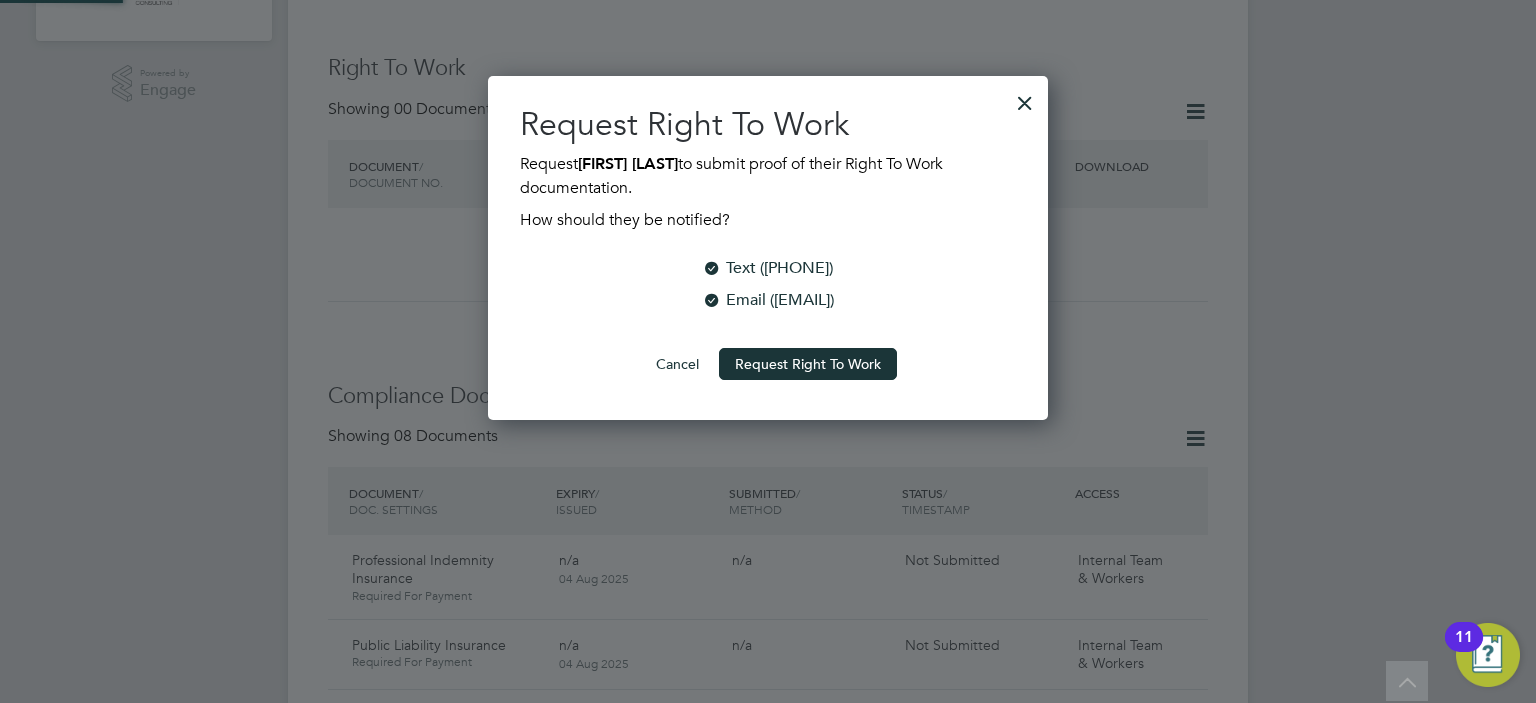 scroll, scrollTop: 9, scrollLeft: 10, axis: both 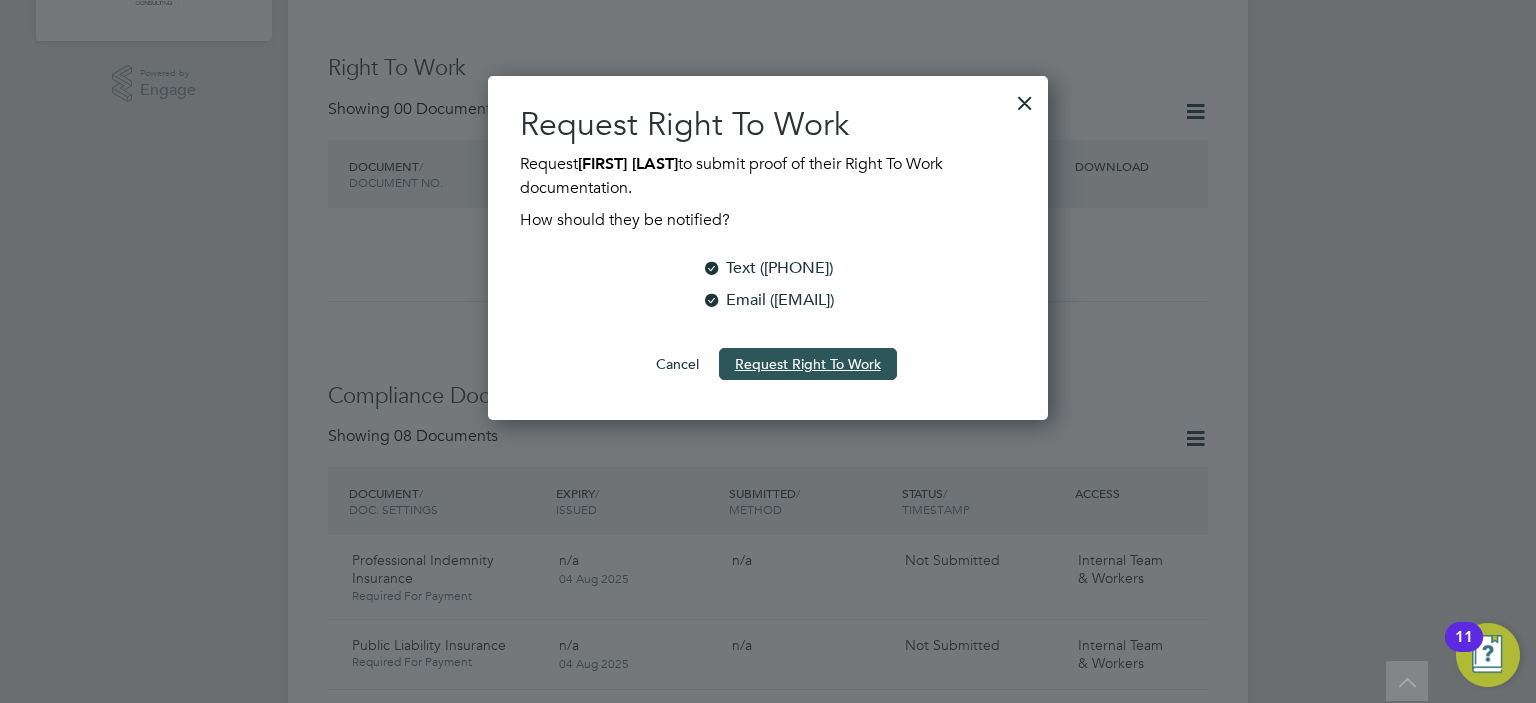 click on "Request Right To Work" at bounding box center [808, 364] 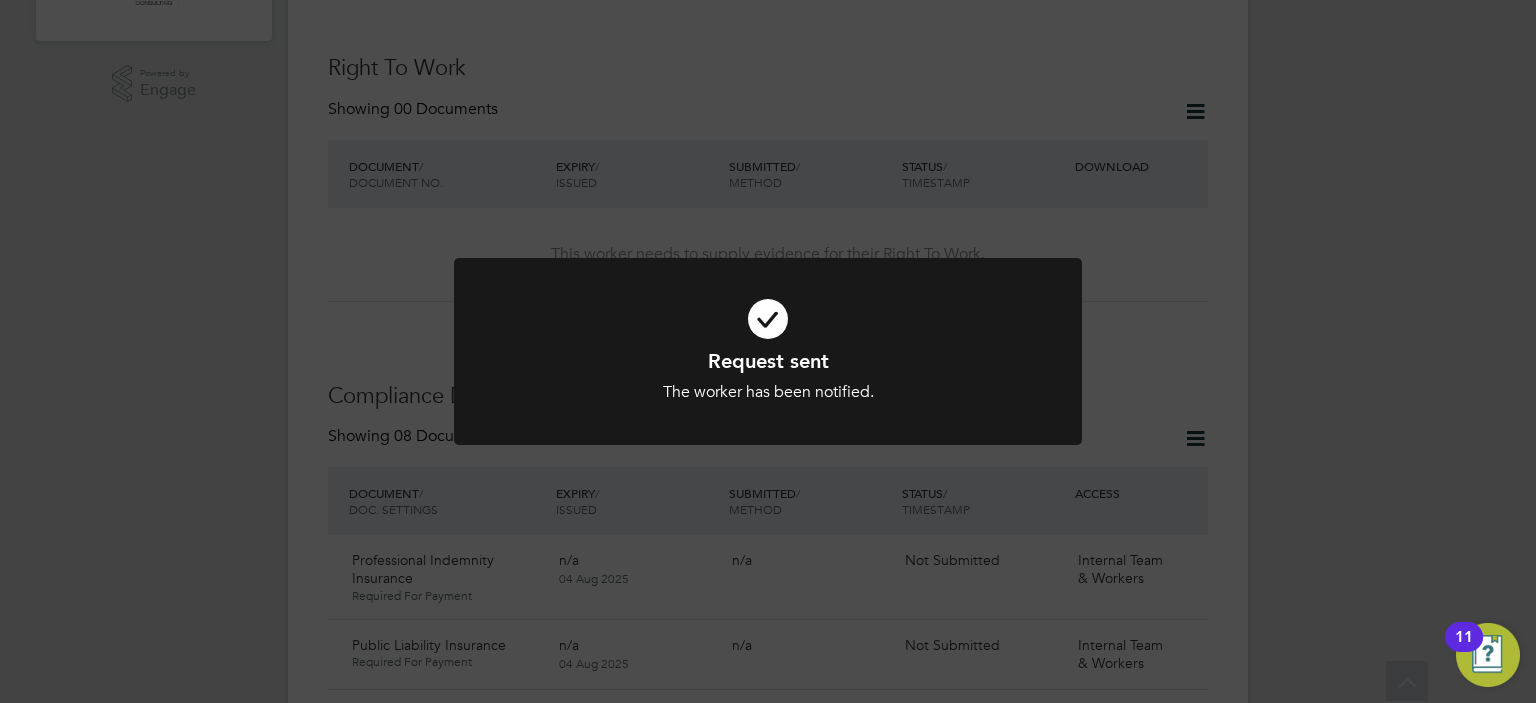 scroll, scrollTop: 0, scrollLeft: 0, axis: both 